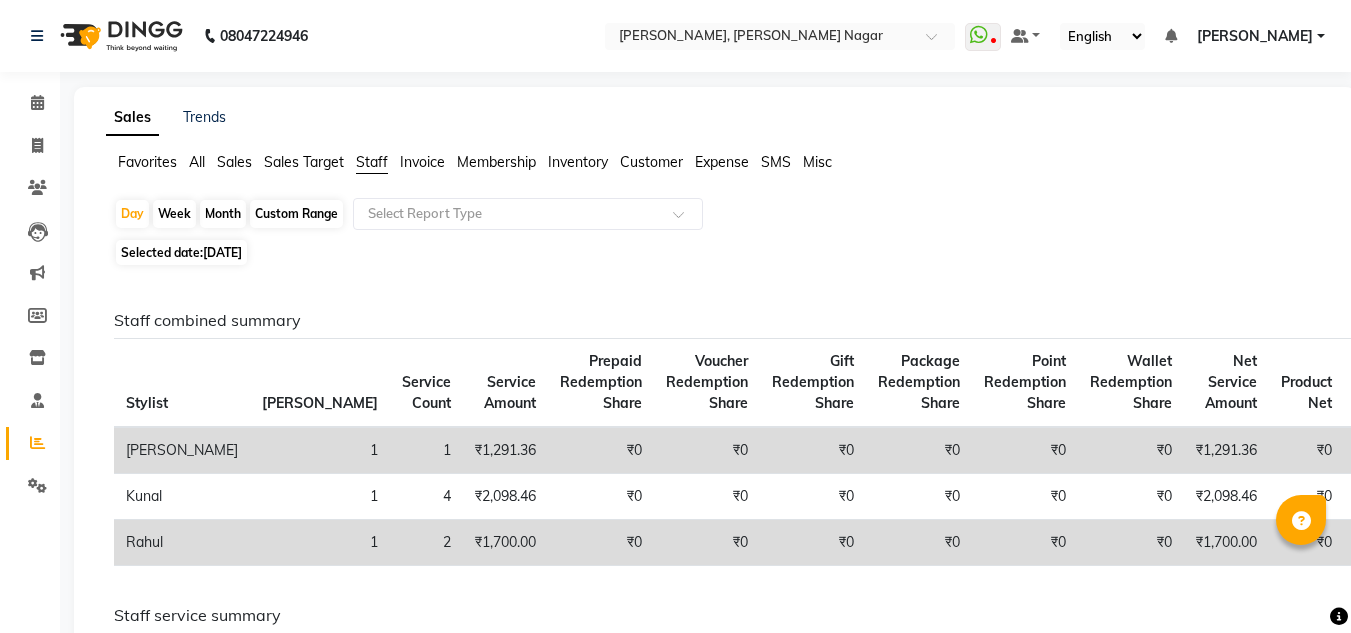 scroll, scrollTop: 78, scrollLeft: 0, axis: vertical 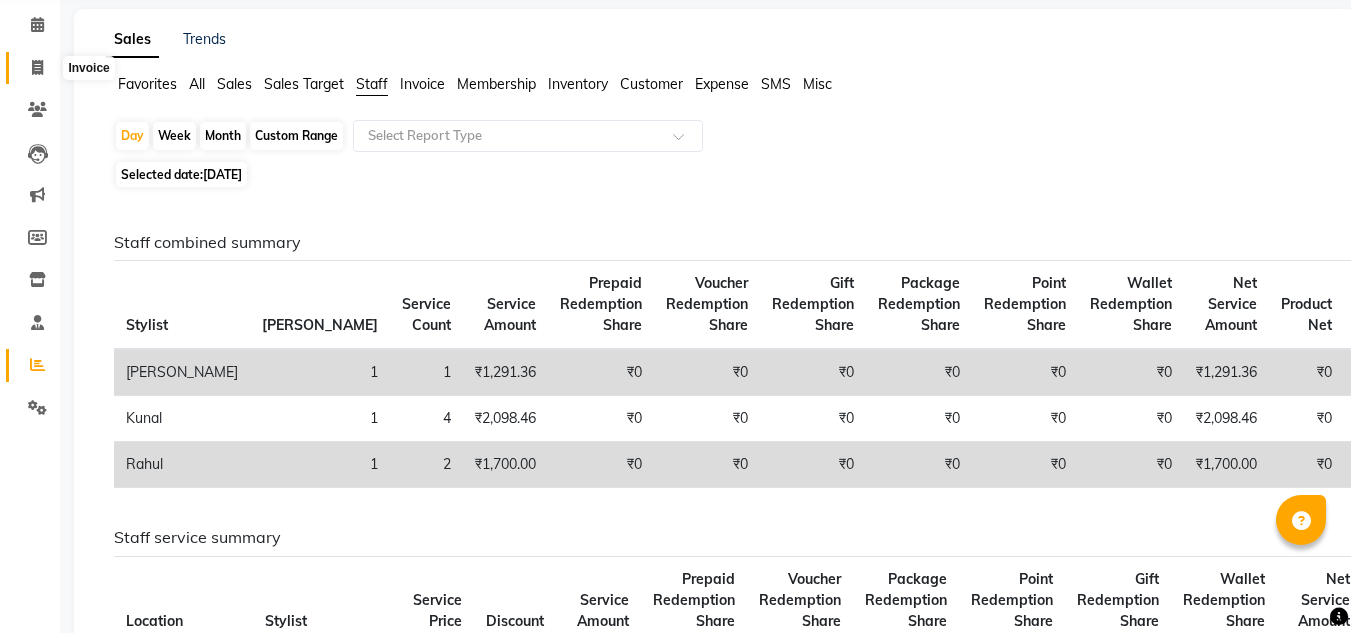 click 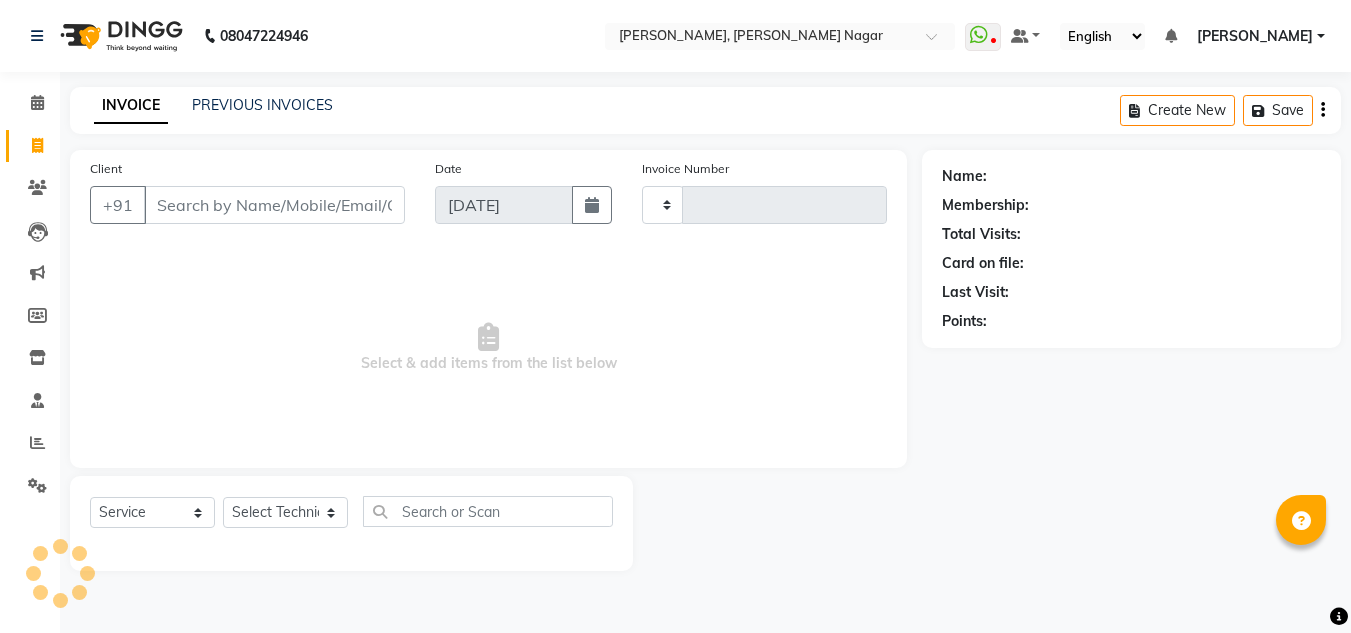 type on "0912" 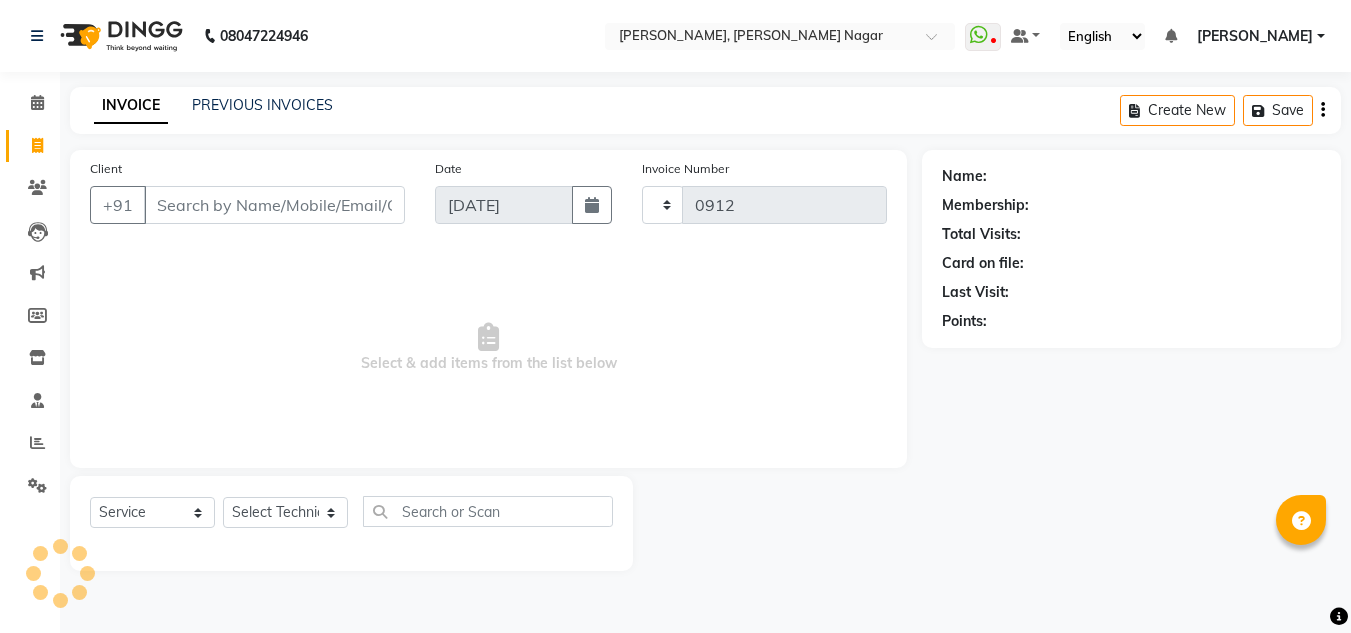 scroll, scrollTop: 0, scrollLeft: 0, axis: both 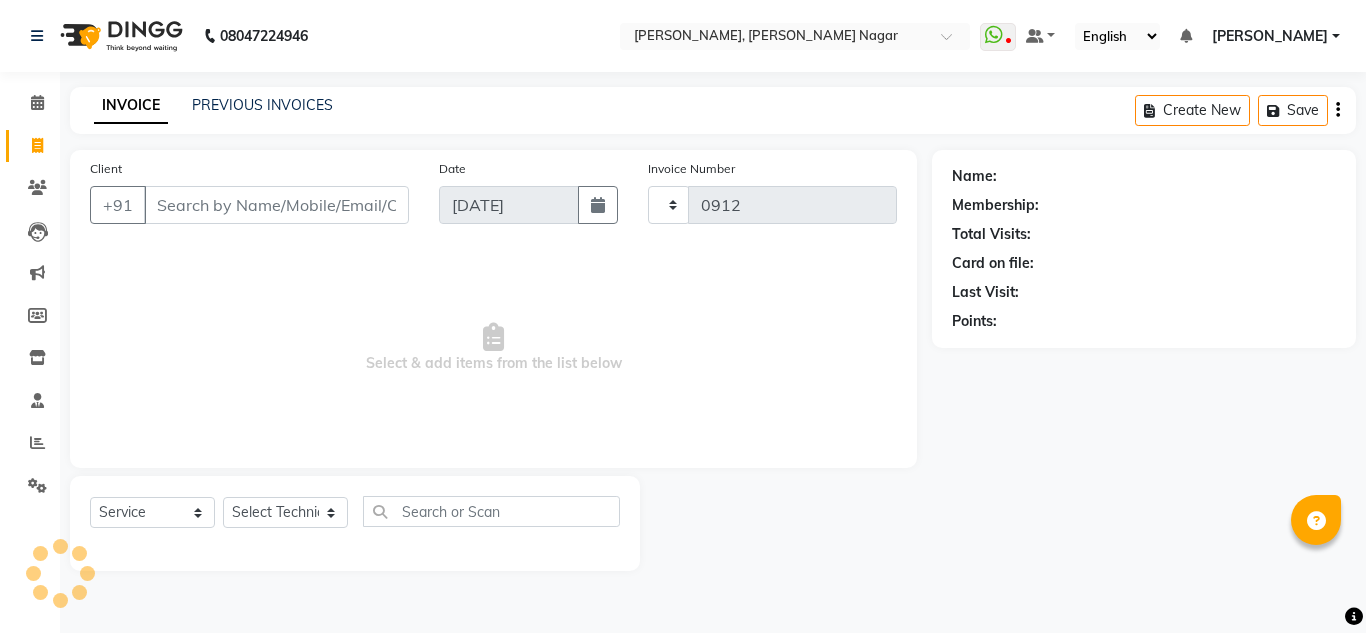 select on "7686" 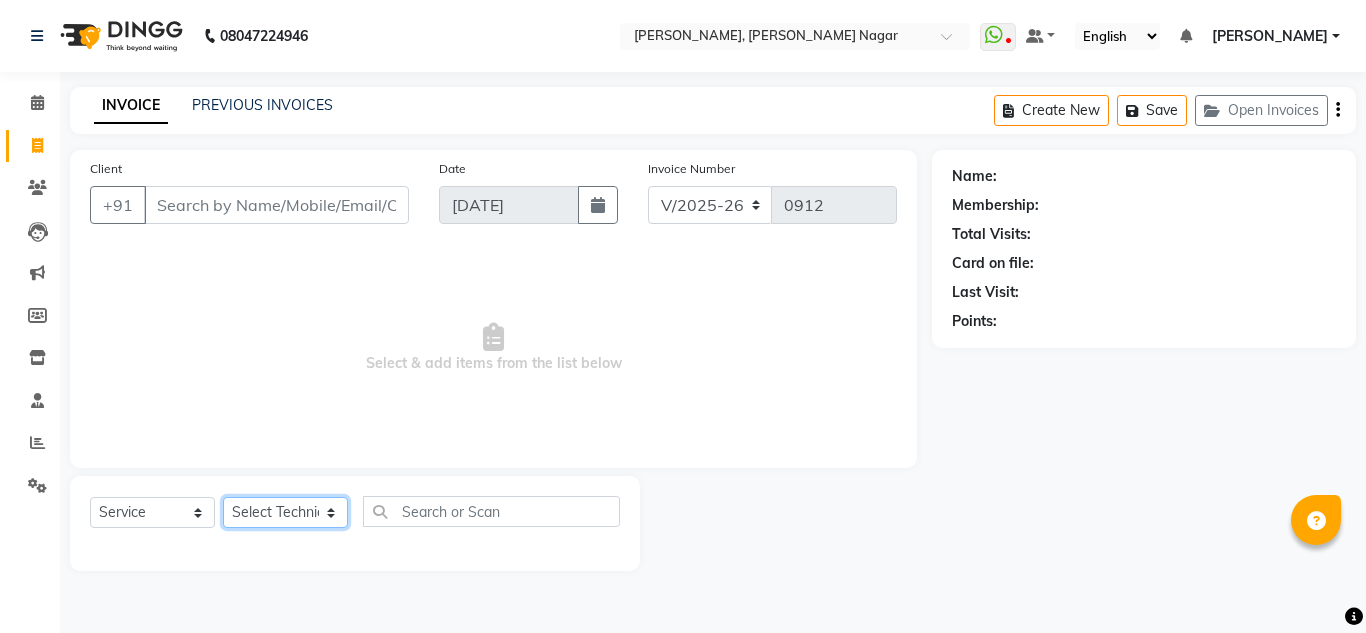 click on "Select Technician akki [PERSON_NAME] Sultha Bilal [PERSON_NAME] [PERSON_NAME]  [PERSON_NAME] Manager [PERSON_NAME]" 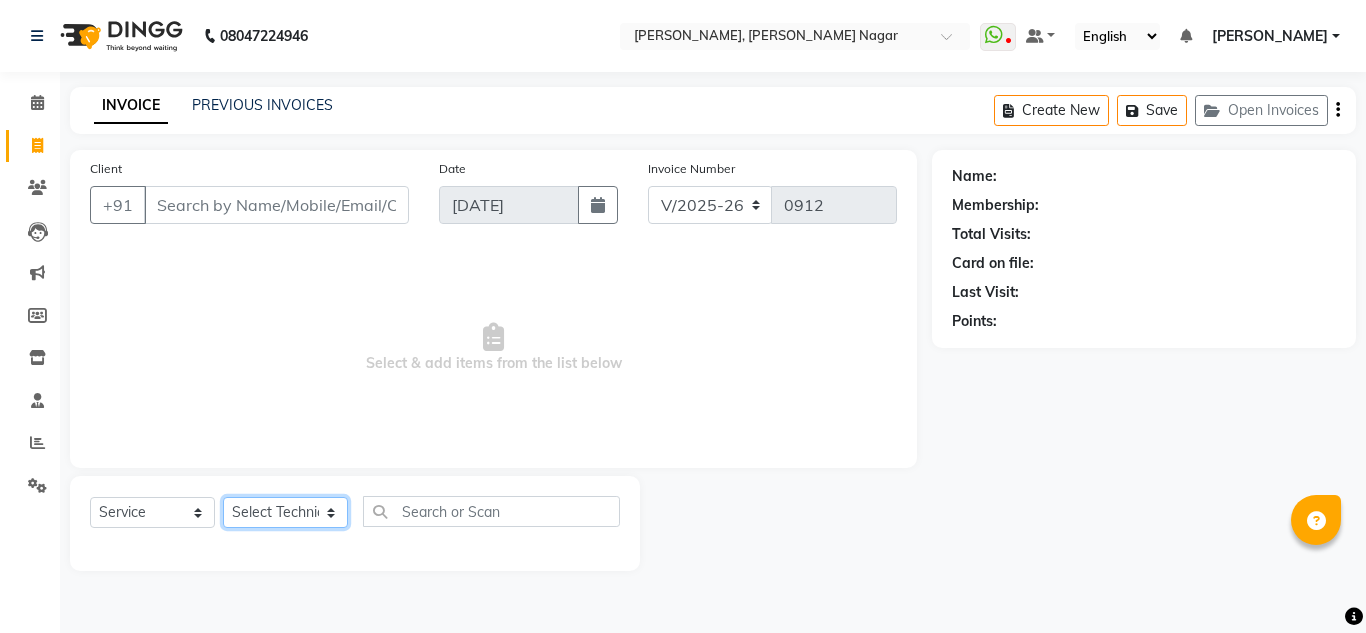 select on "84650" 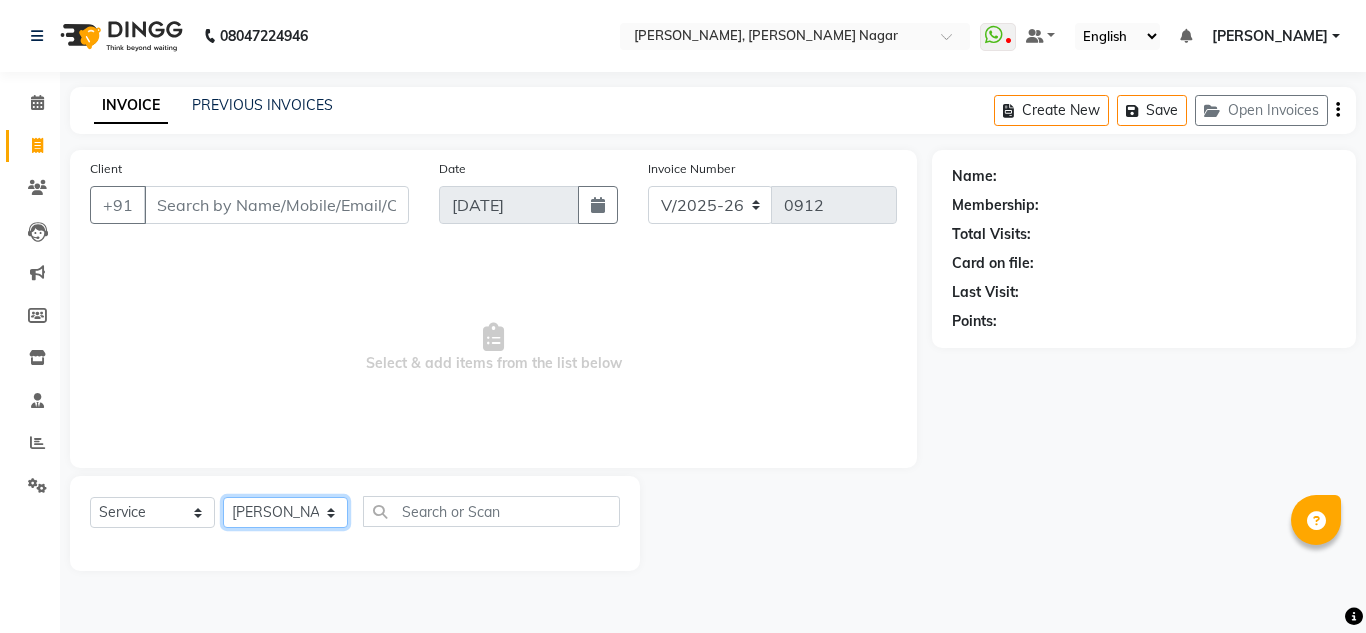 click on "Select Technician akki [PERSON_NAME] Sultha Bilal [PERSON_NAME] [PERSON_NAME]  [PERSON_NAME] Manager [PERSON_NAME]" 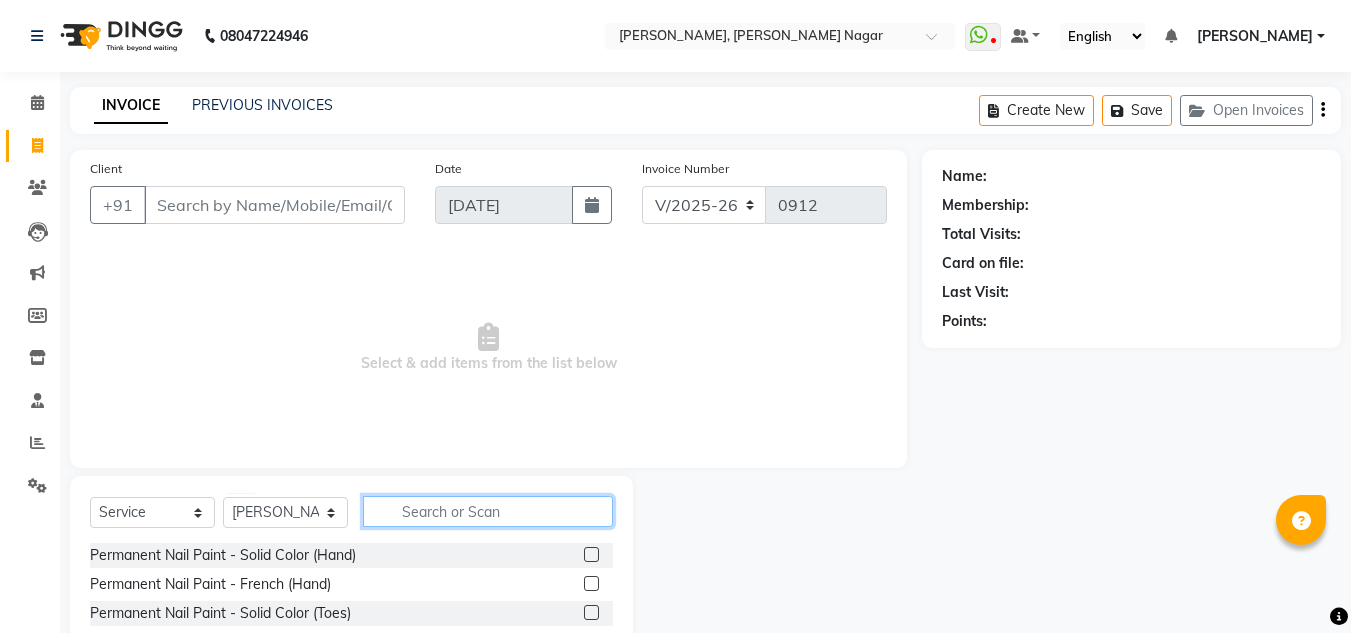 click 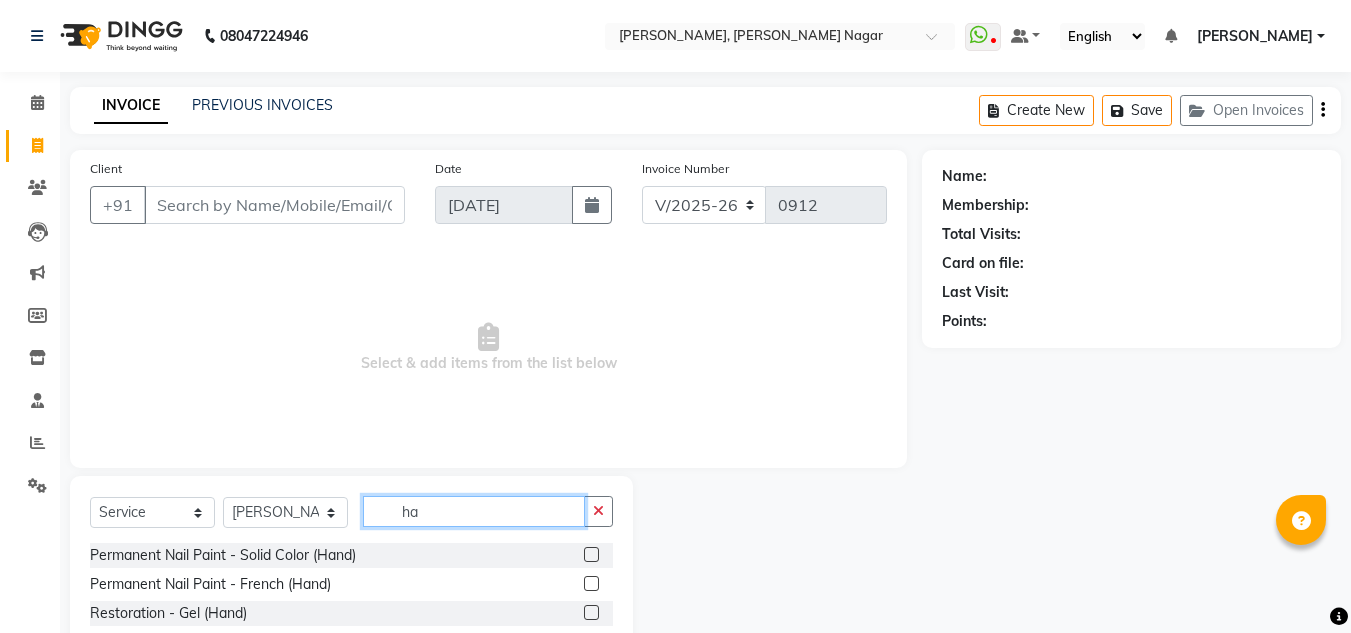 type on "h" 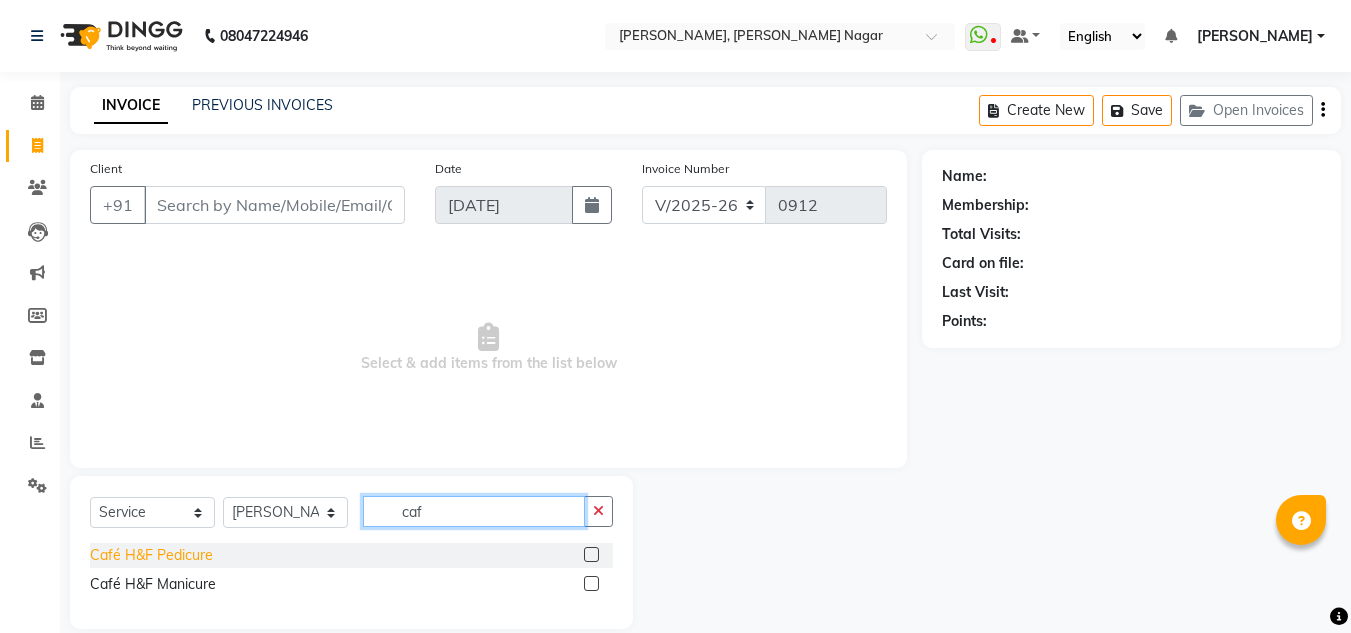 type on "caf" 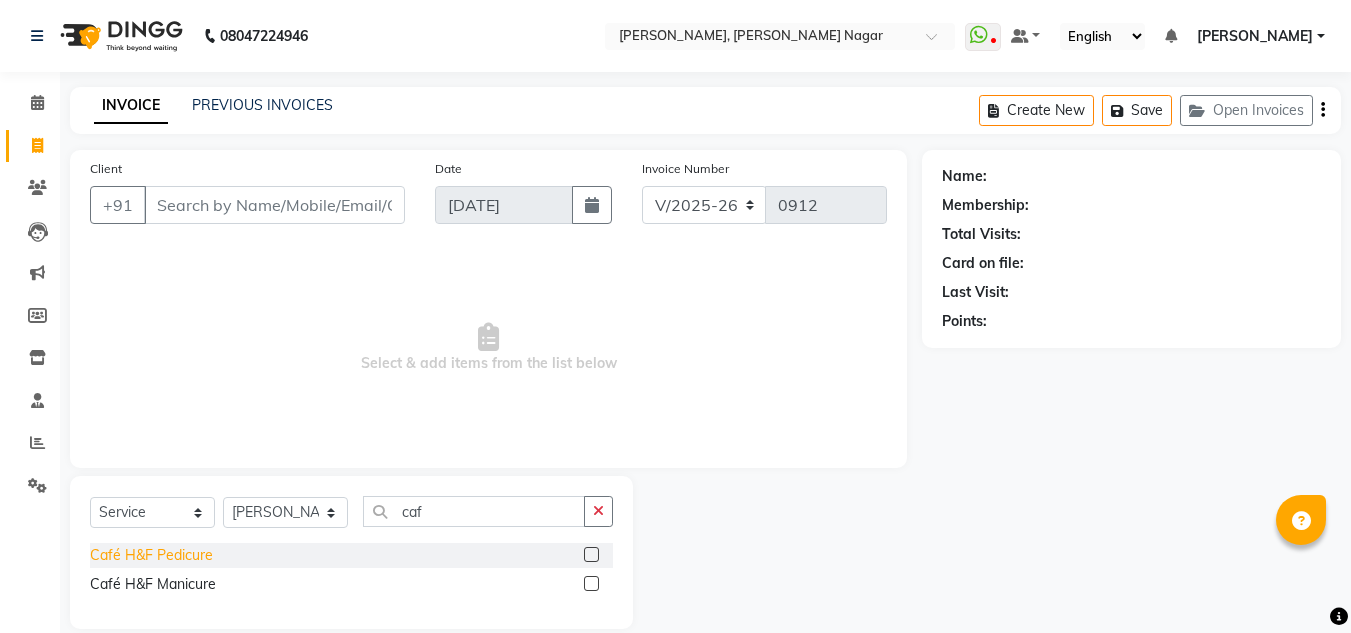 click on "Café H&F Pedicure" 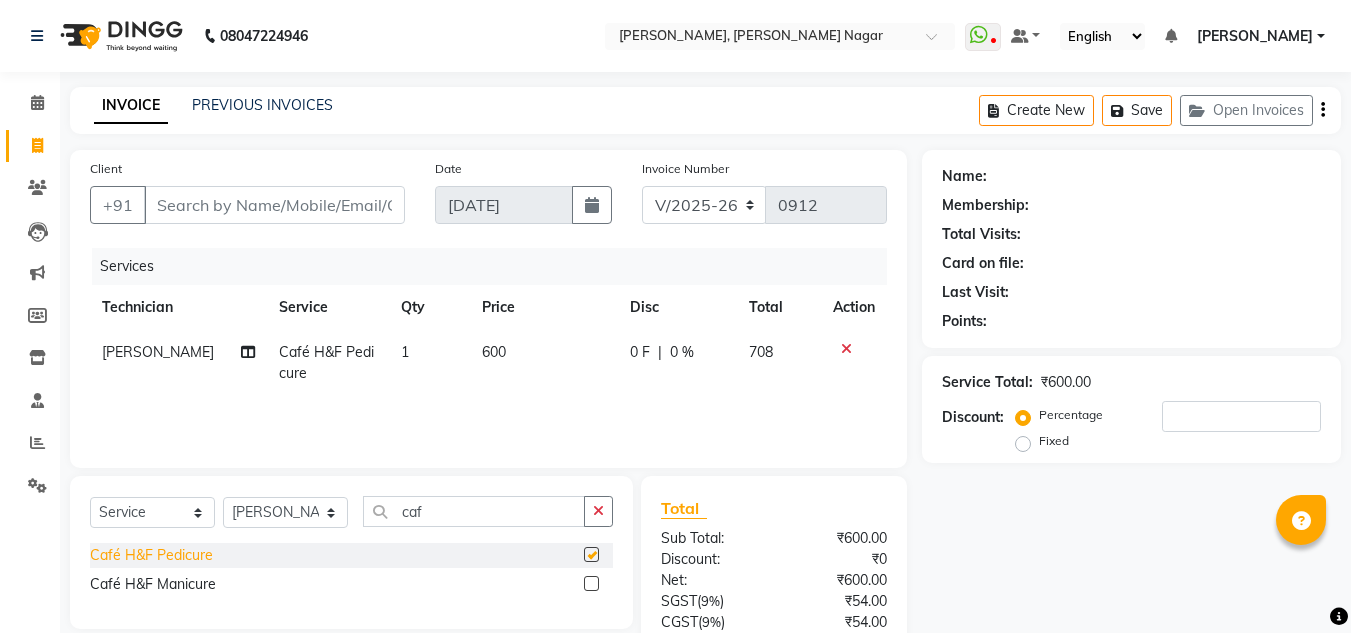 checkbox on "false" 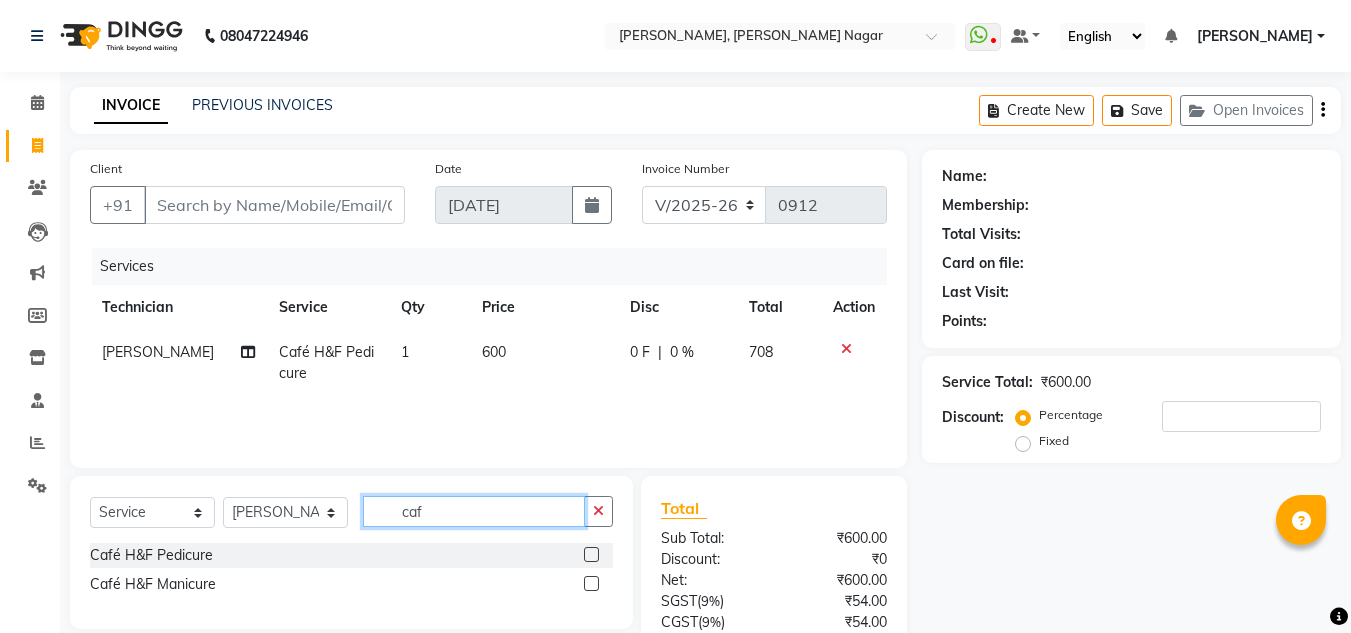 click on "caf" 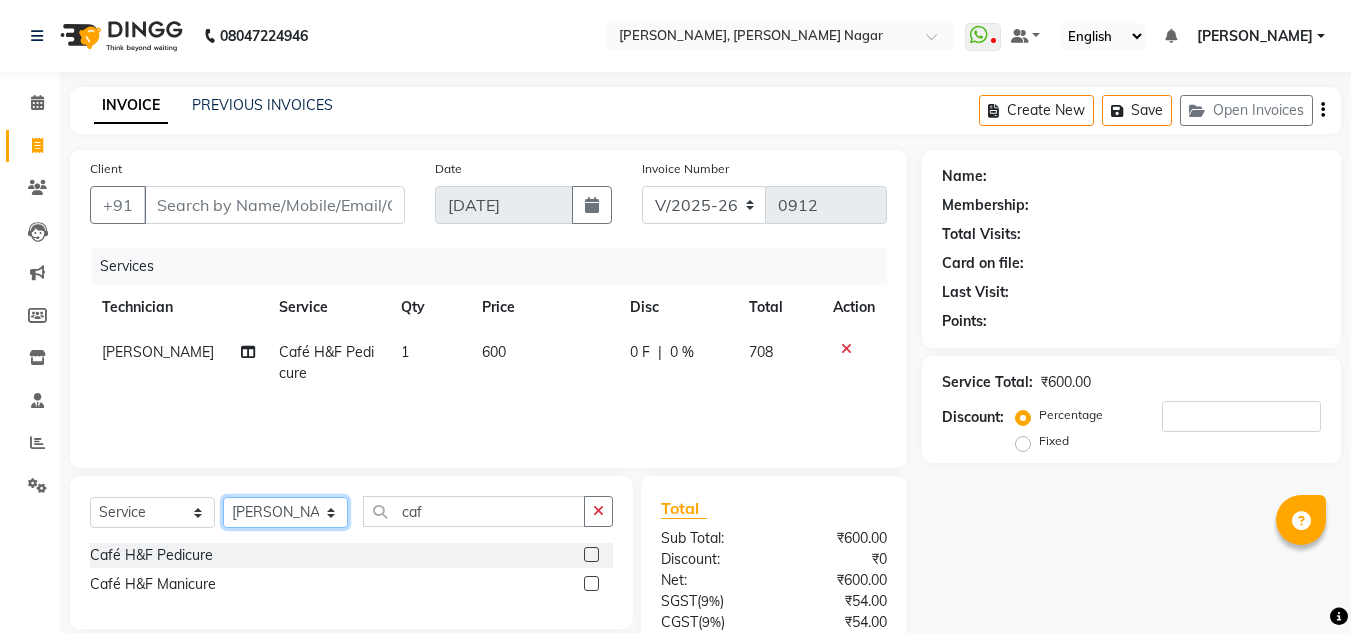 click on "Select Technician akki [PERSON_NAME] Sultha Bilal [PERSON_NAME] [PERSON_NAME]  [PERSON_NAME] Manager [PERSON_NAME]" 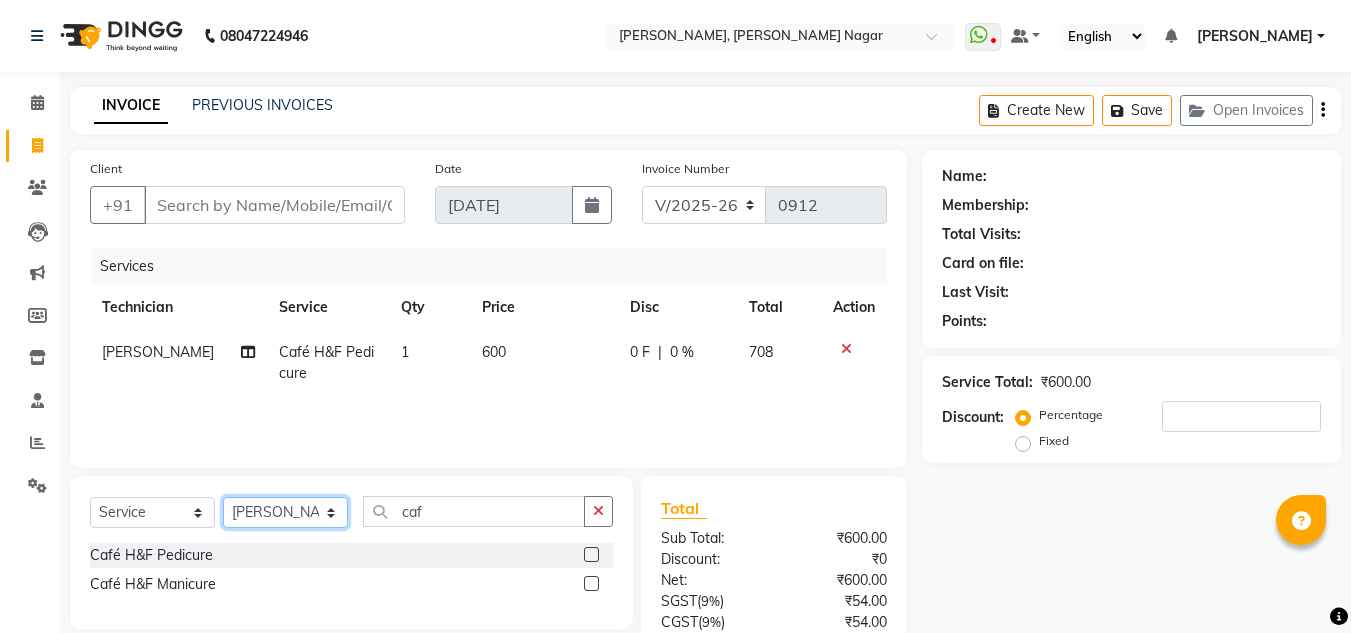 select on "81675" 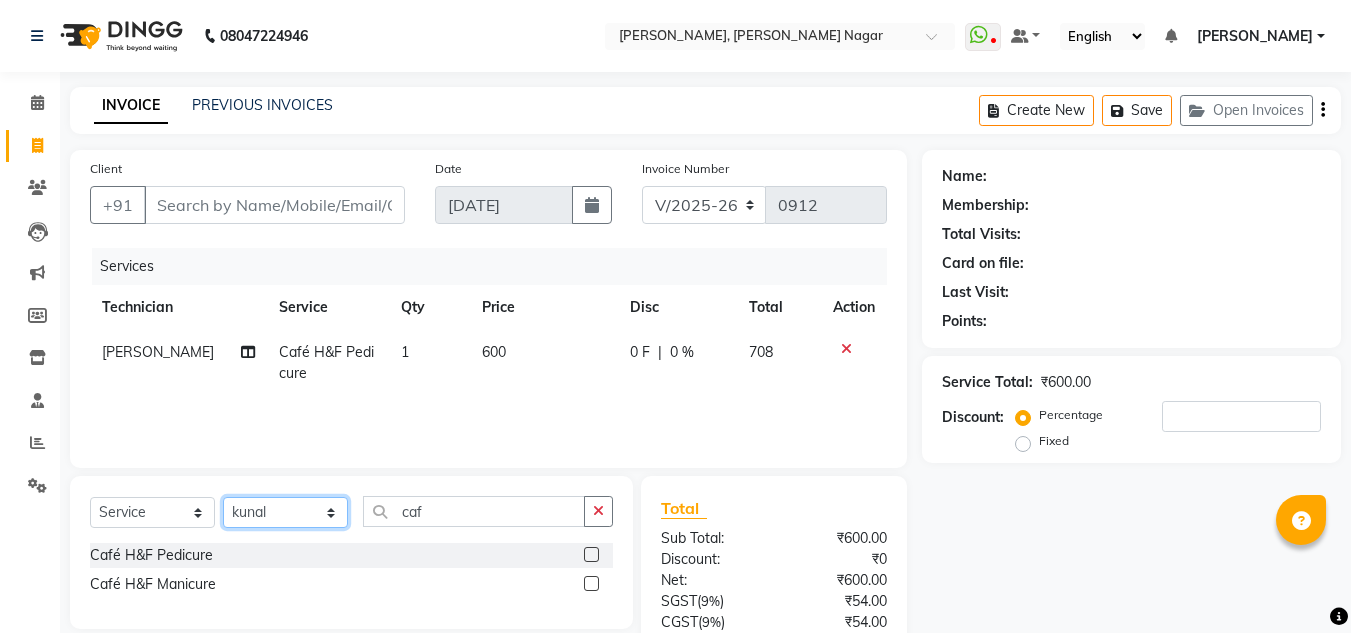 click on "Select Technician akki [PERSON_NAME] Sultha Bilal [PERSON_NAME] [PERSON_NAME]  [PERSON_NAME] Manager [PERSON_NAME]" 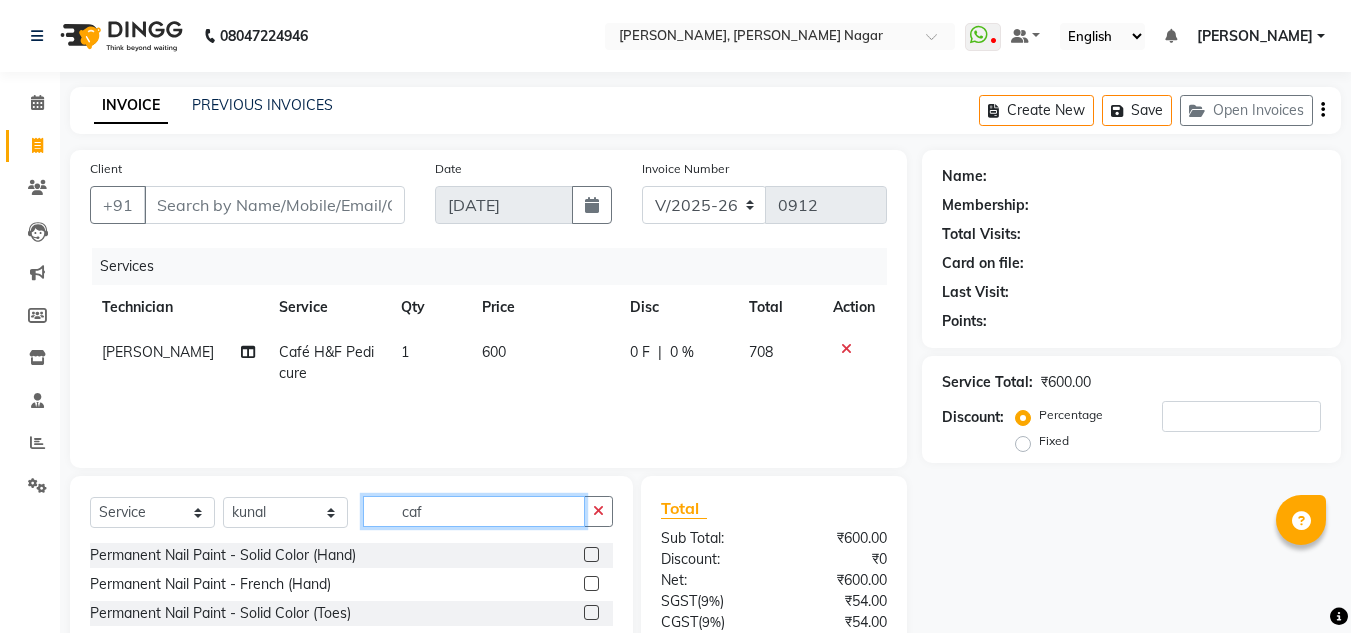 click on "caf" 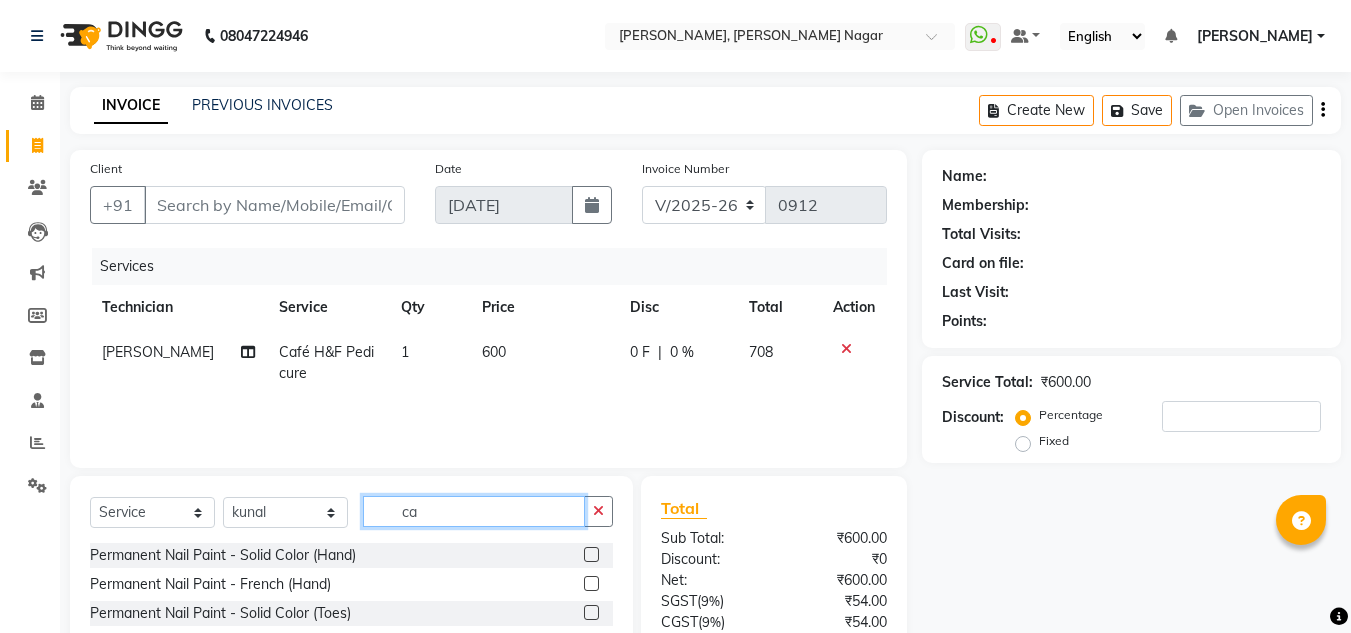 type on "c" 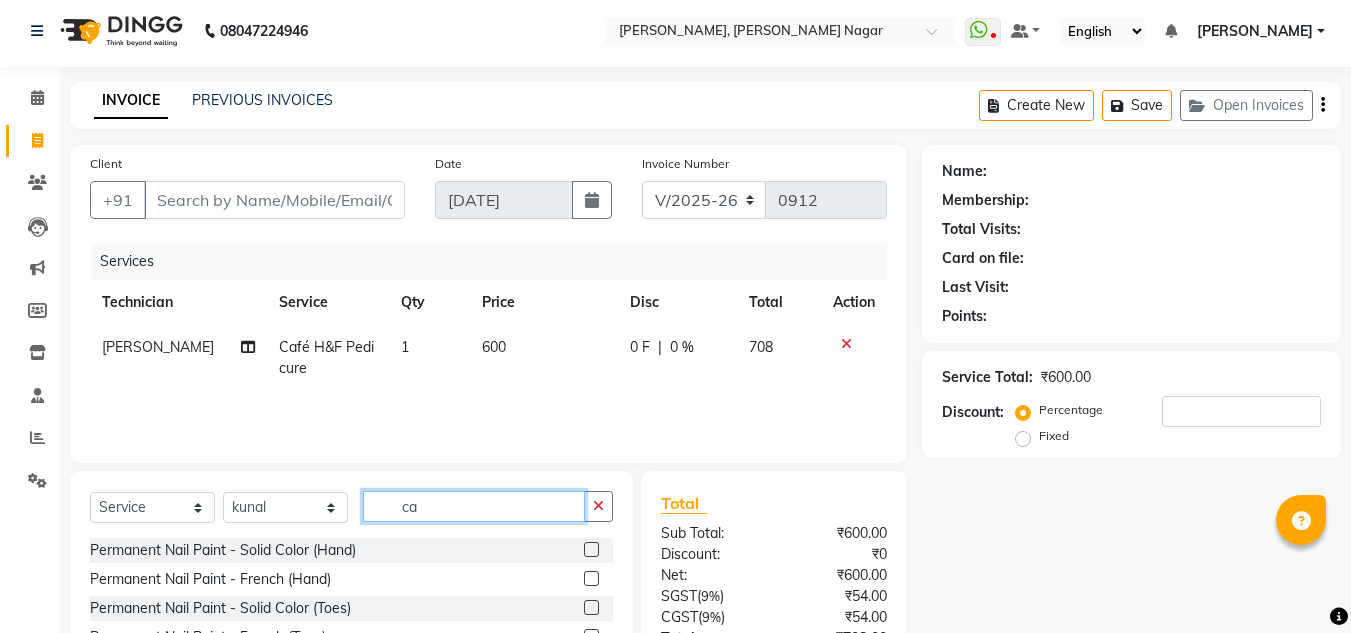 scroll, scrollTop: 9, scrollLeft: 0, axis: vertical 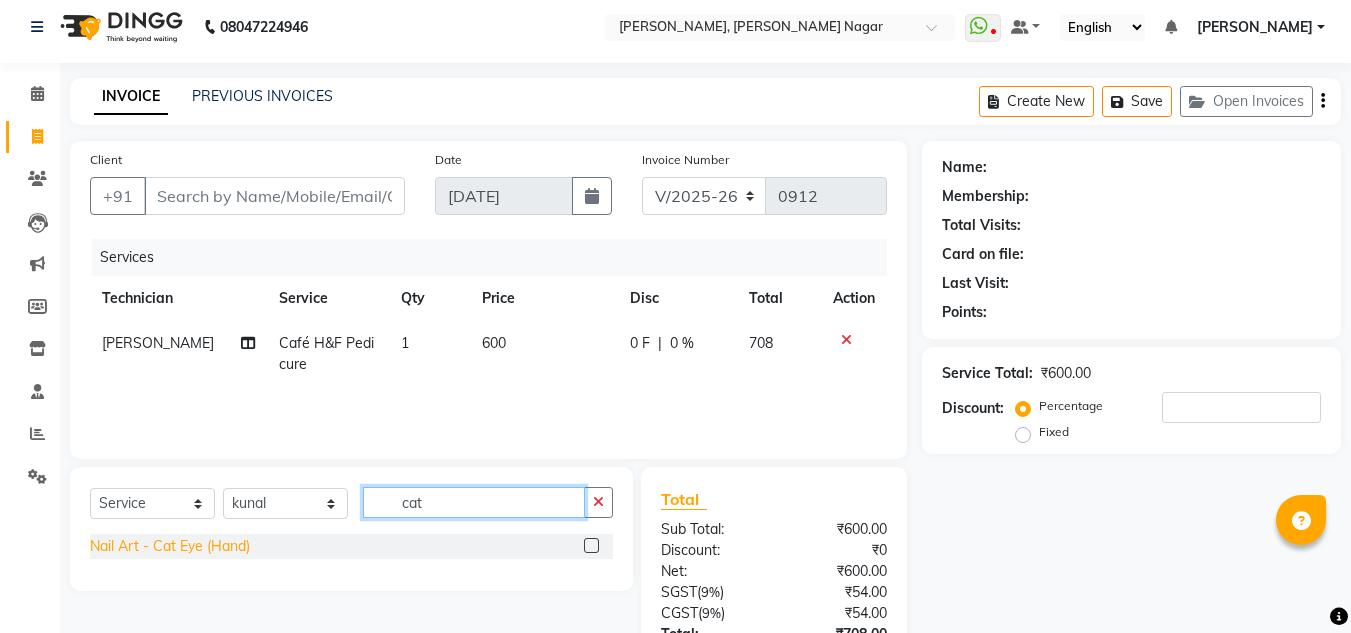 type on "cat" 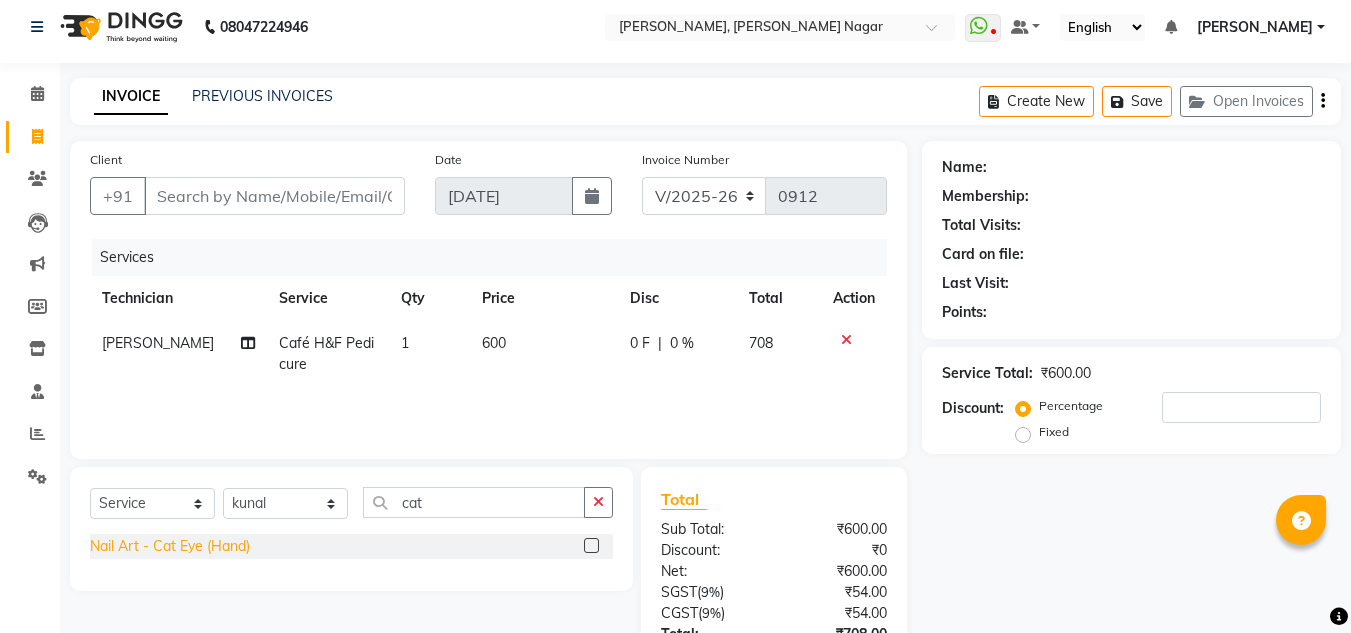click on "Nail Art - Cat Eye (Hand)" 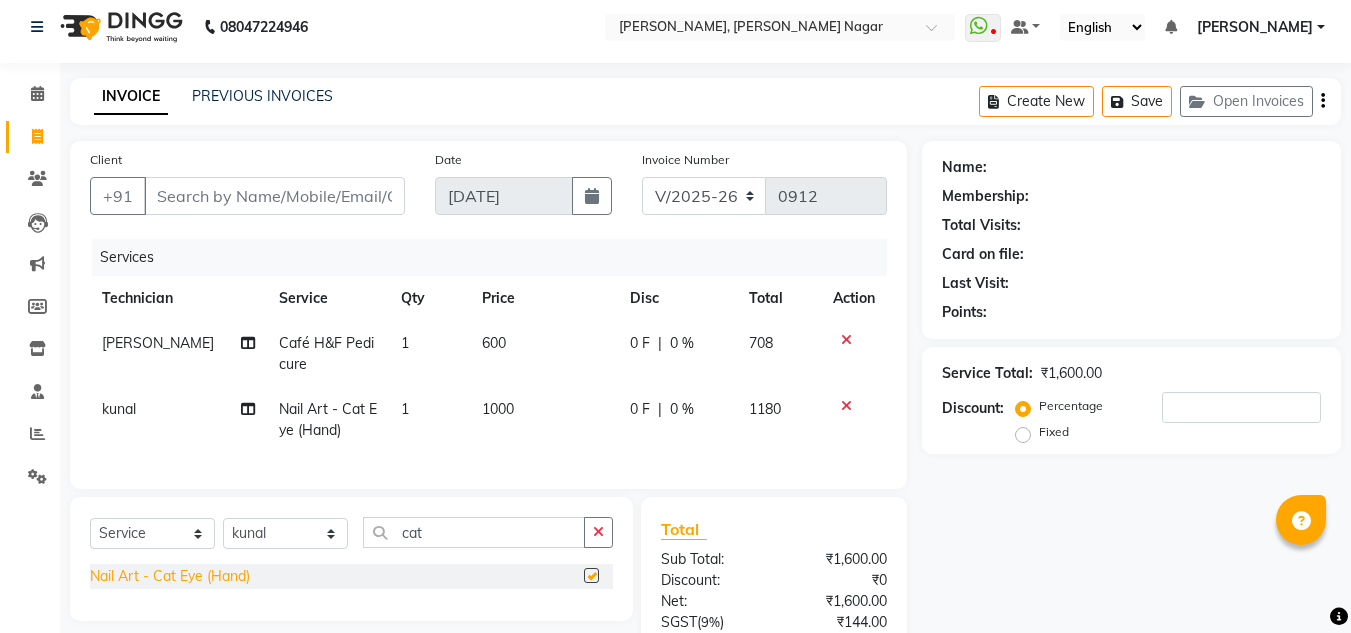 checkbox on "false" 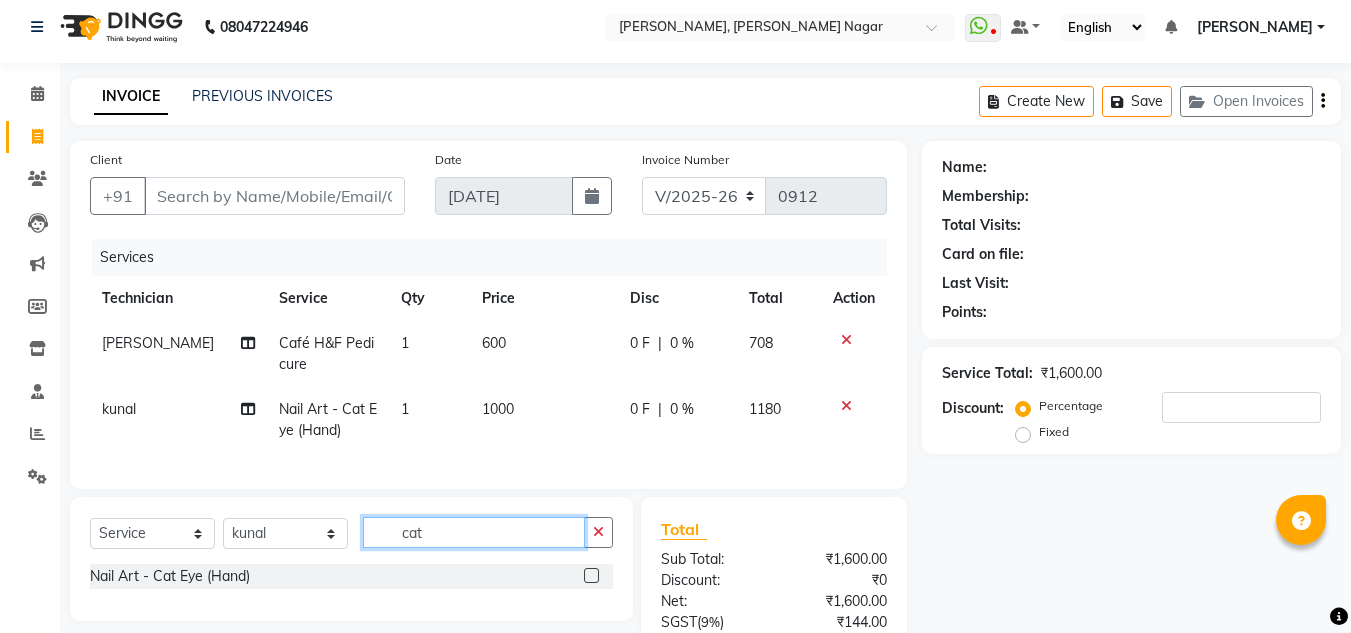 click on "cat" 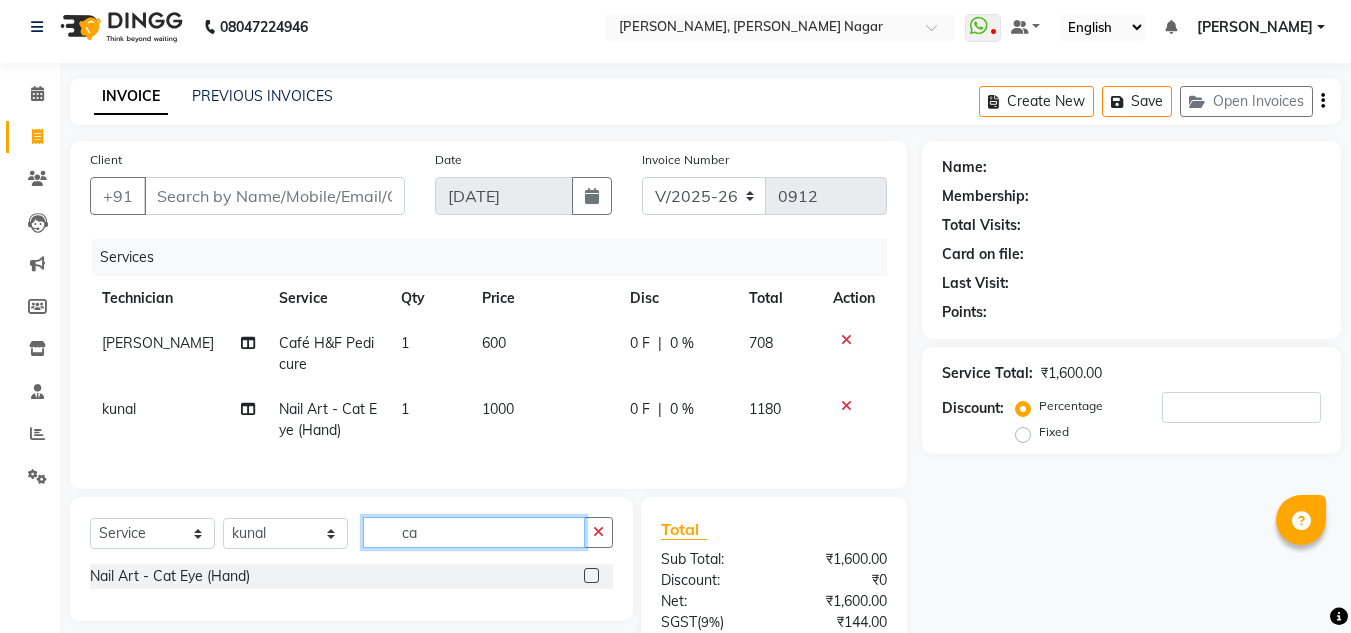 type on "c" 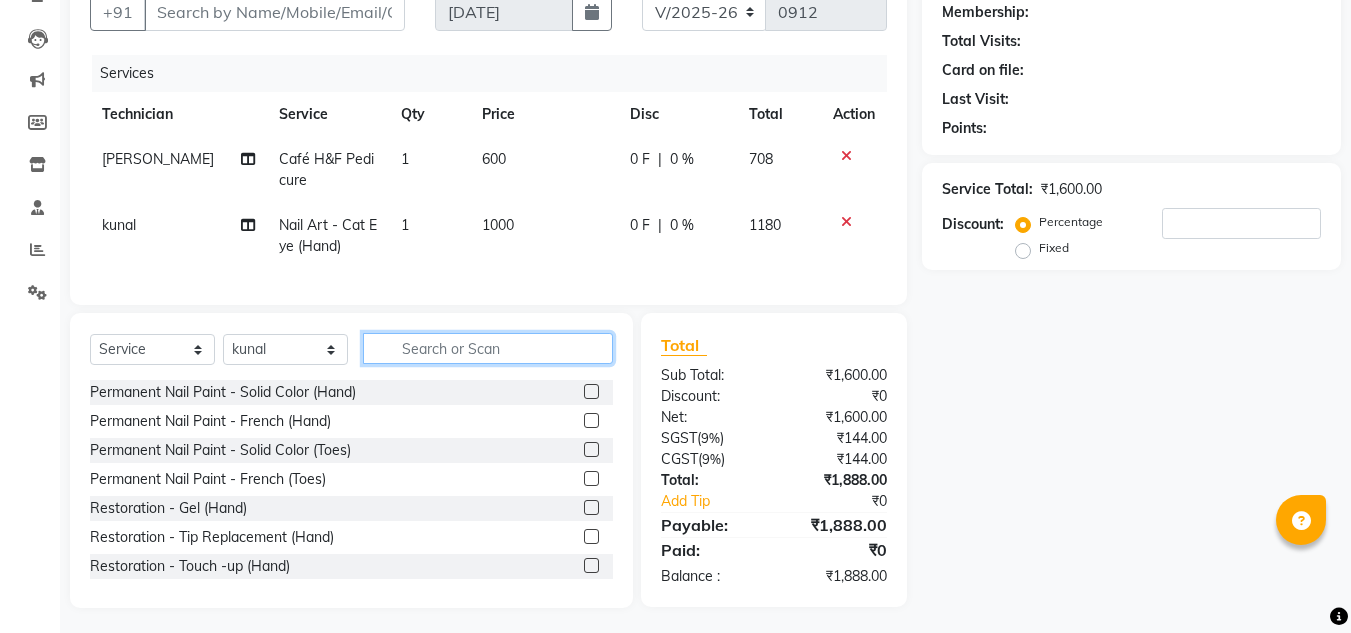 scroll, scrollTop: 0, scrollLeft: 0, axis: both 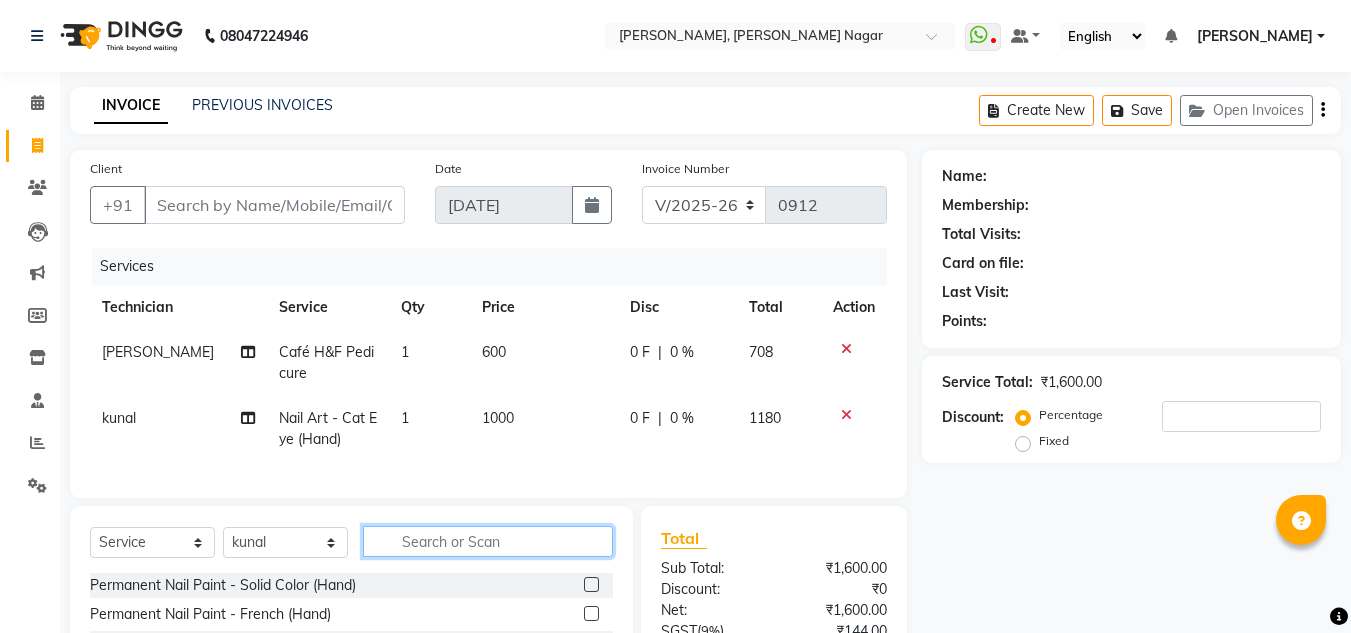 type 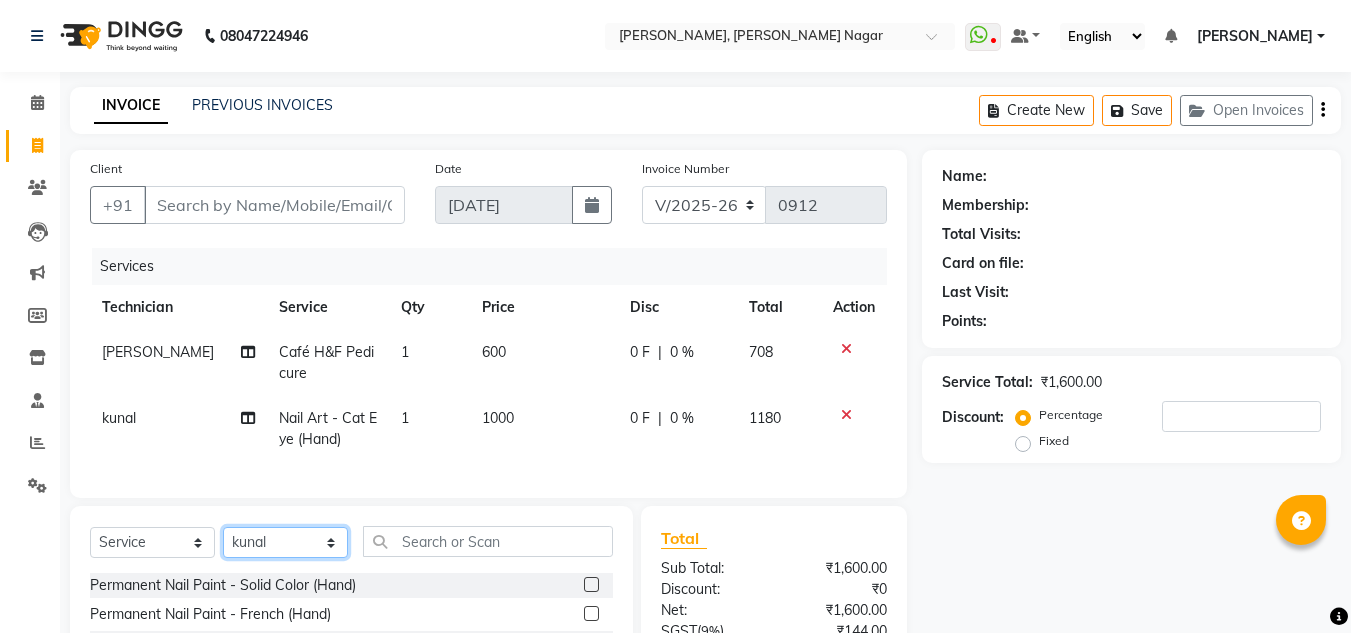 click on "Select Technician akki [PERSON_NAME] Sultha Bilal [PERSON_NAME] [PERSON_NAME]  [PERSON_NAME] Manager [PERSON_NAME]" 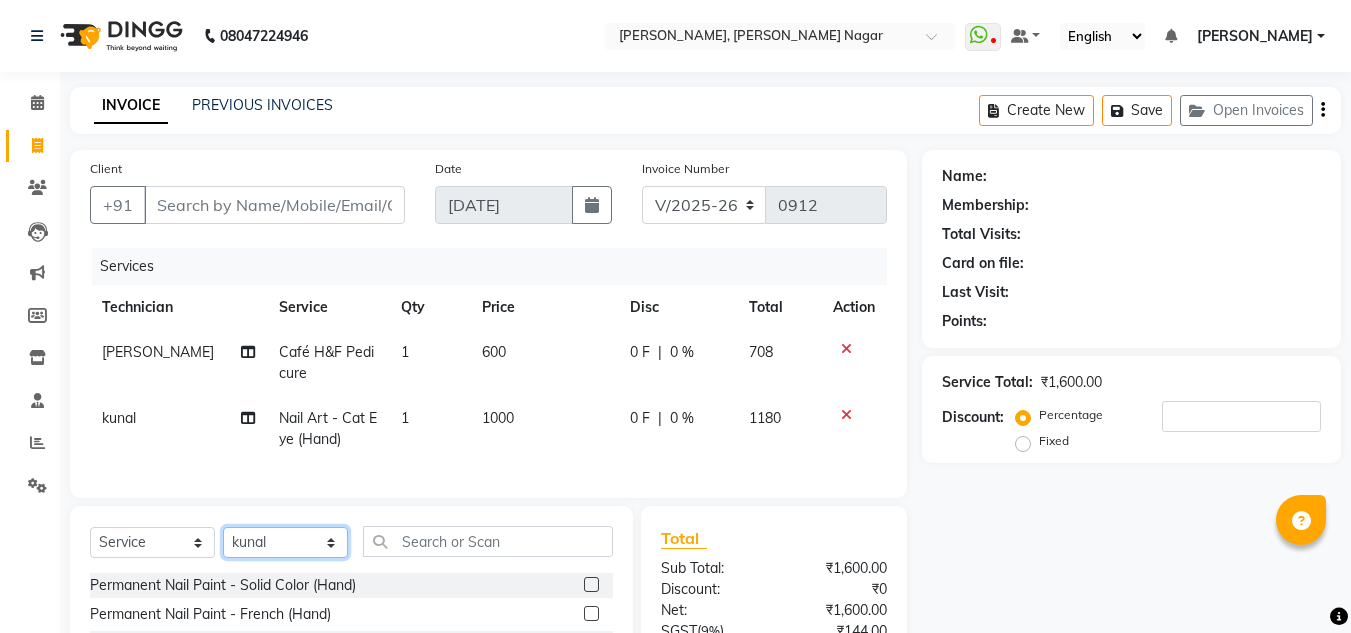 select on "84650" 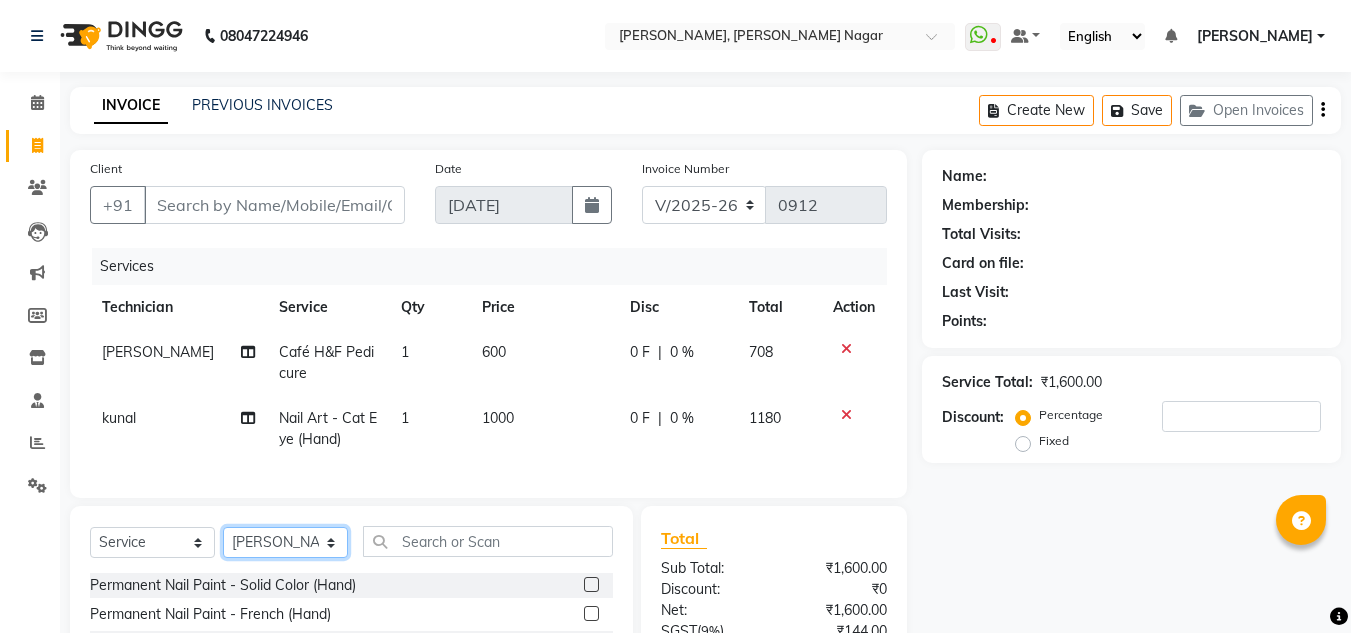 click on "Select Technician akki [PERSON_NAME] Sultha Bilal [PERSON_NAME] [PERSON_NAME]  [PERSON_NAME] Manager [PERSON_NAME]" 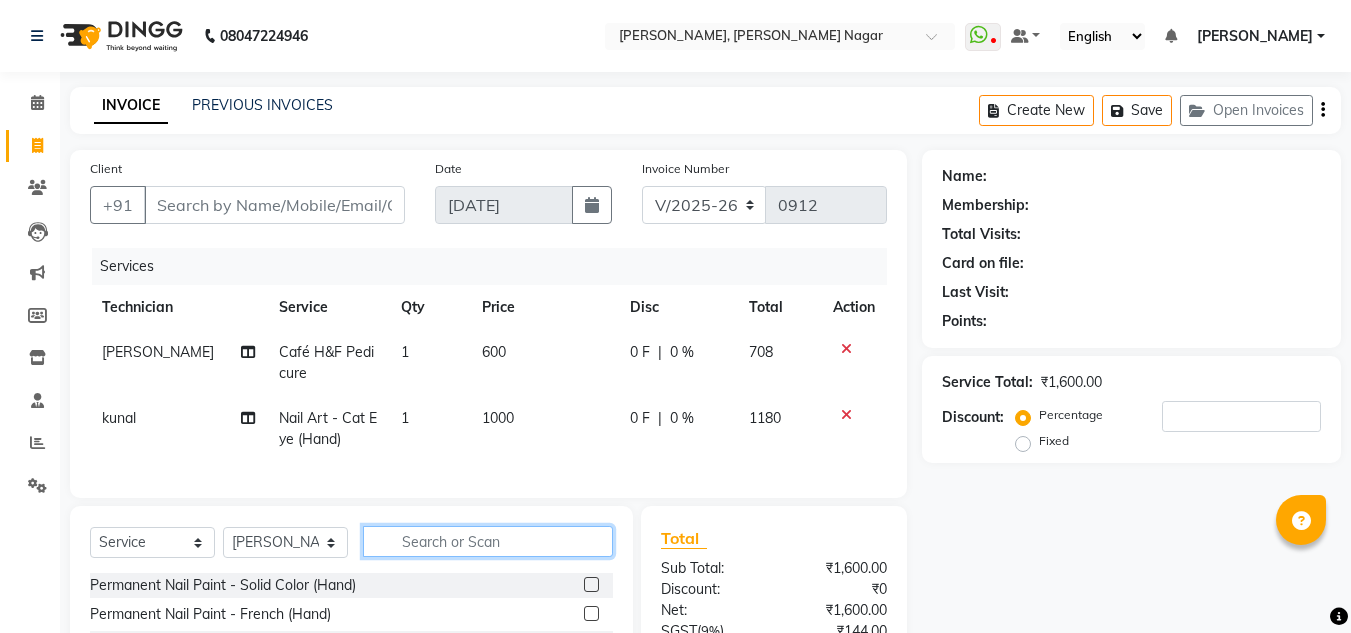 click 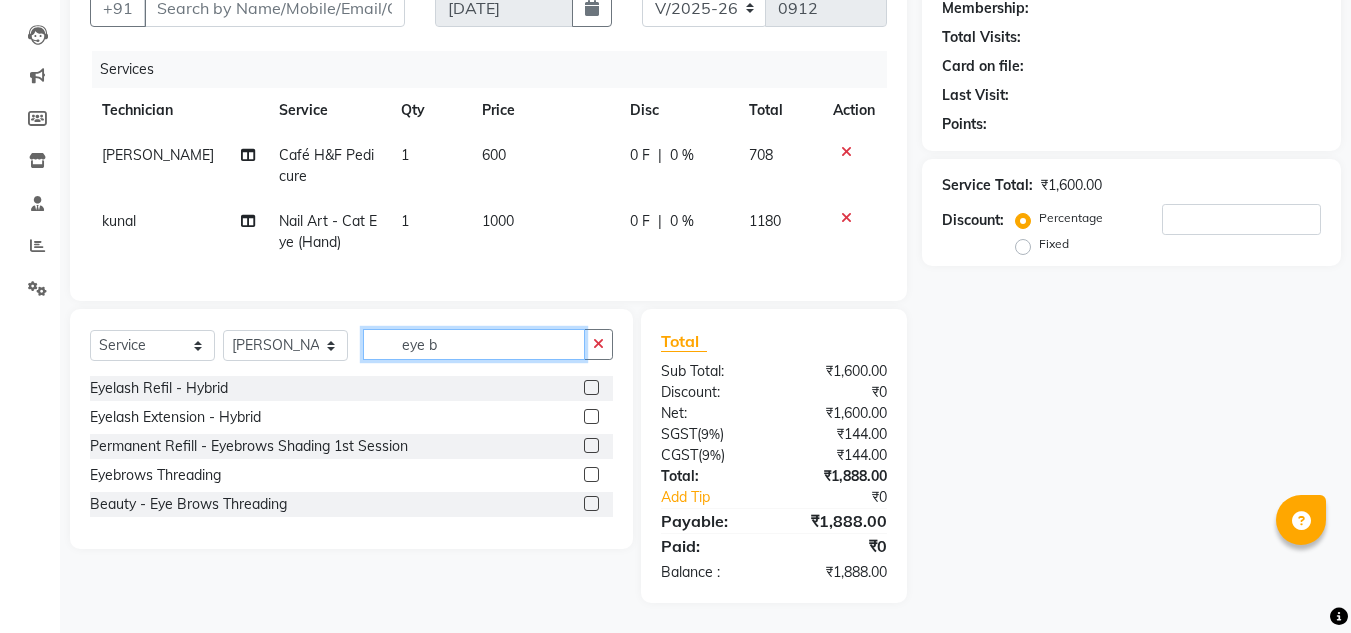 scroll, scrollTop: 212, scrollLeft: 0, axis: vertical 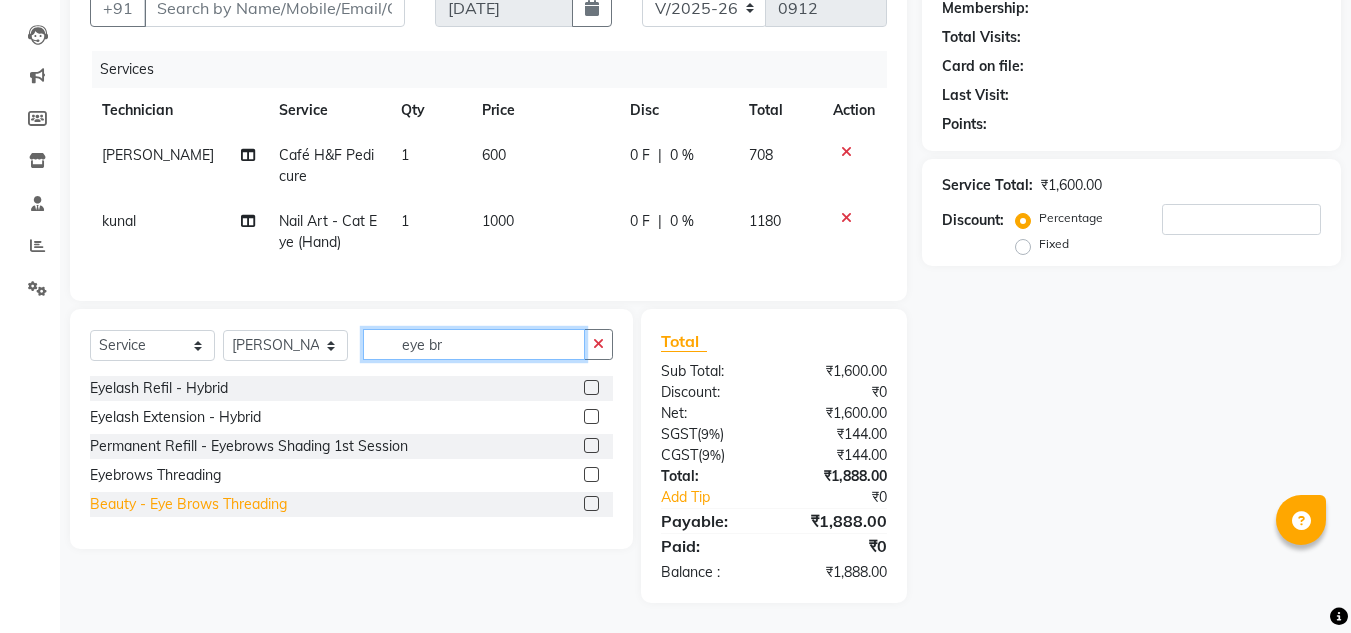 type on "eye br" 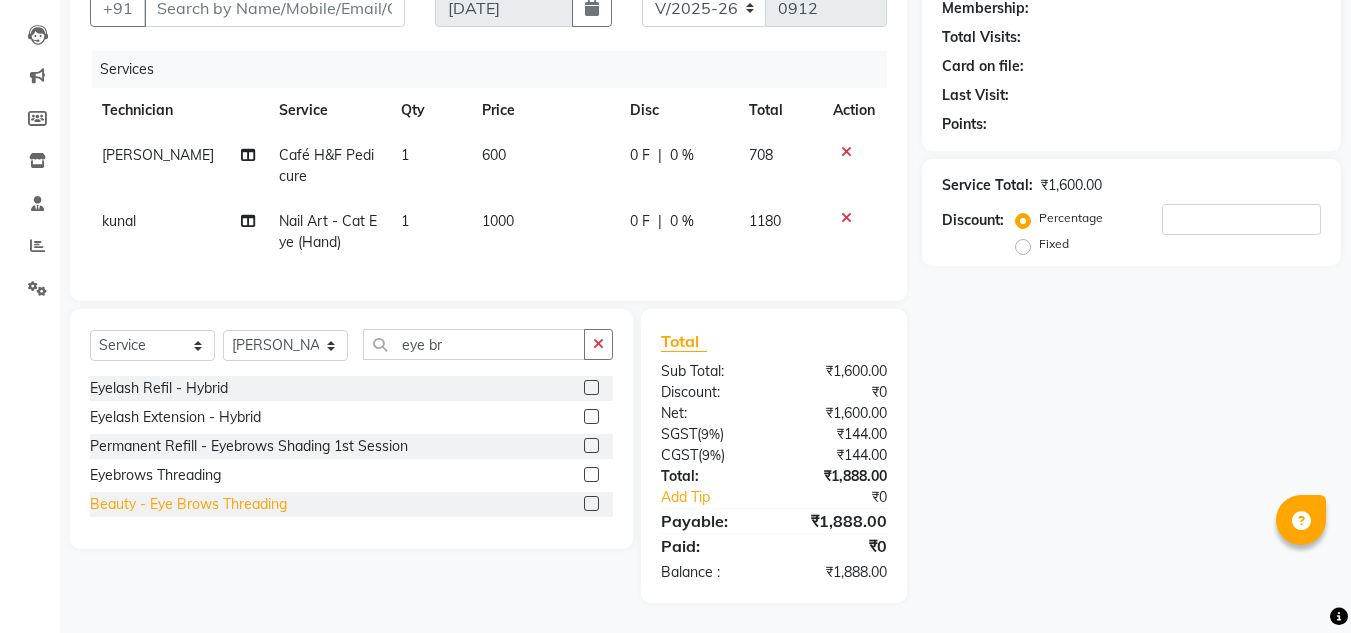 click on "Beauty  - Eye Brows Threading" 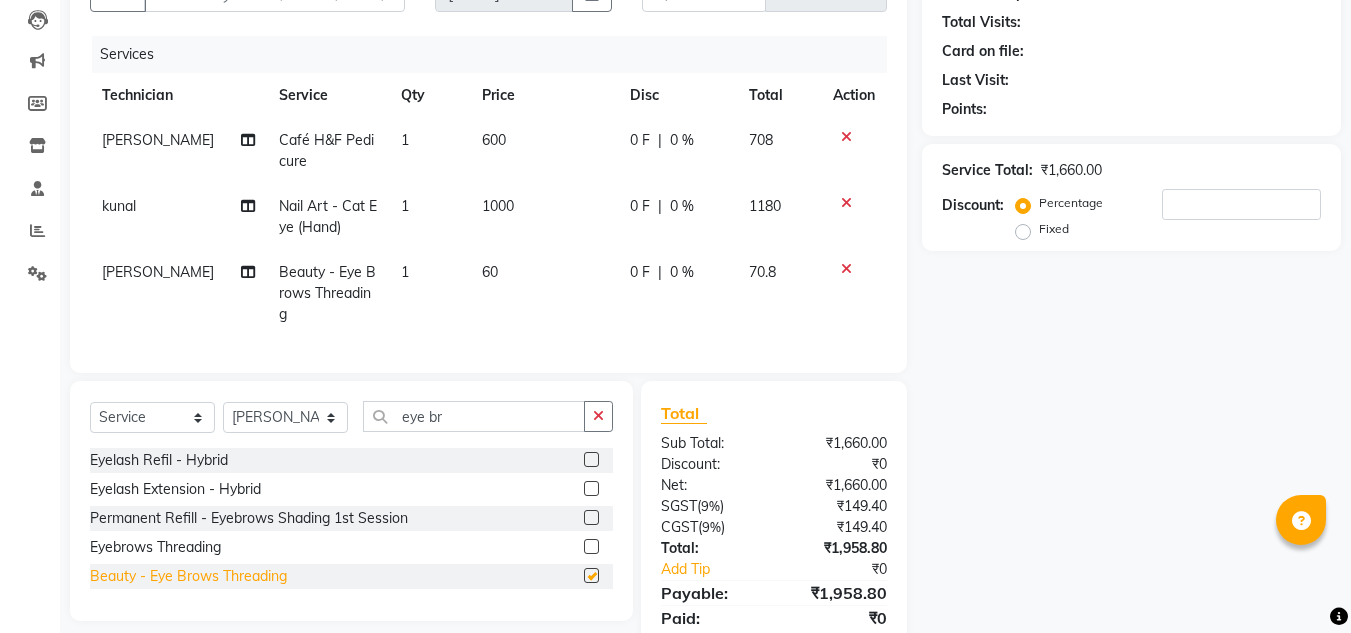 checkbox on "false" 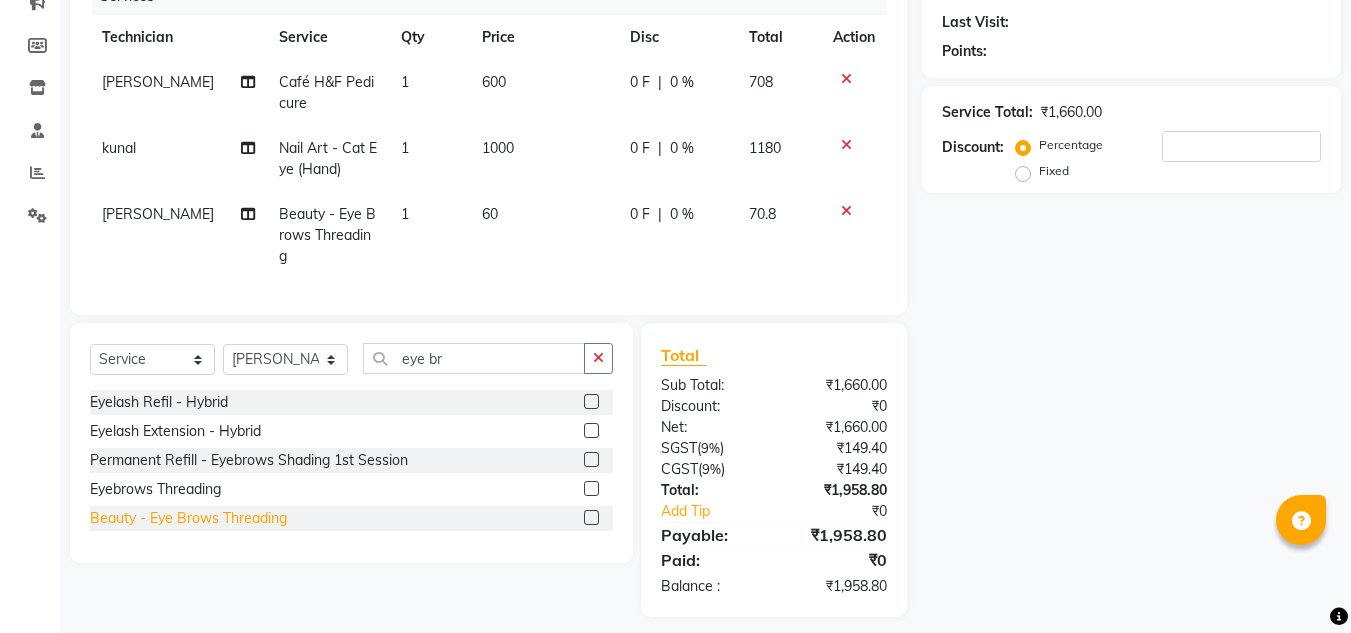 scroll, scrollTop: 0, scrollLeft: 0, axis: both 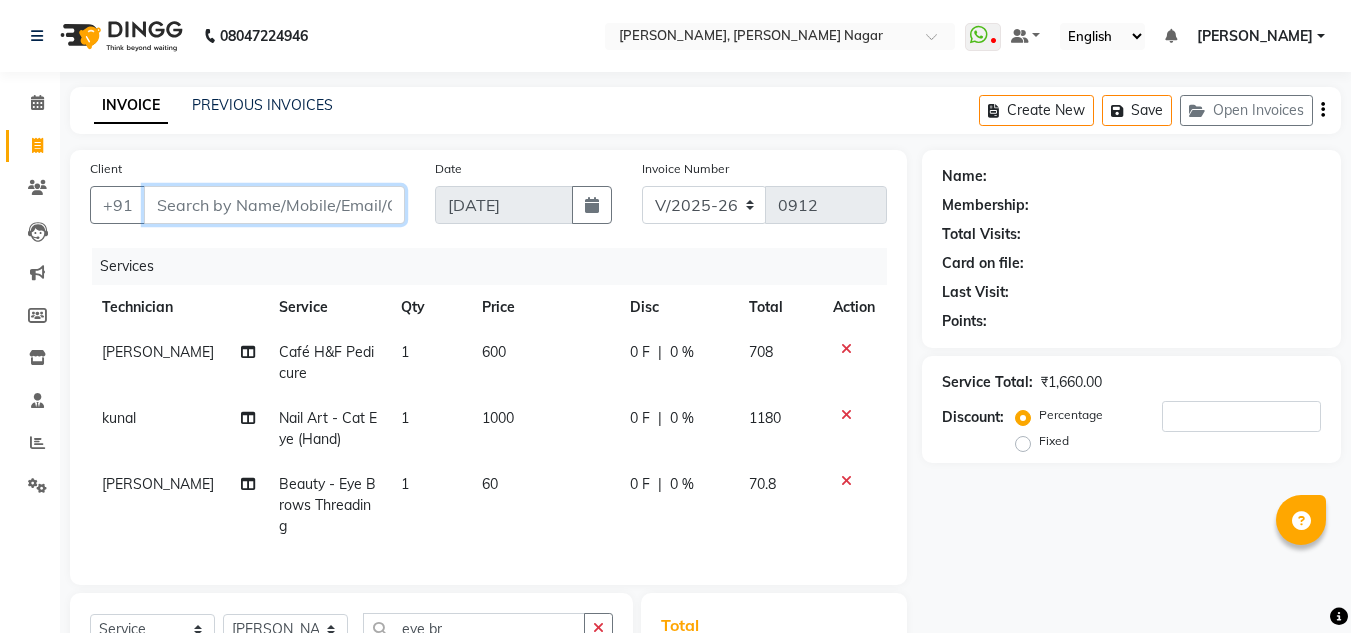 click on "Client" at bounding box center (274, 205) 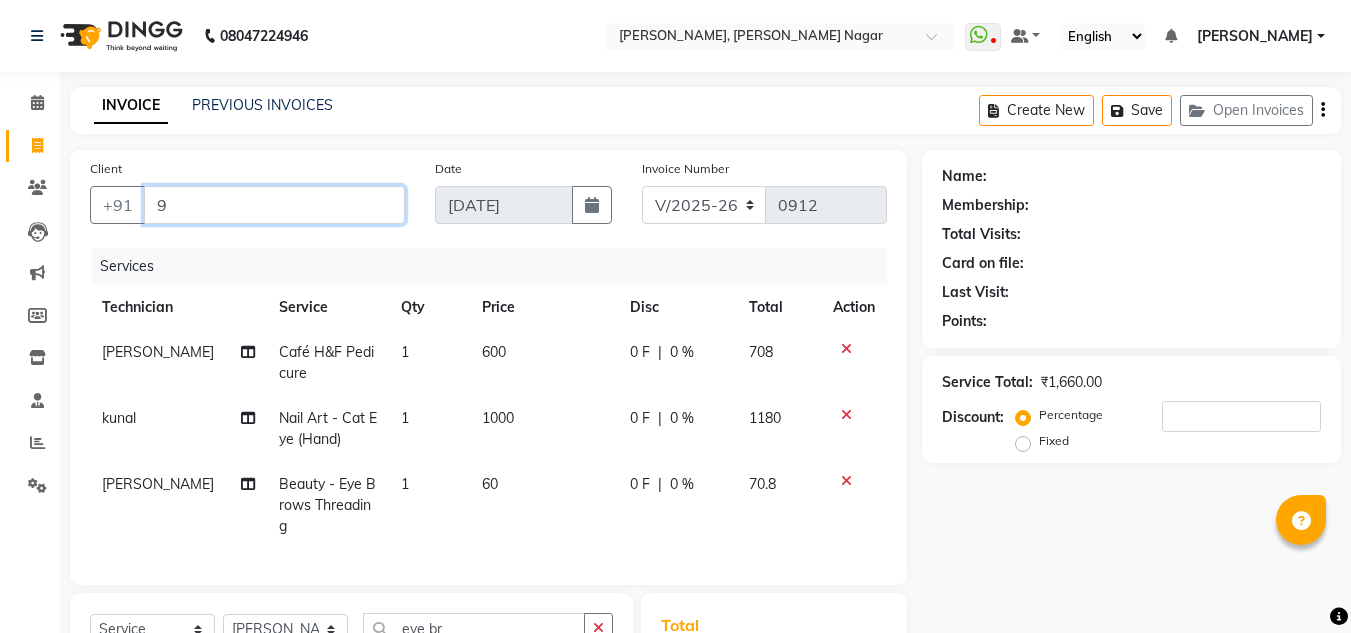 type on "9+" 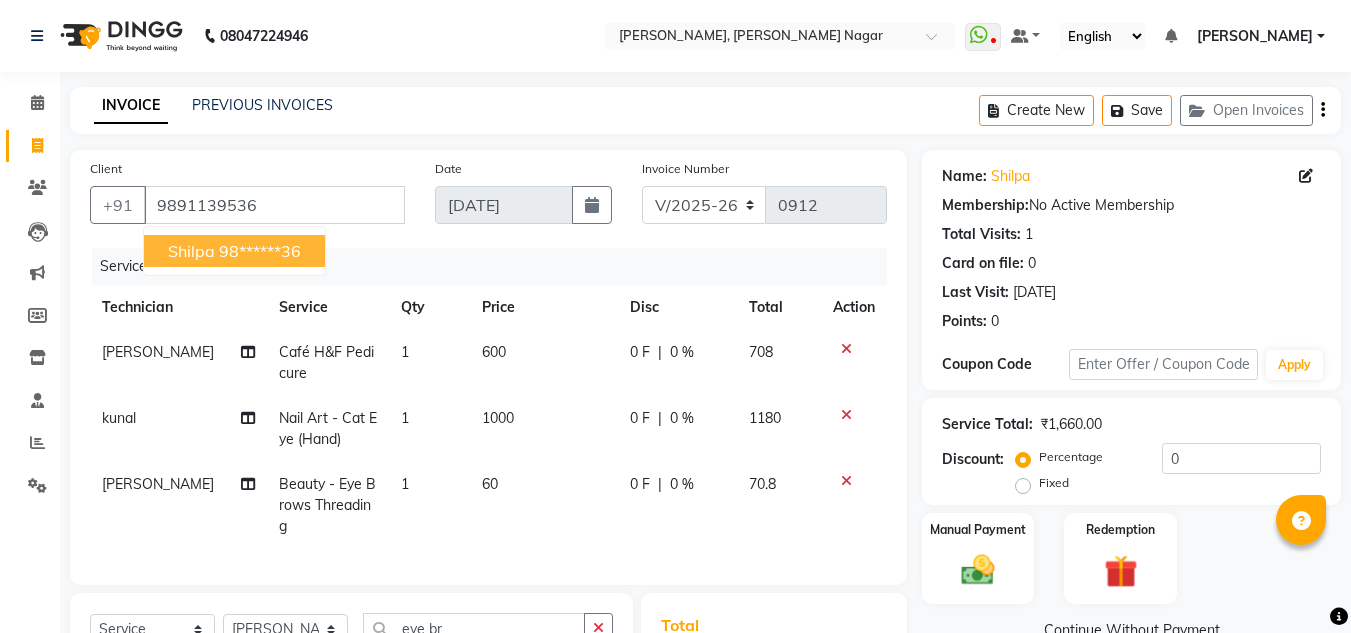 click on "shilpa" at bounding box center (191, 251) 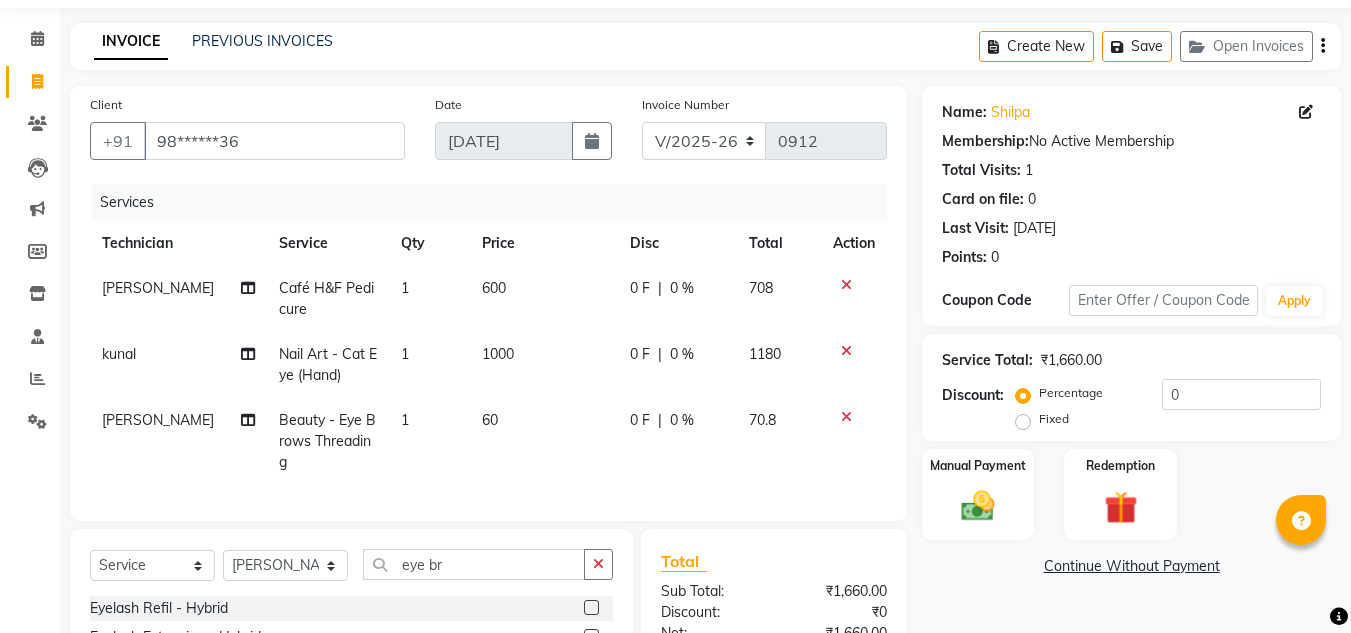 scroll, scrollTop: 0, scrollLeft: 0, axis: both 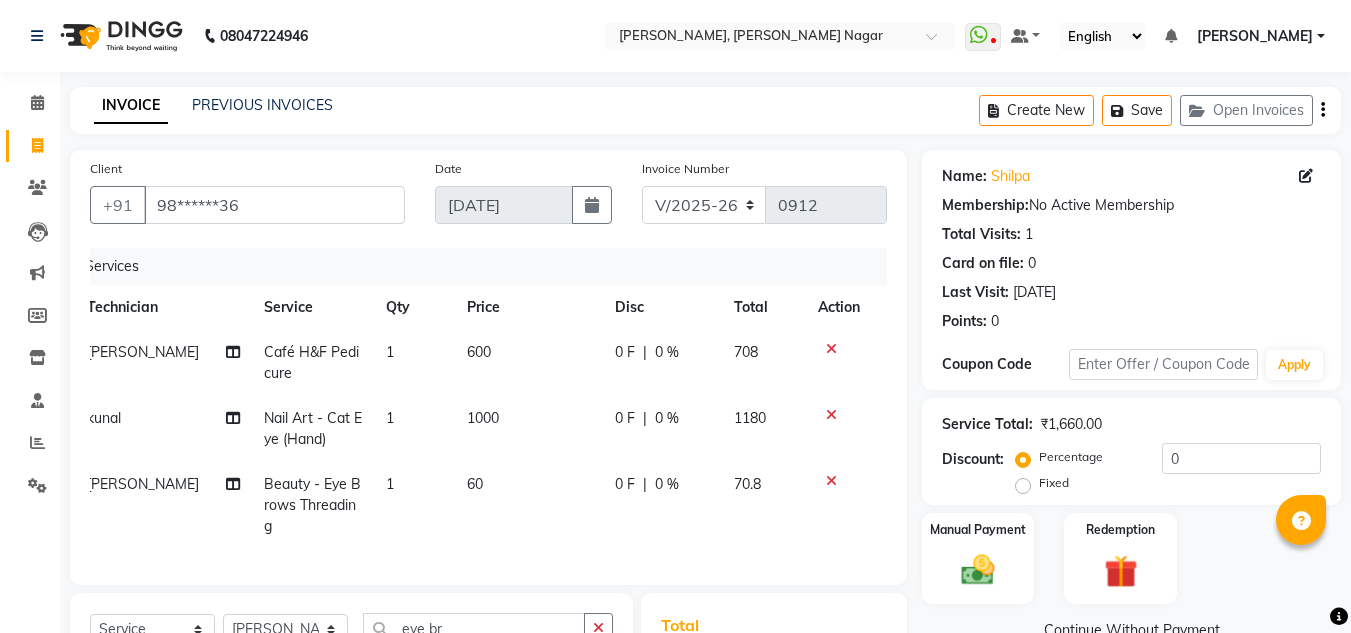 click on "600" 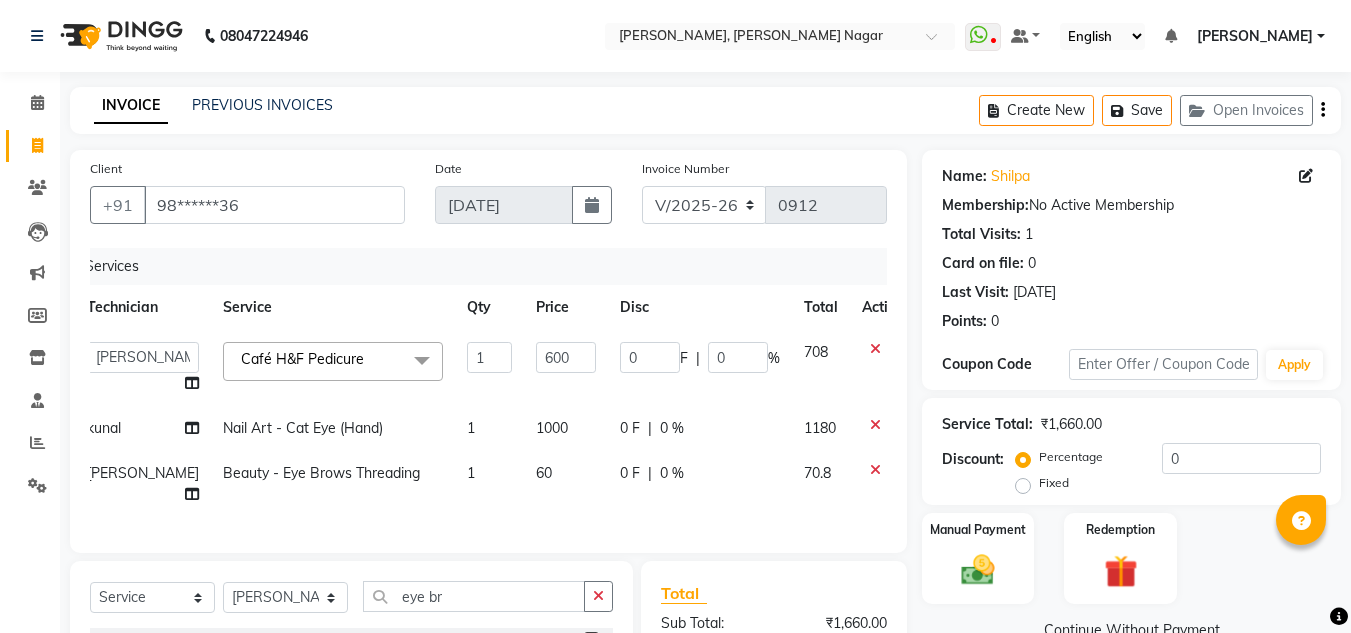 click on "1" 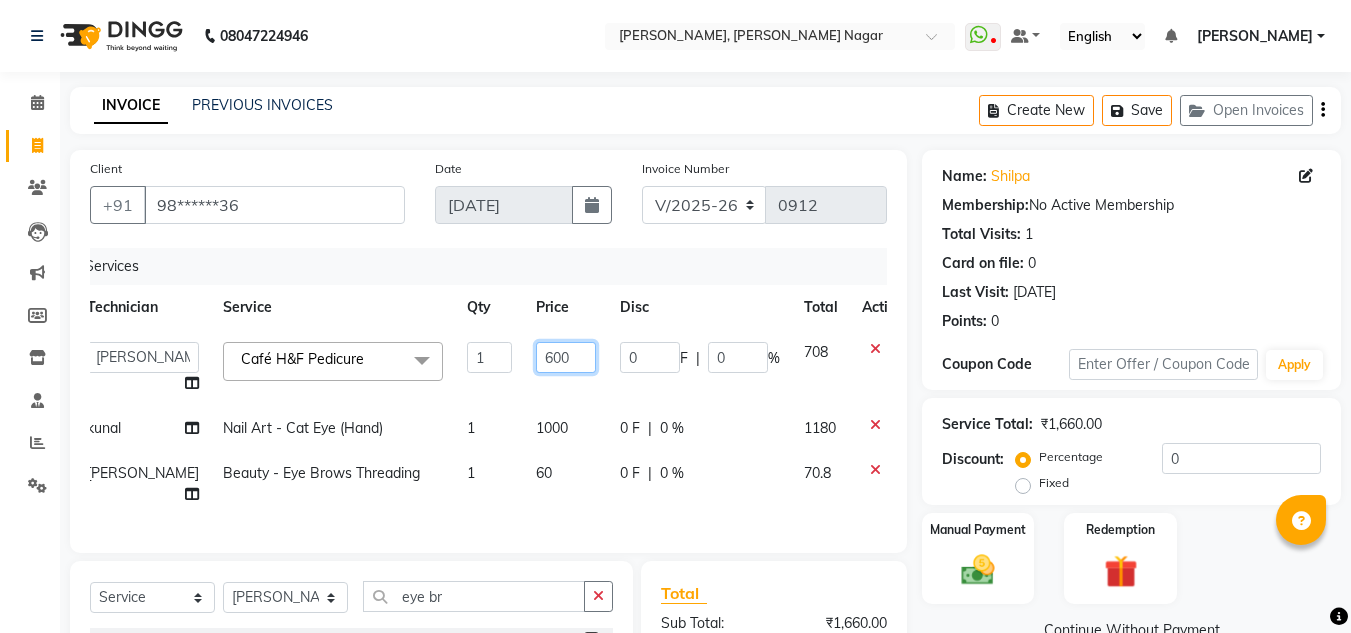 click on "600" 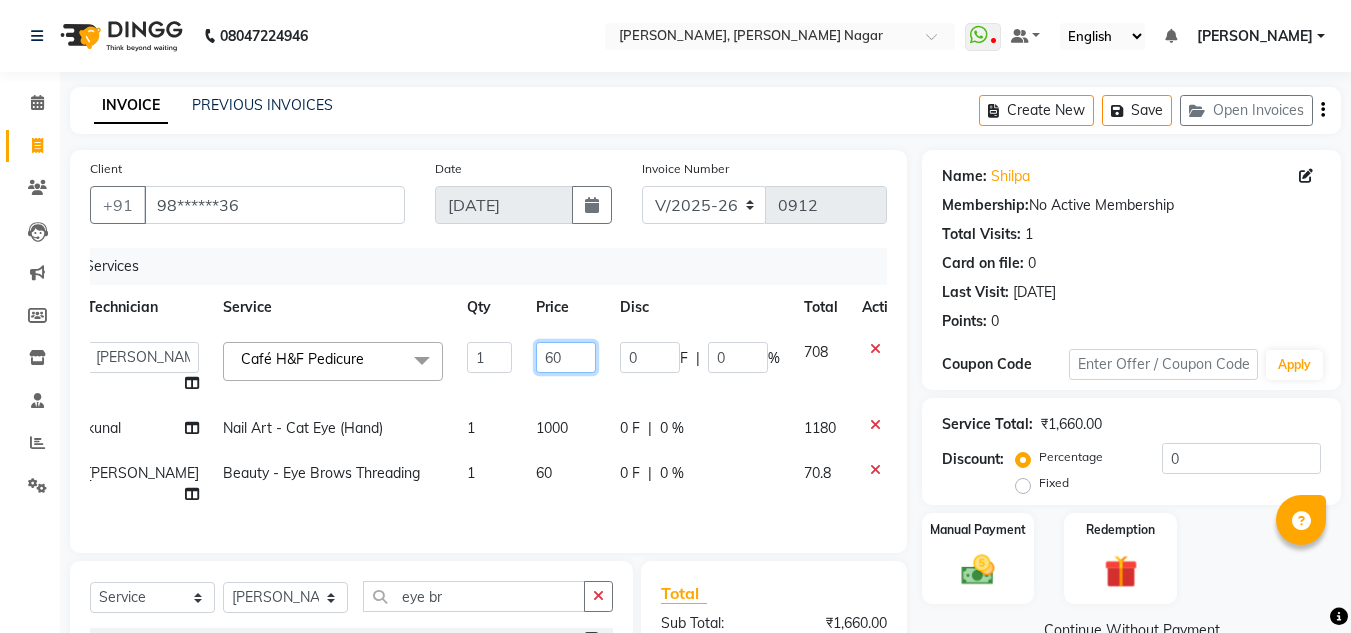 type on "6" 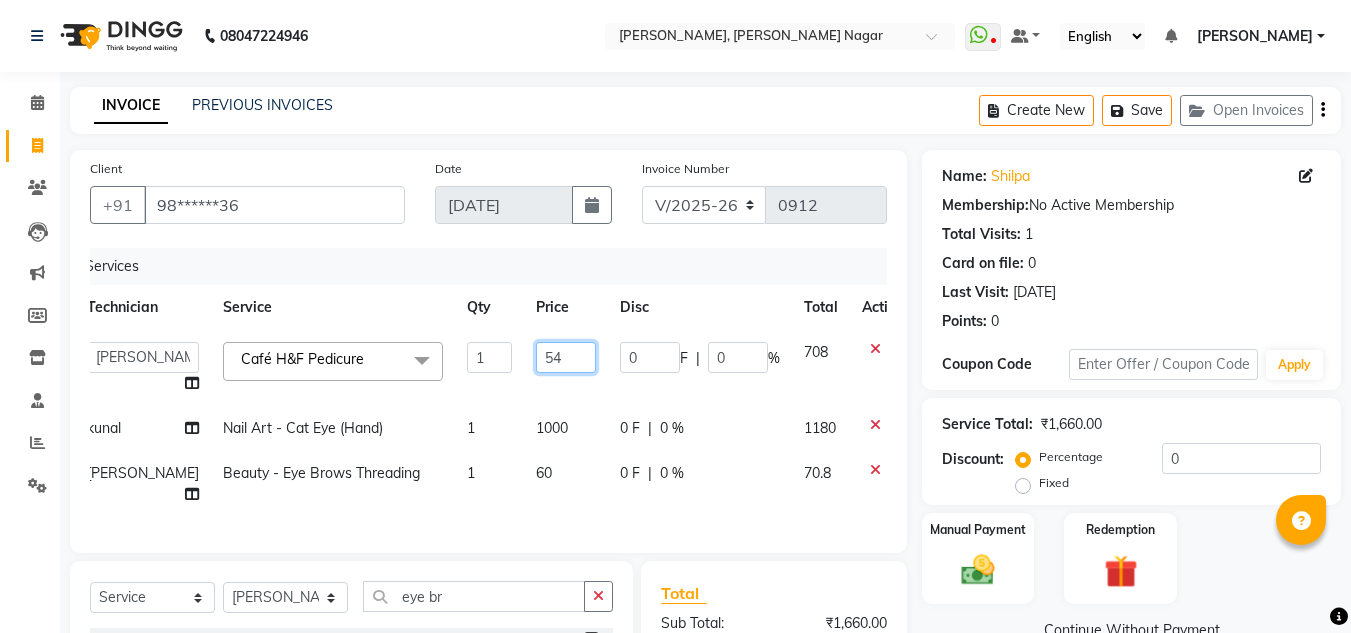 type on "540" 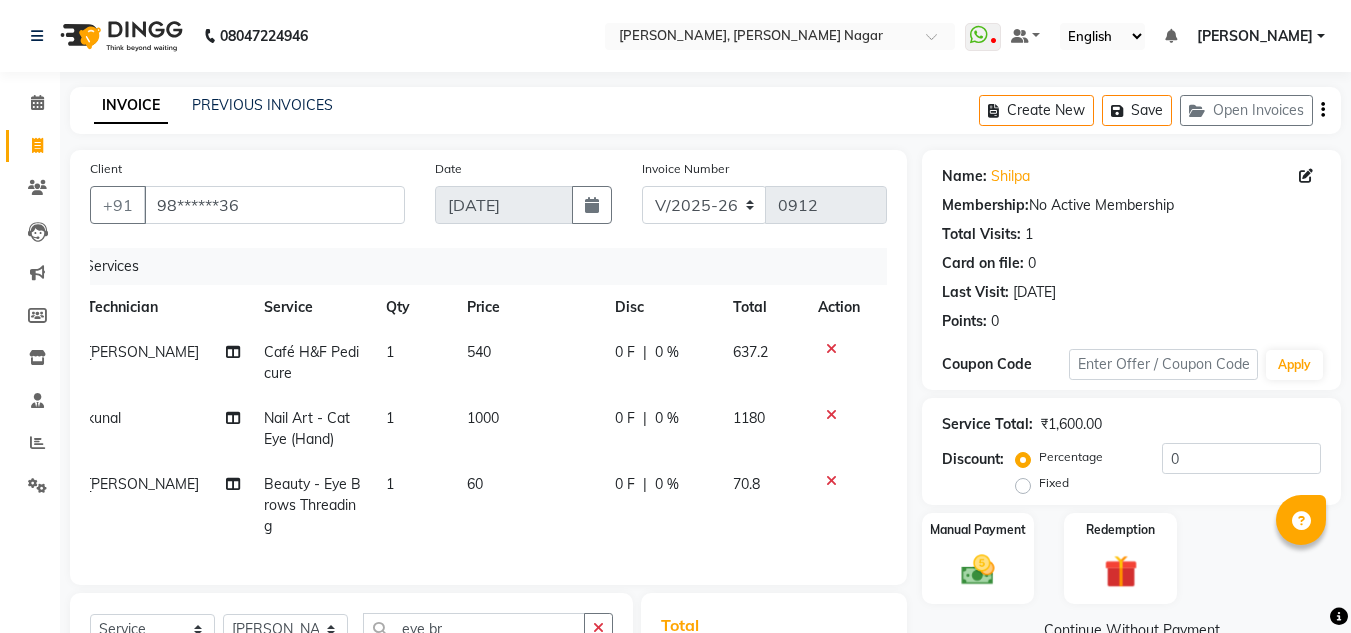 click on "[PERSON_NAME] Café H&F Pedicure 1 540 0 F | 0 % 637.2 kunal Nail Art - Cat Eye (Hand) 1 1000 0 F | 0 % 1180 [PERSON_NAME] Beauty  - Eye Brows Threading 1 60 0 F | 0 % 70.8" 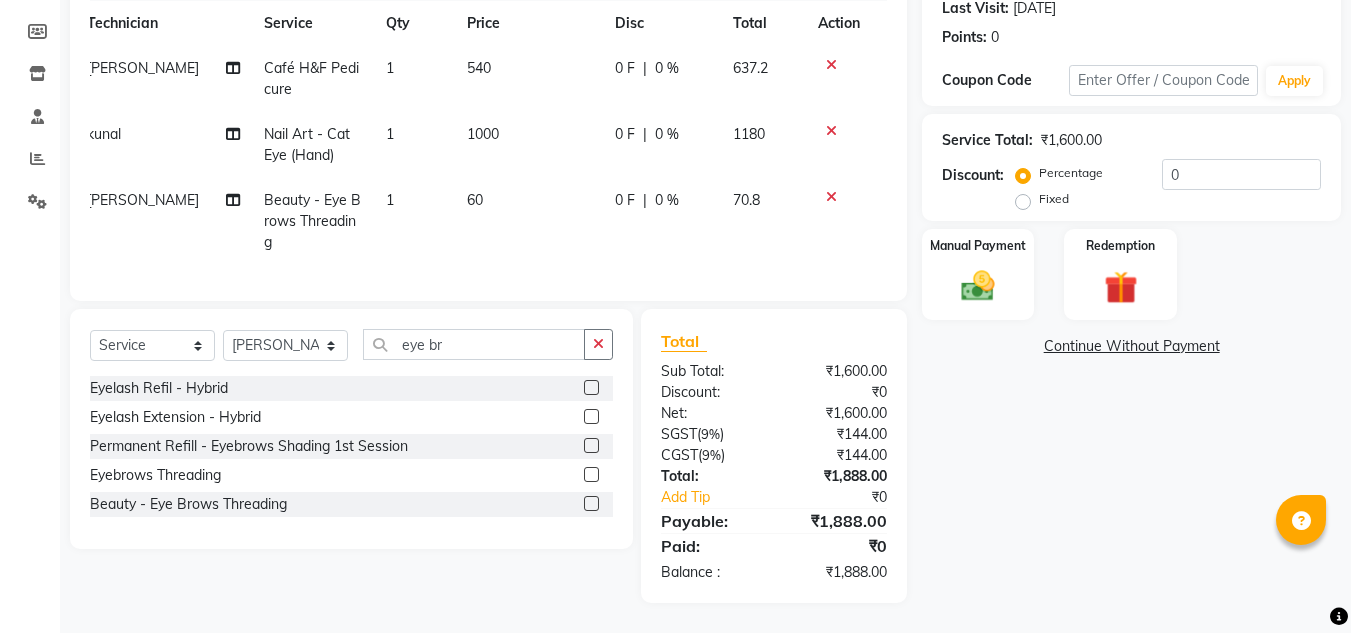 scroll, scrollTop: 297, scrollLeft: 0, axis: vertical 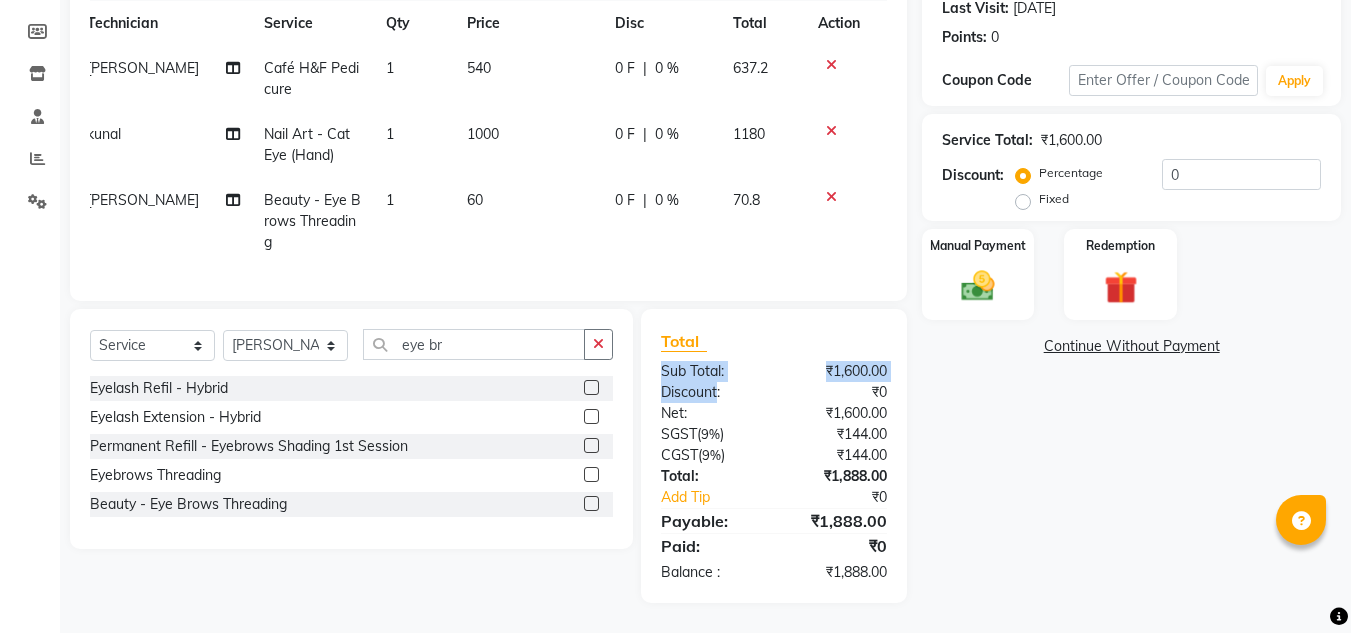 drag, startPoint x: 719, startPoint y: 404, endPoint x: 787, endPoint y: 307, distance: 118.46096 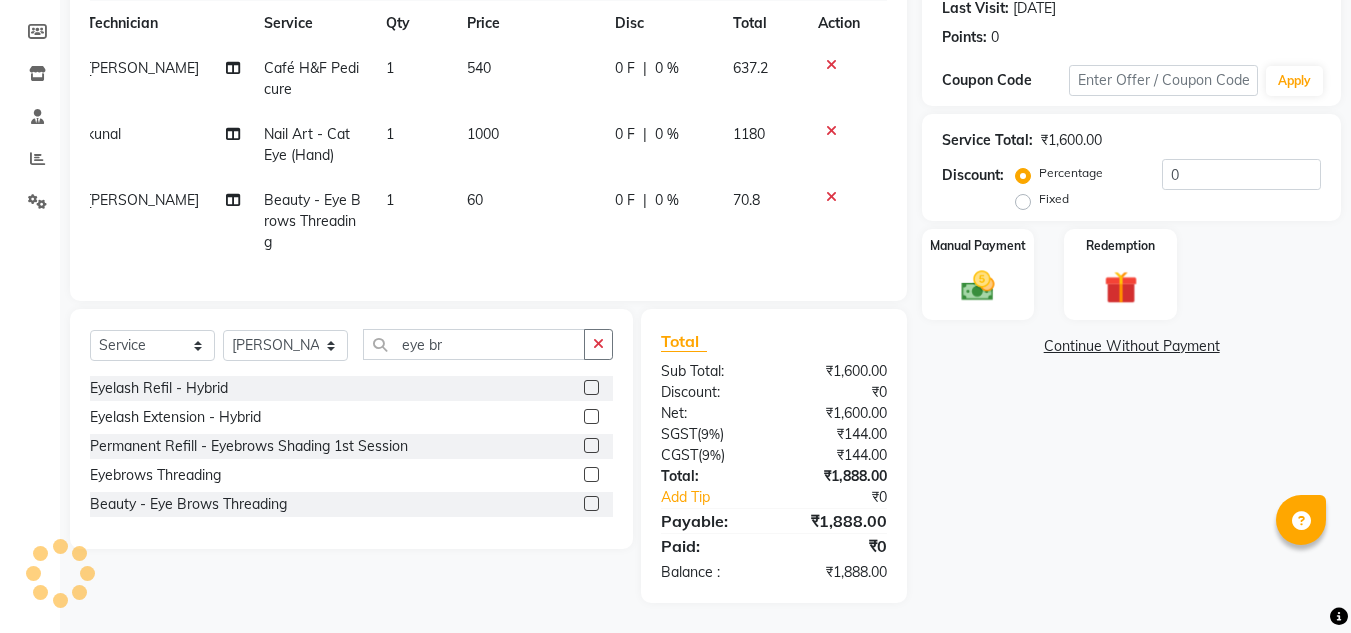 click on "70.8" 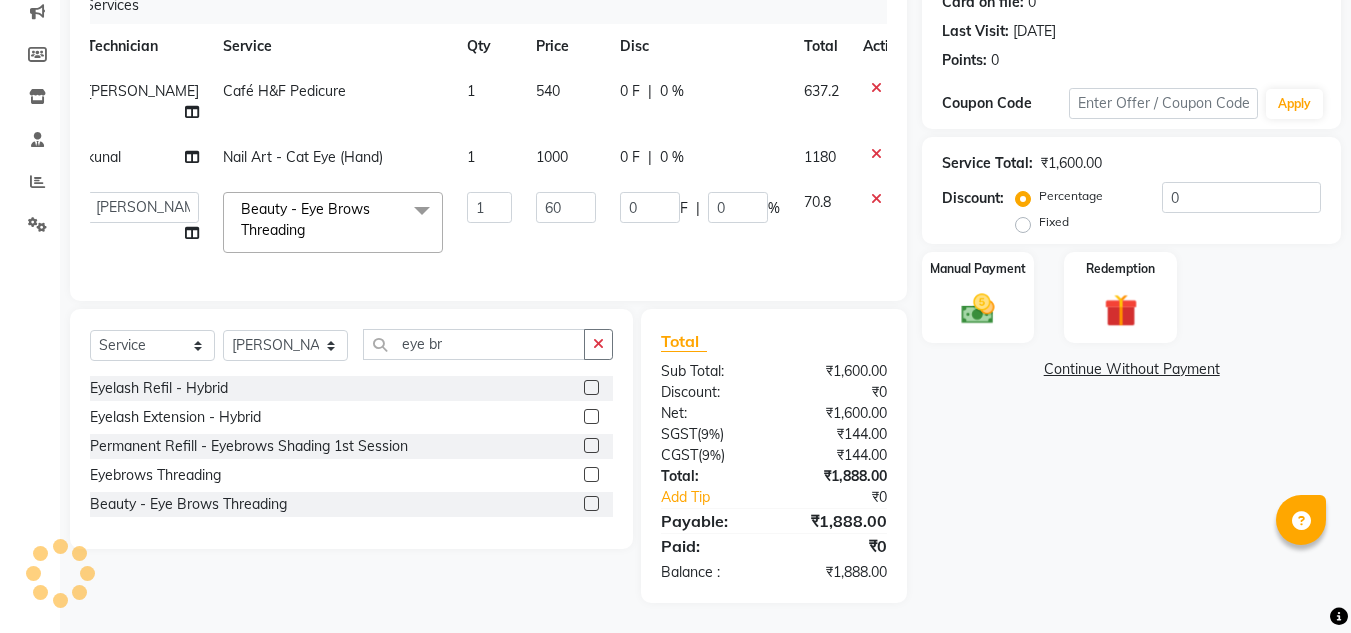 scroll, scrollTop: 255, scrollLeft: 0, axis: vertical 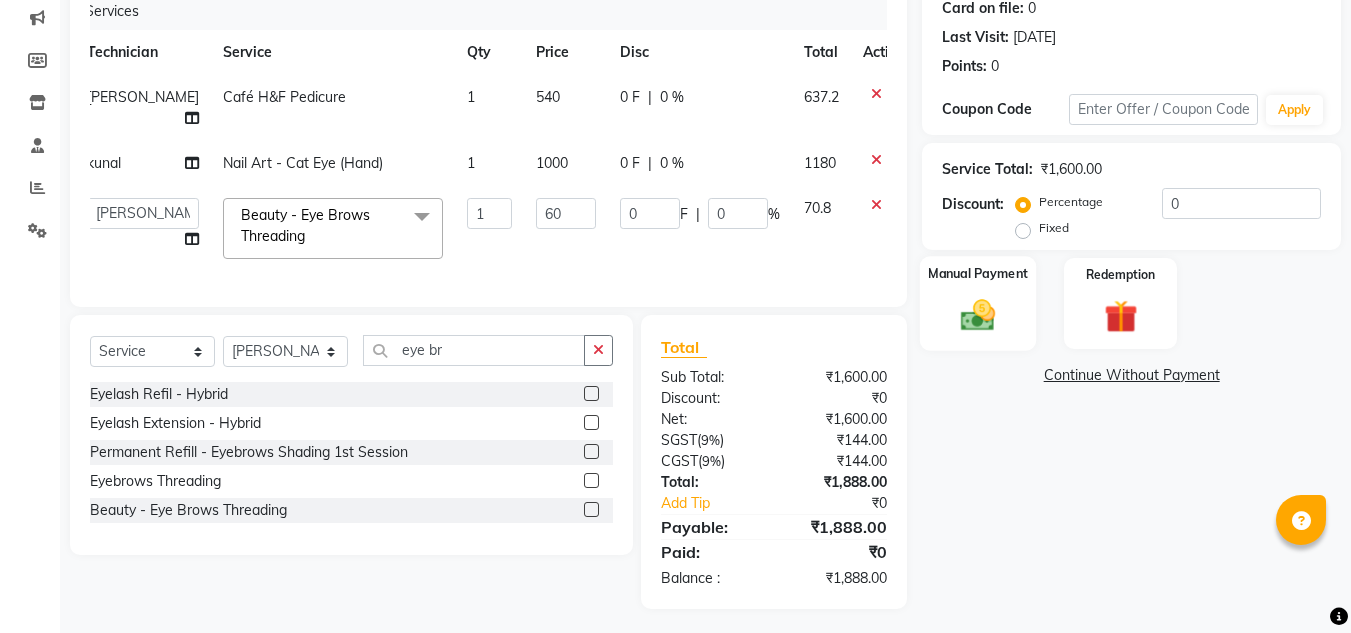 click 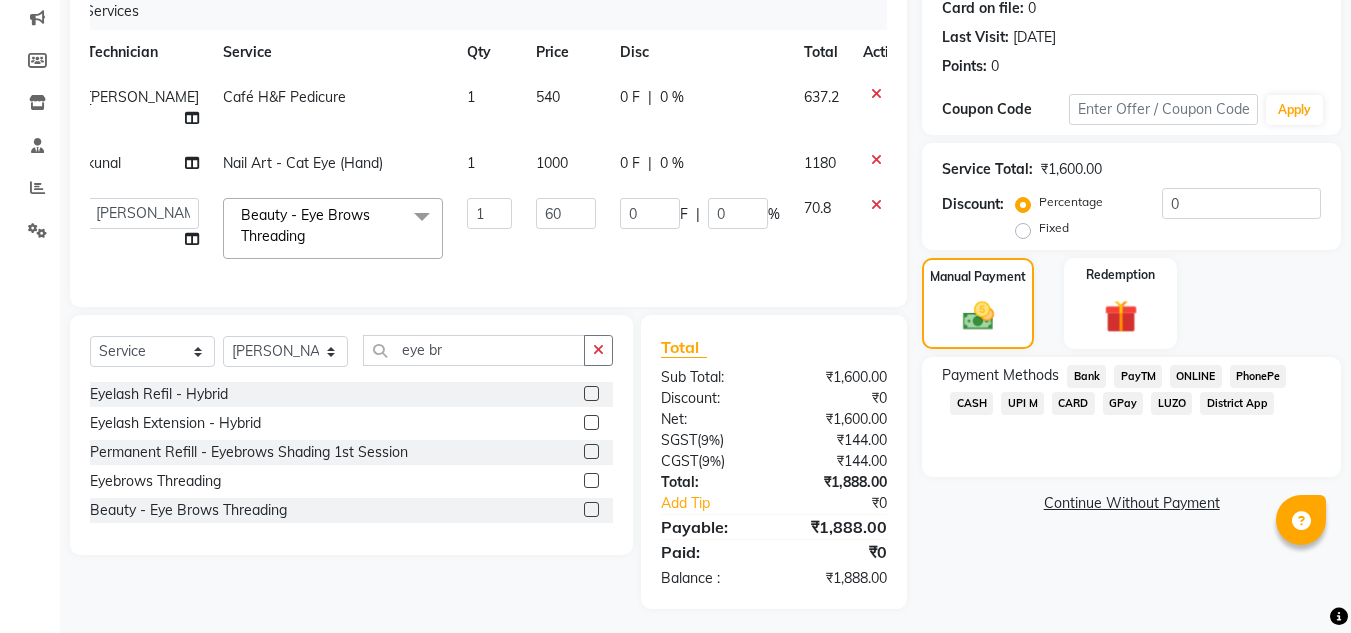 click on "ONLINE" 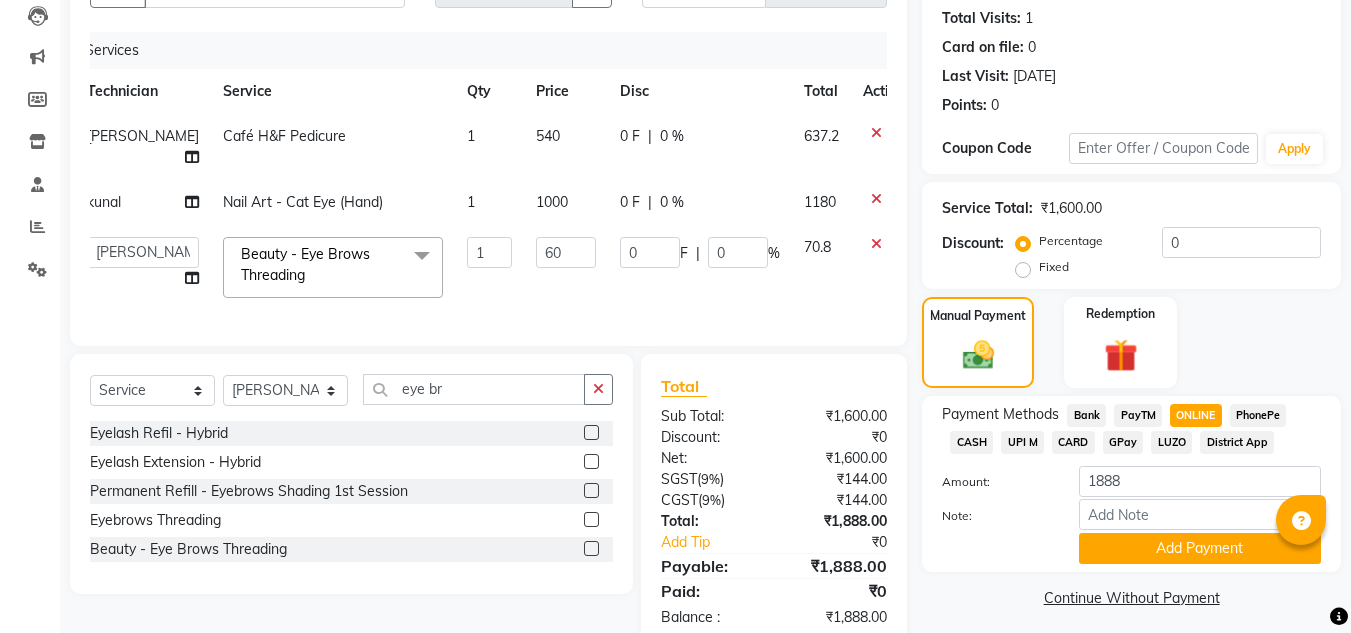 scroll, scrollTop: 255, scrollLeft: 0, axis: vertical 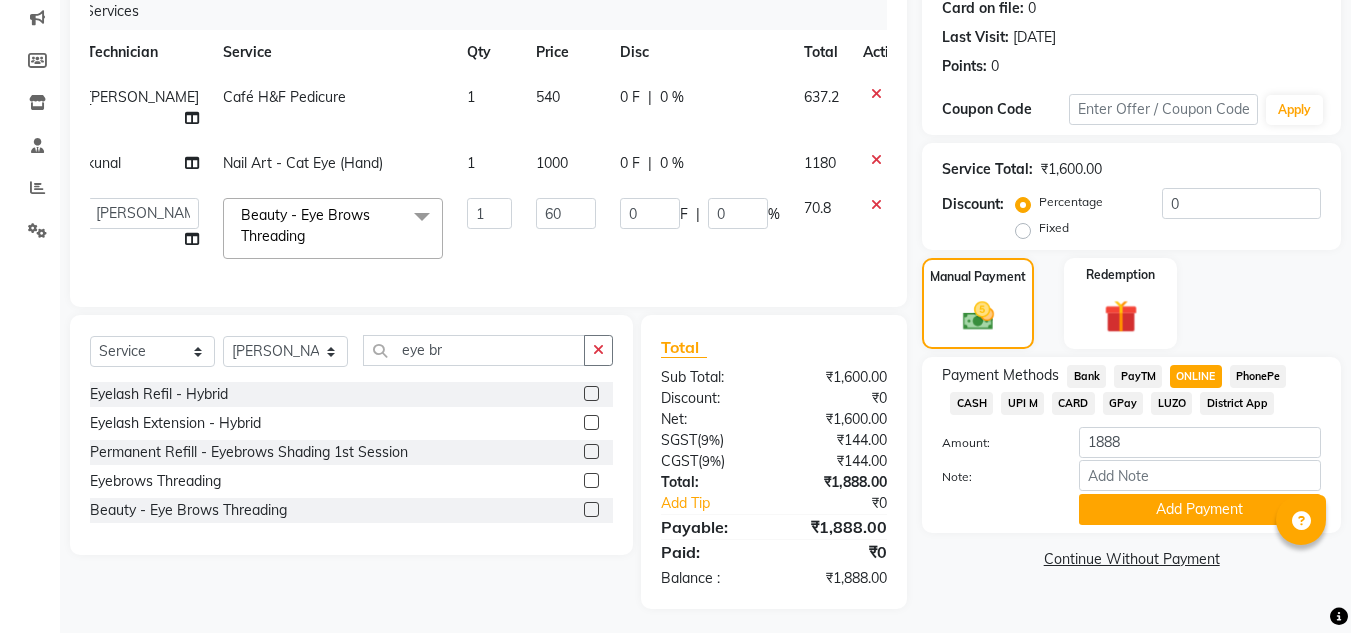 click on "540" 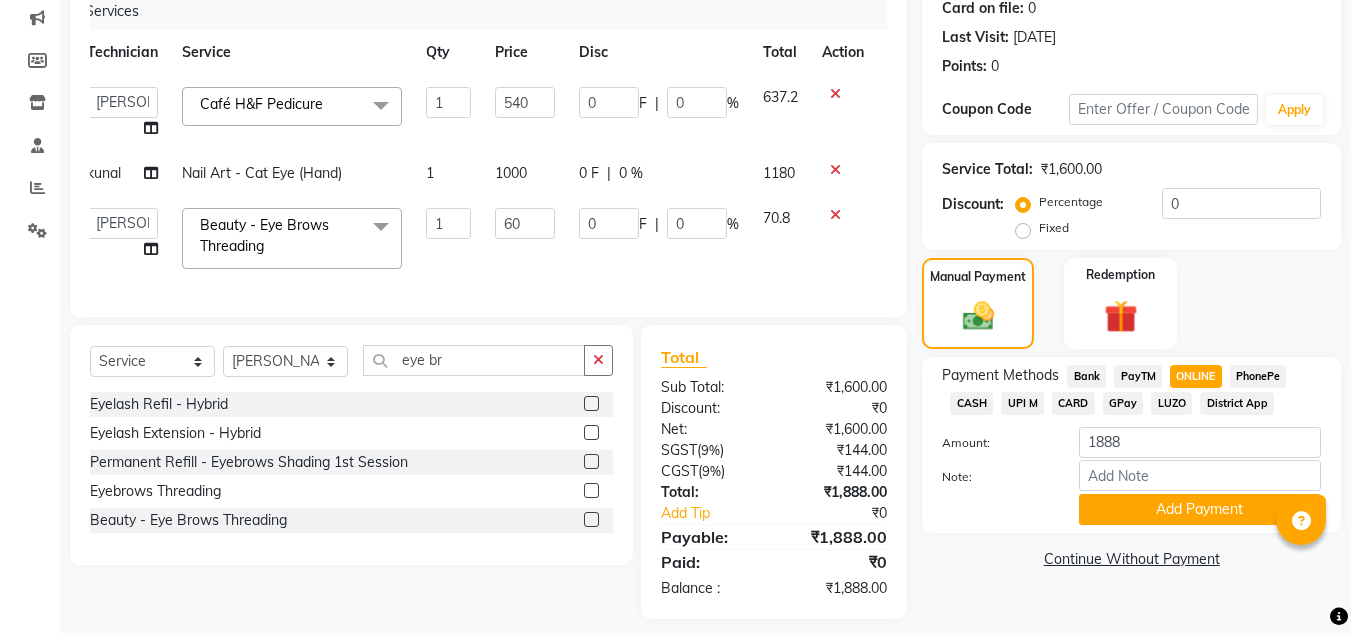 click on "540" 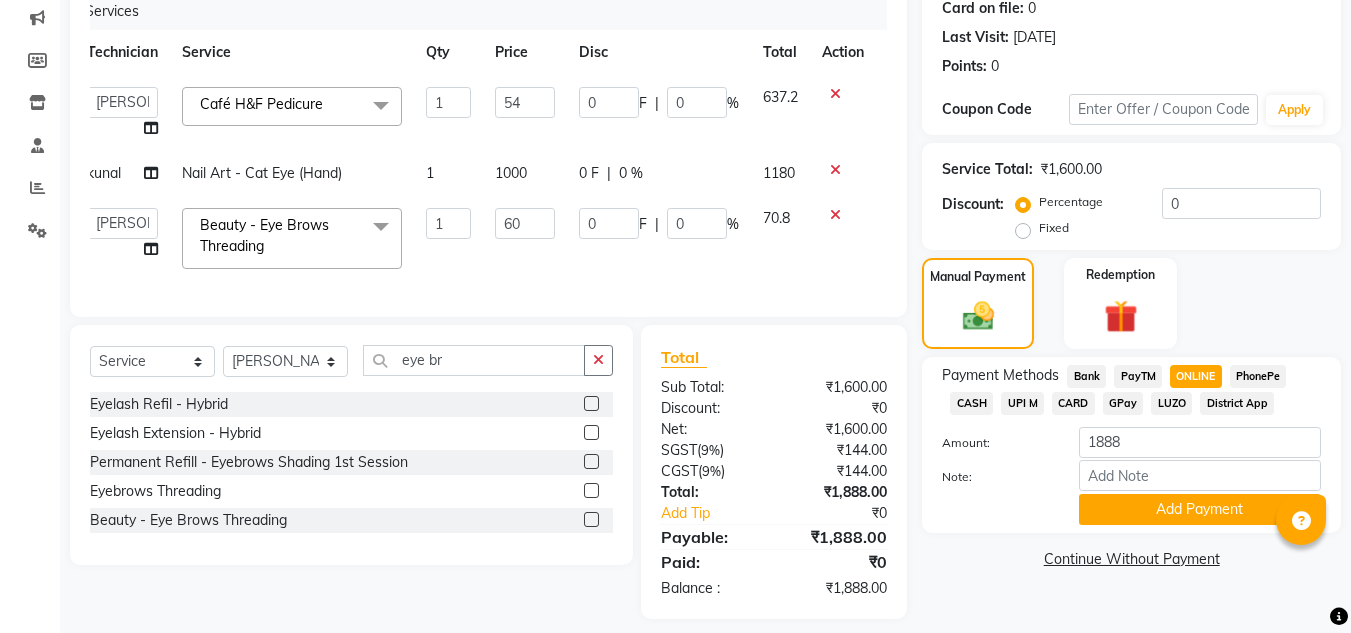 type on "5" 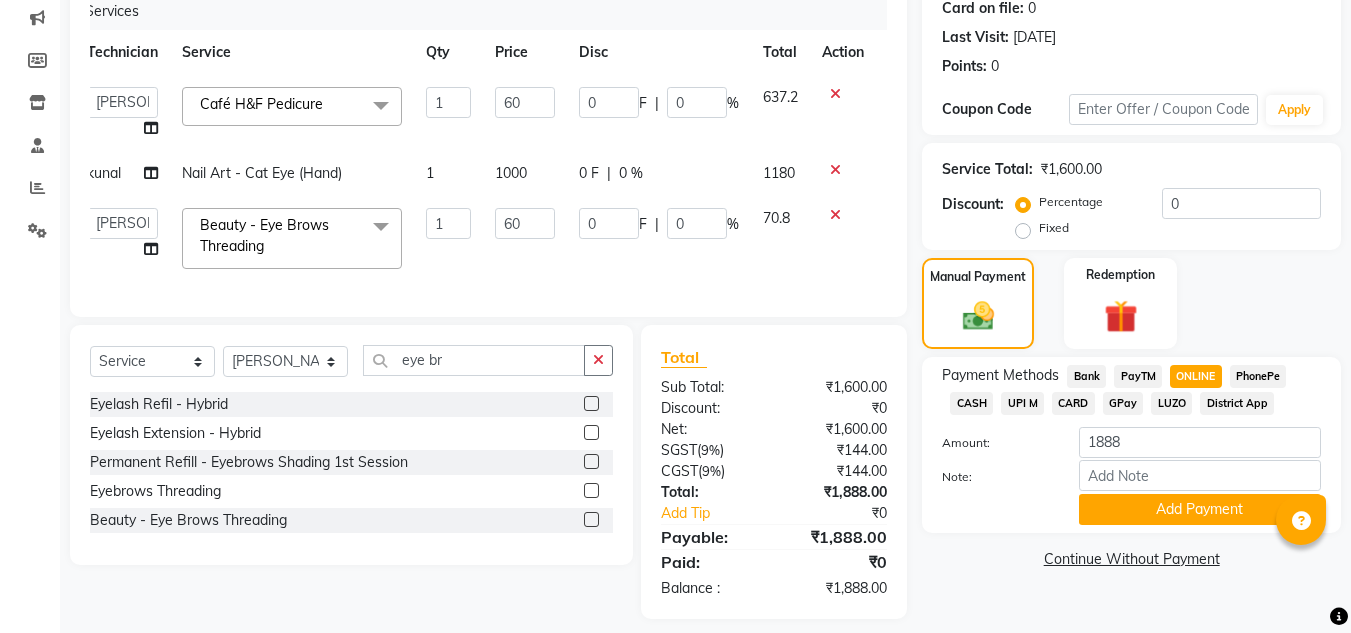 type on "600" 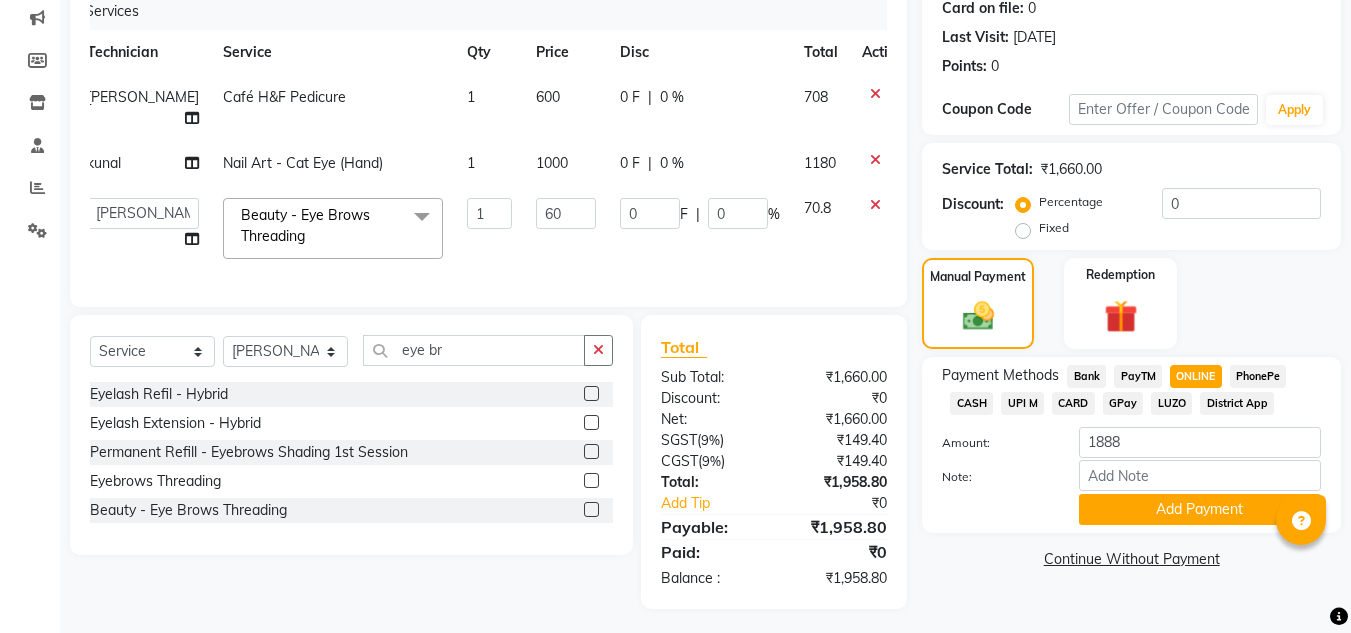 click 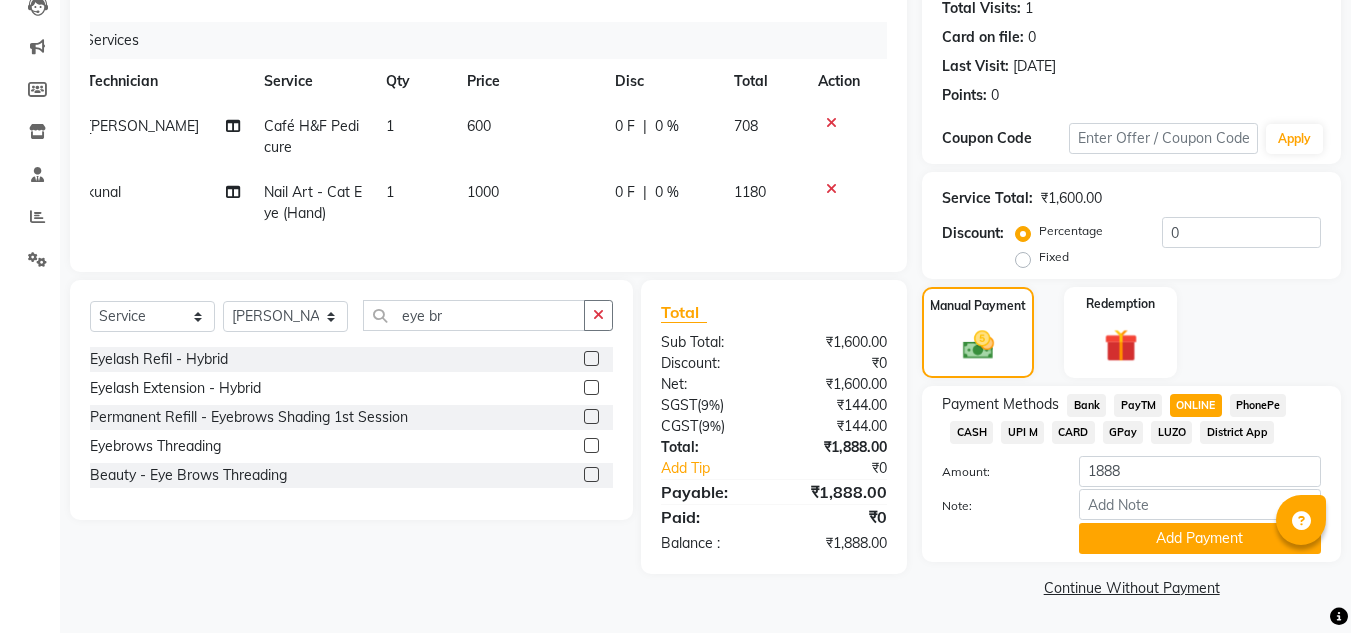 scroll, scrollTop: 226, scrollLeft: 0, axis: vertical 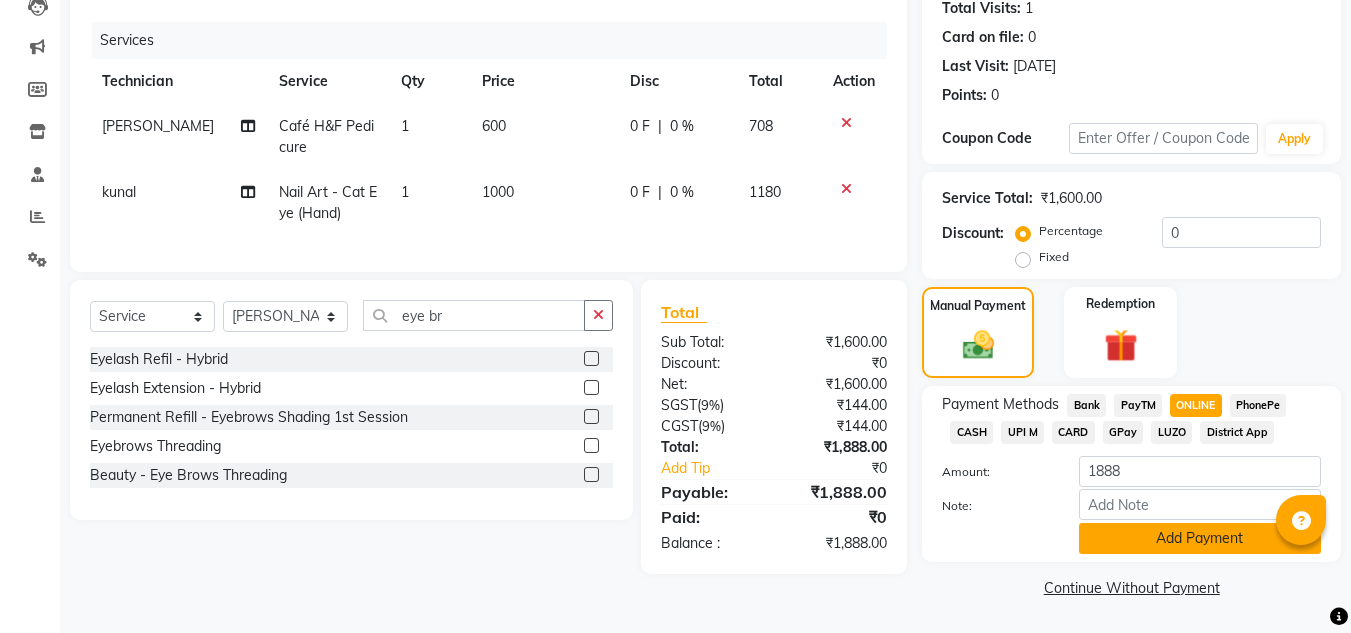 click on "Add Payment" 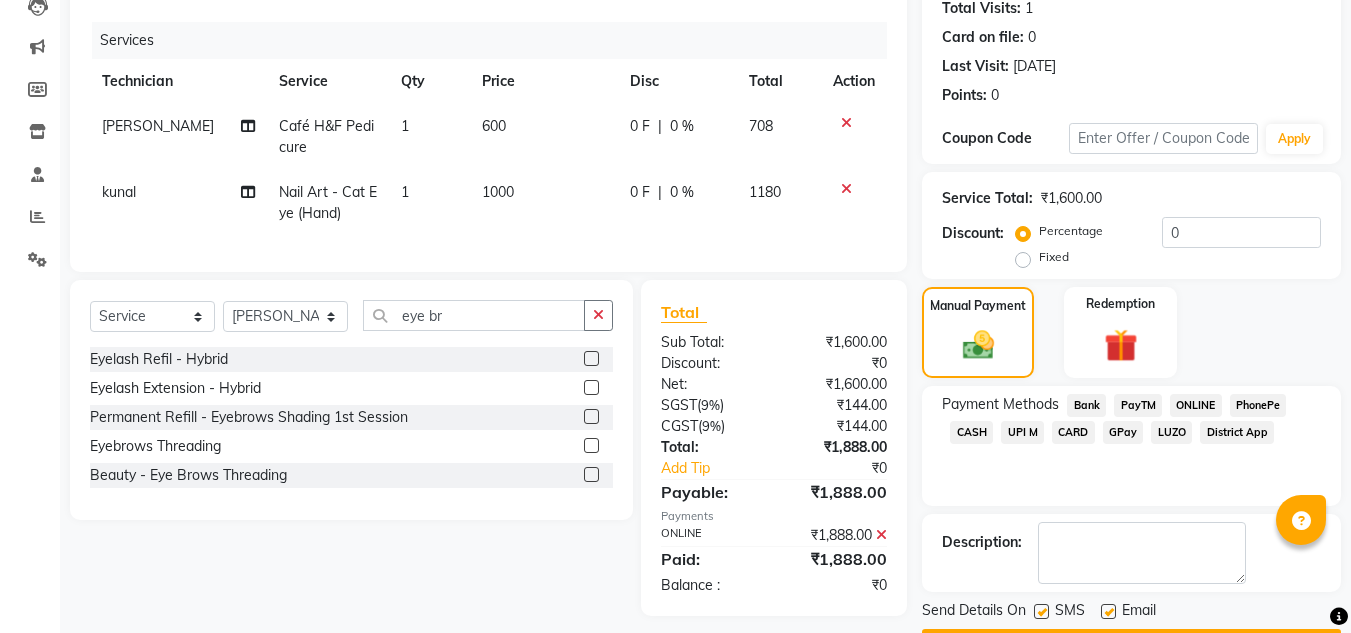 scroll, scrollTop: 283, scrollLeft: 0, axis: vertical 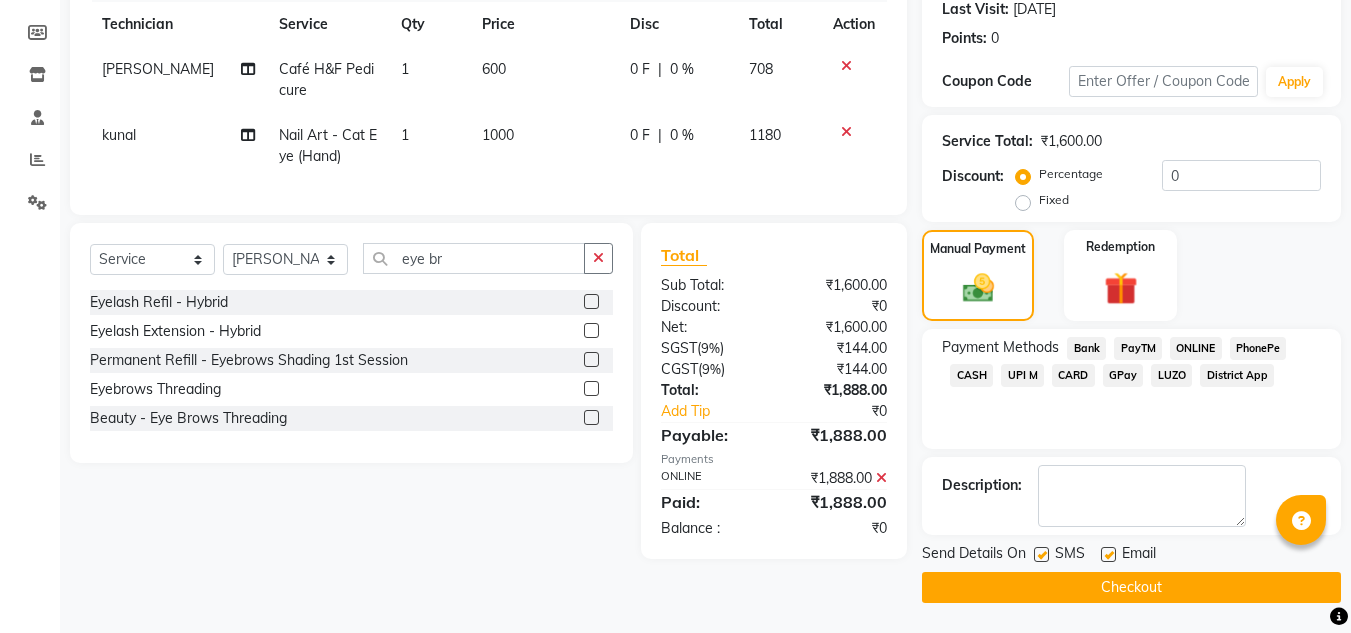 click on "Checkout" 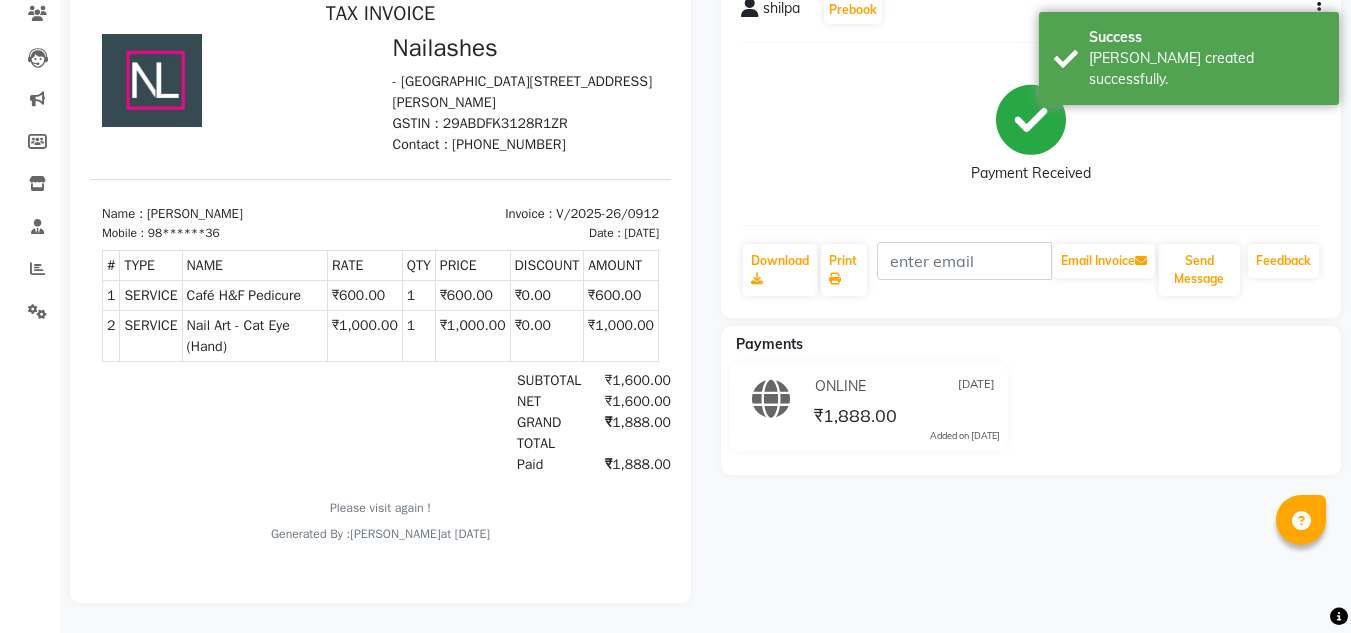 scroll, scrollTop: 0, scrollLeft: 0, axis: both 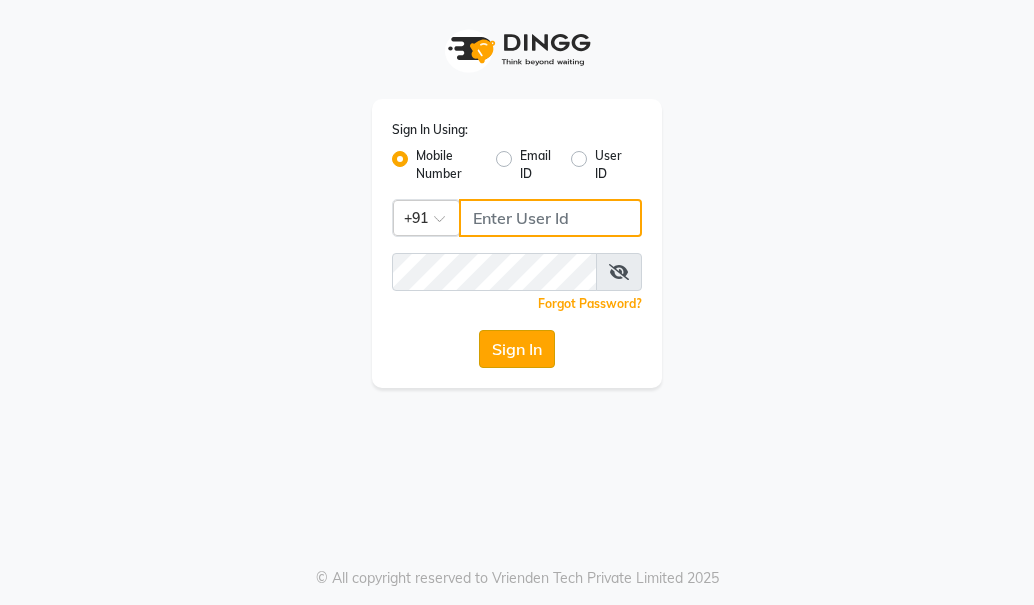 type on "9620706761" 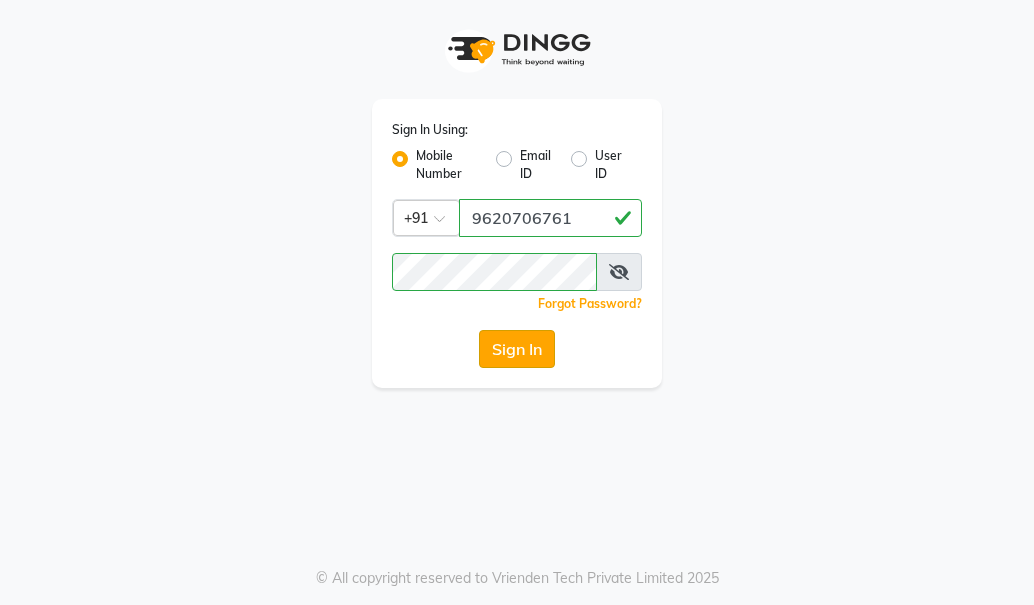 click on "Sign In" 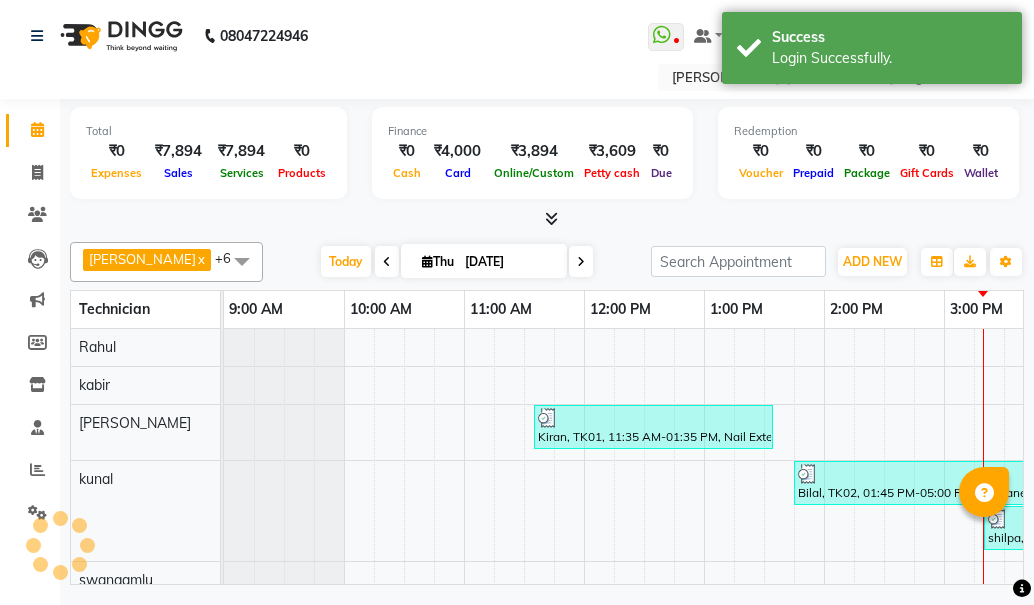 scroll, scrollTop: 0, scrollLeft: 0, axis: both 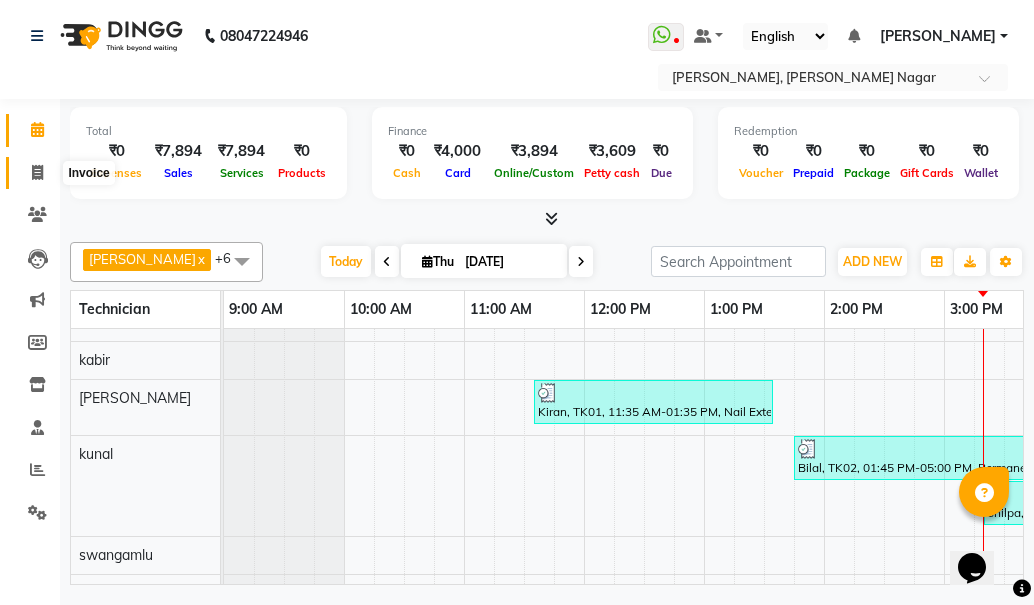 click 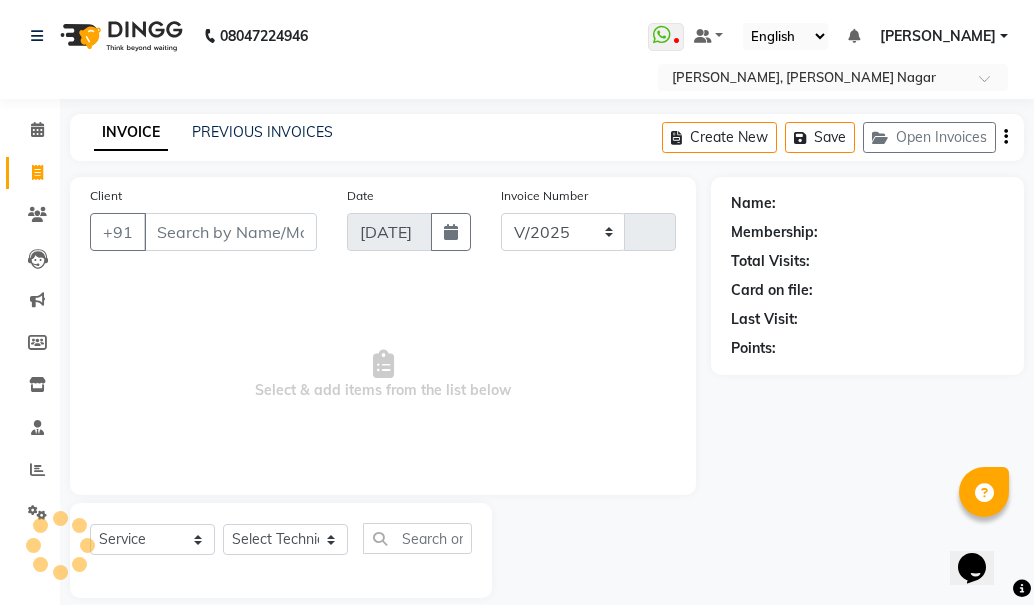 click 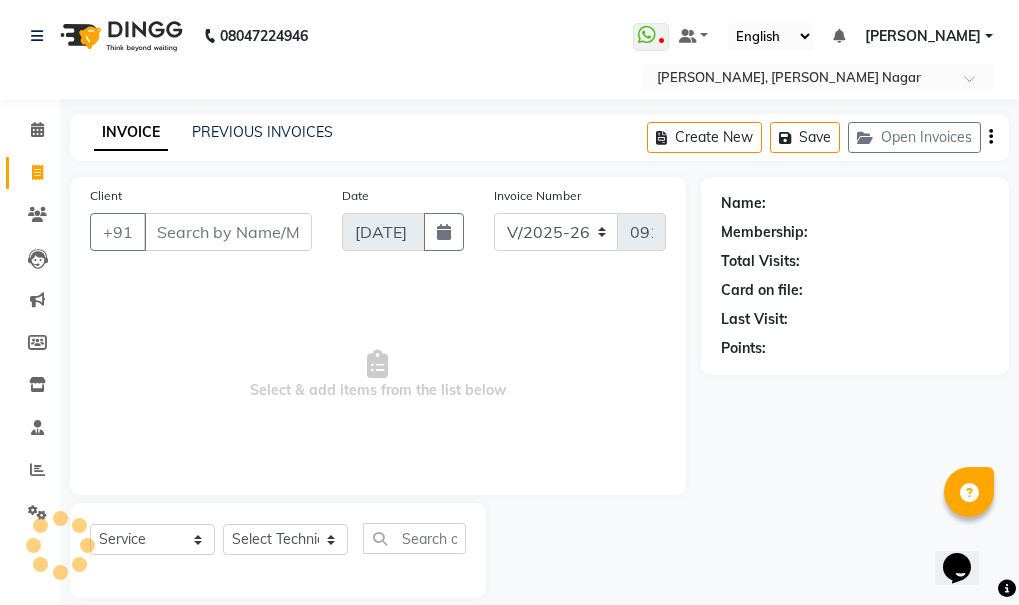 select on "service" 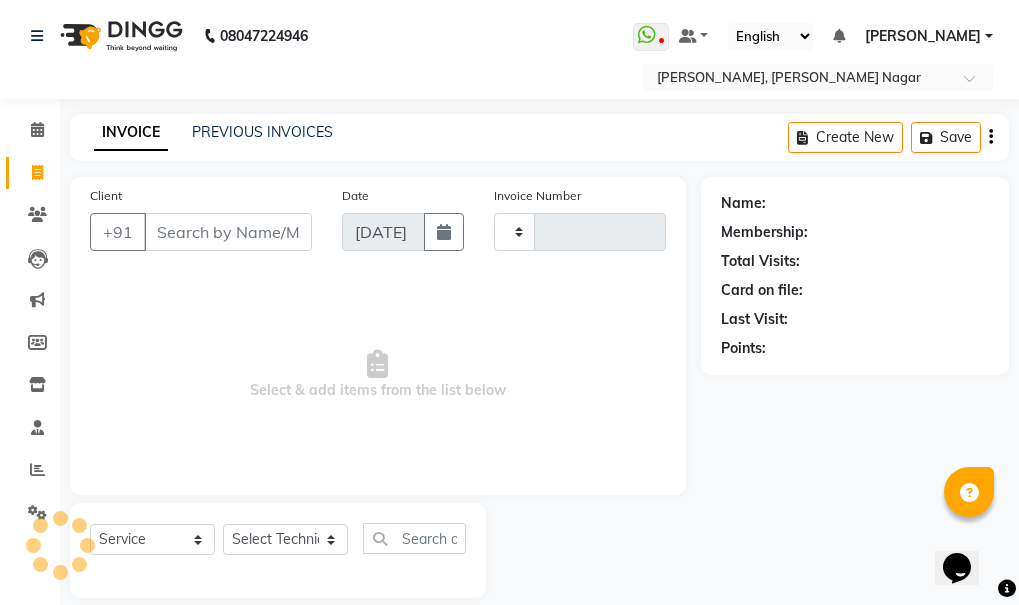 type on "0913" 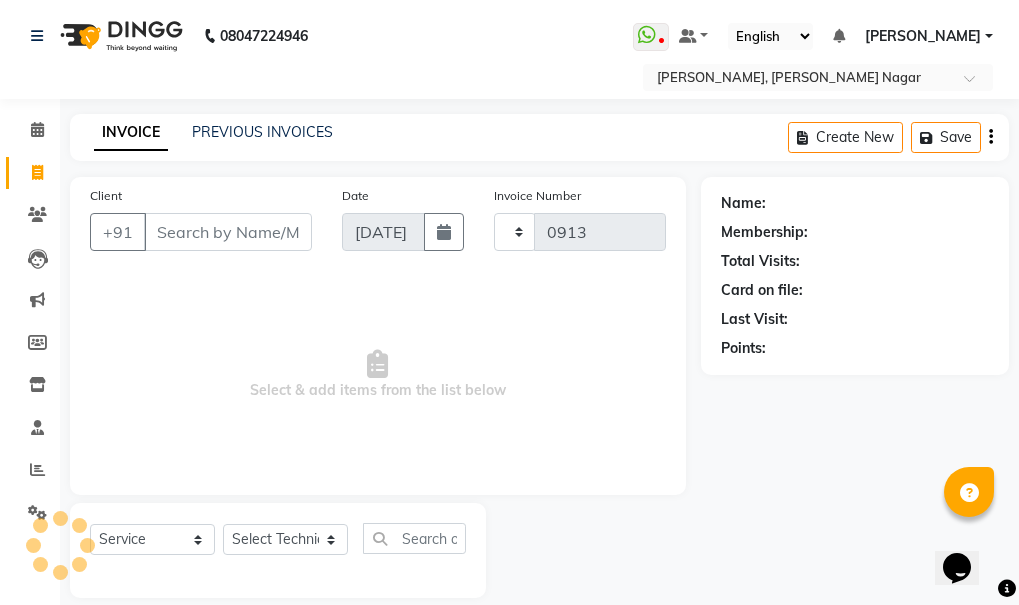 select on "7686" 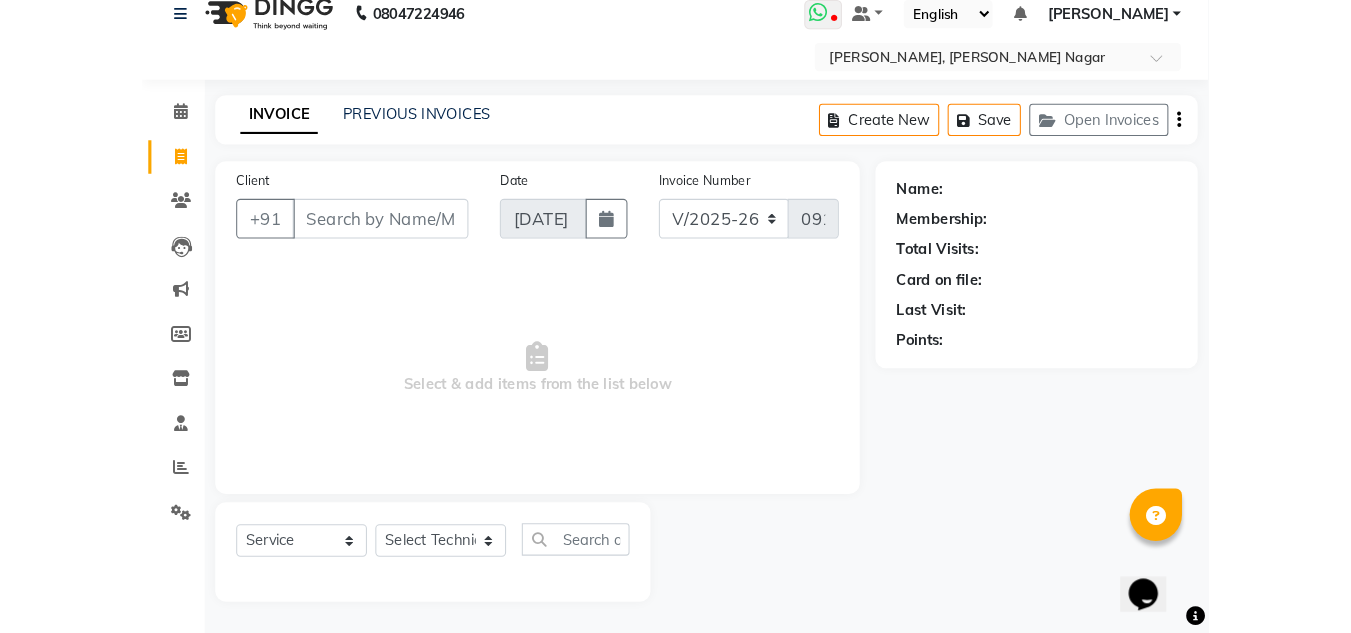 scroll, scrollTop: 0, scrollLeft: 0, axis: both 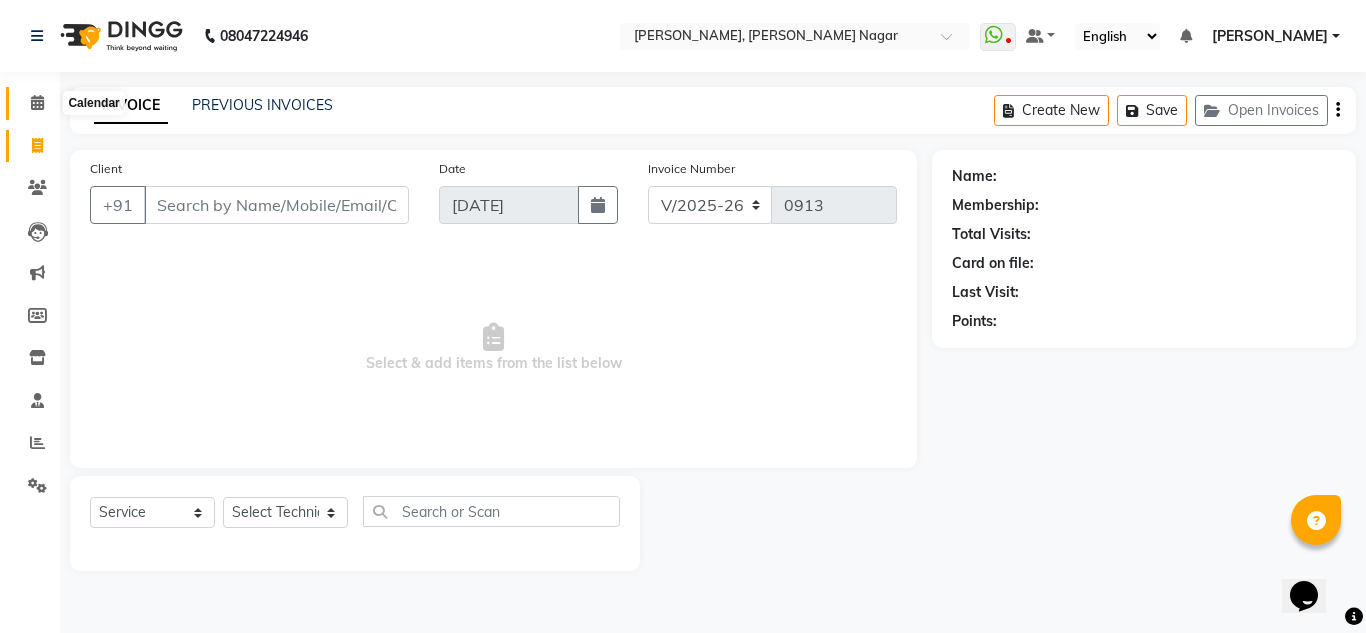 click 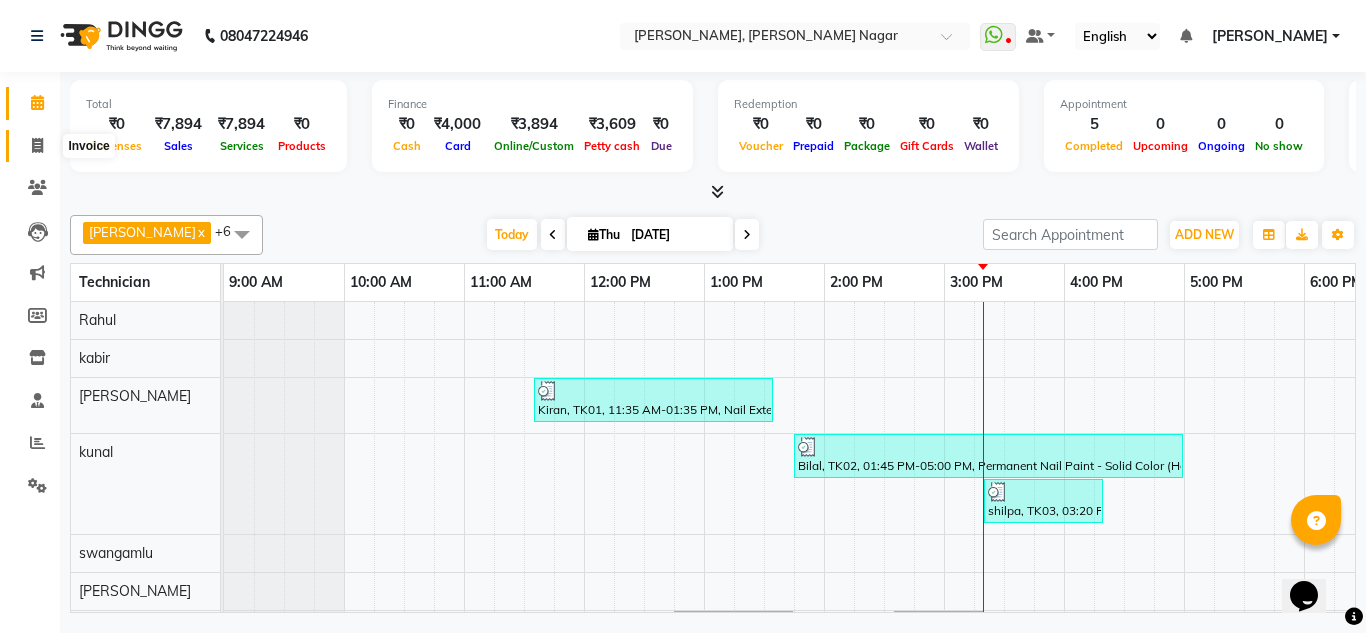 click 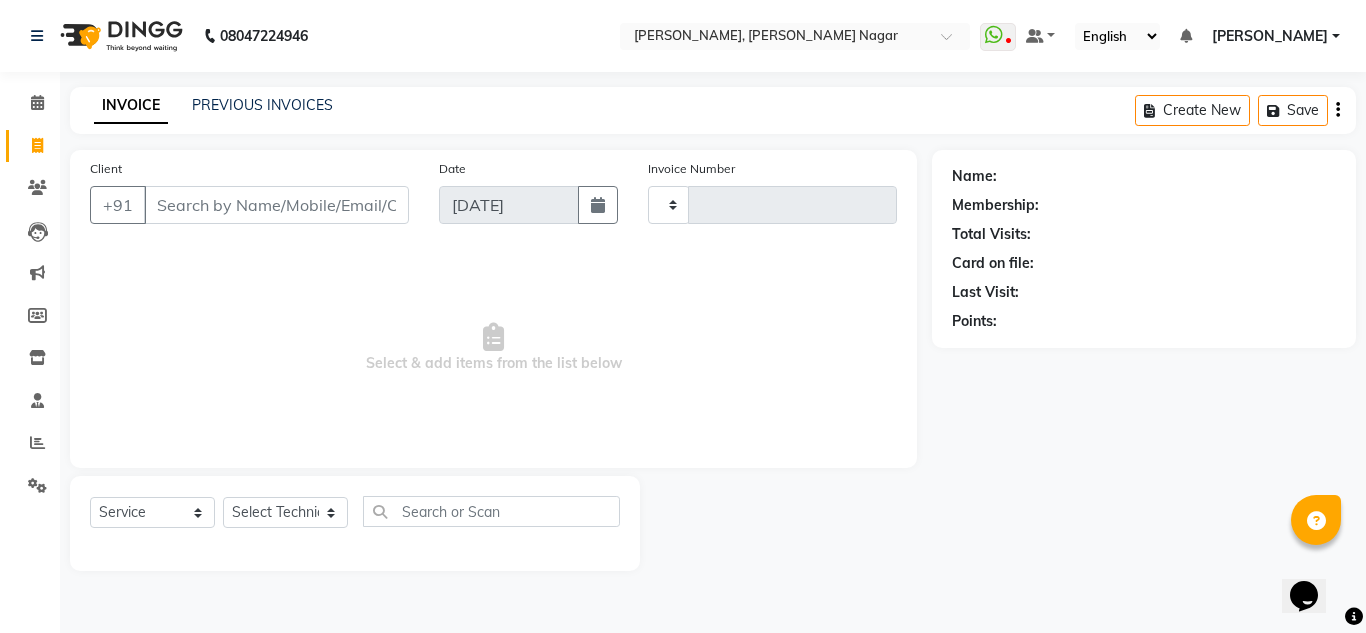 type on "0913" 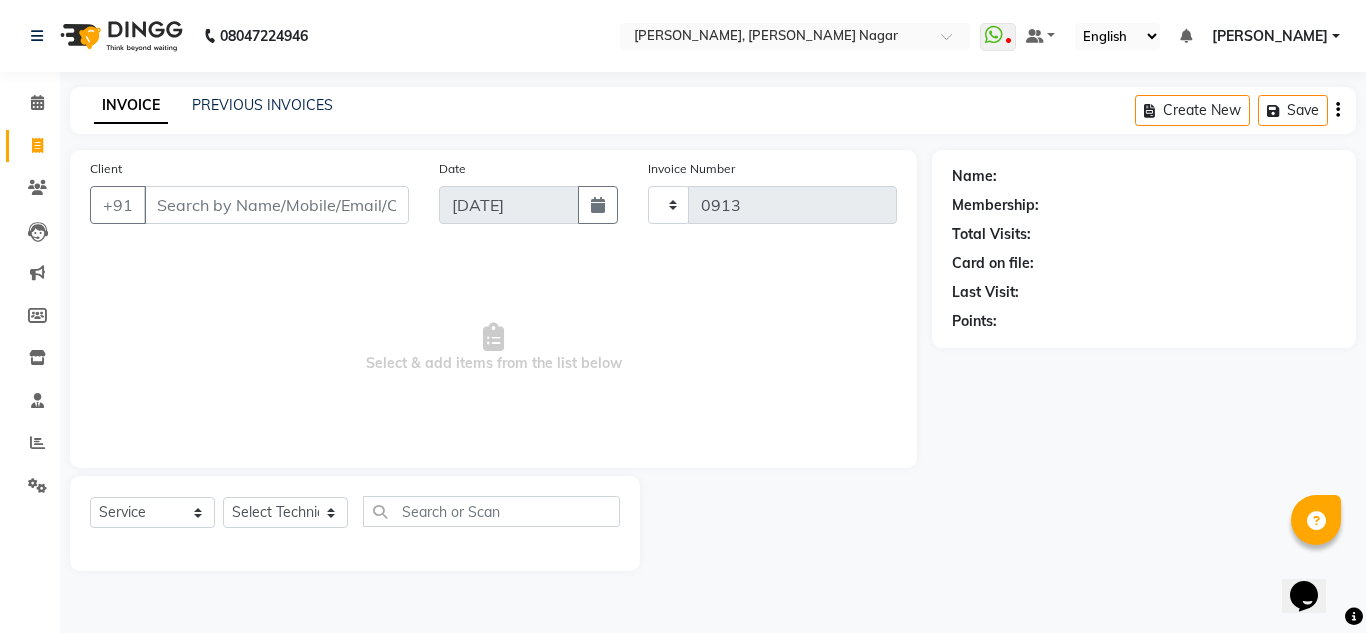 select on "7686" 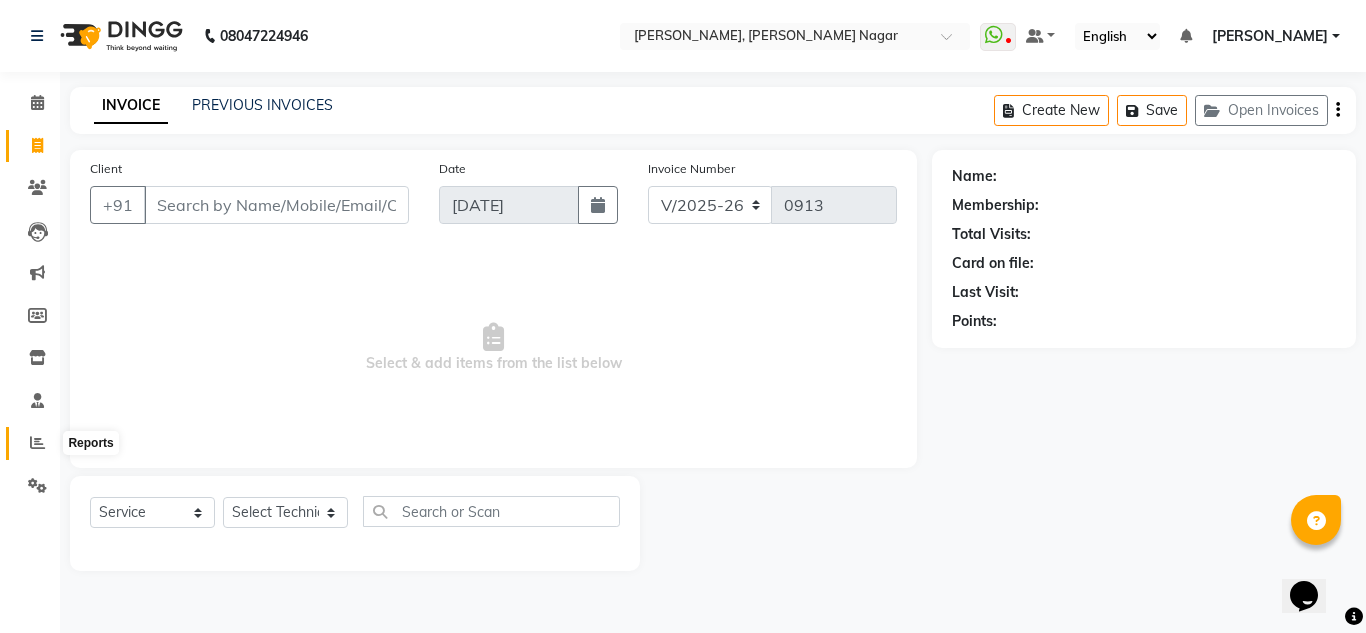 click 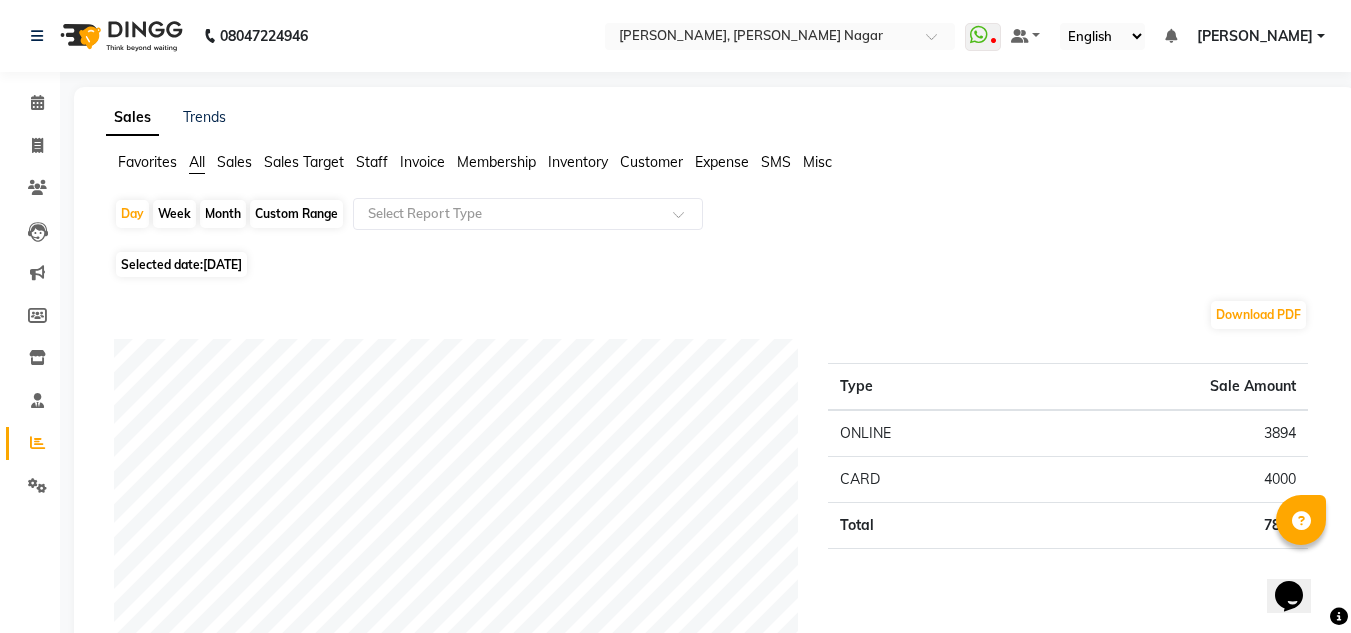 click on "Month" 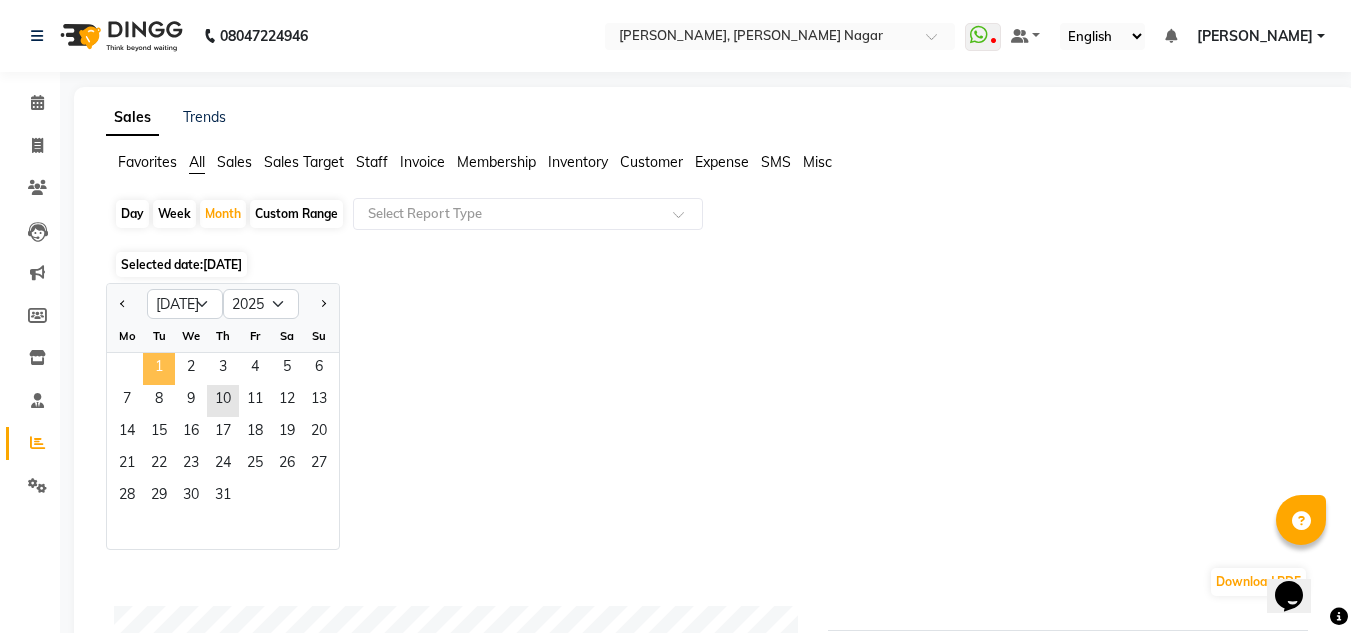 drag, startPoint x: 142, startPoint y: 376, endPoint x: 162, endPoint y: 363, distance: 23.853722 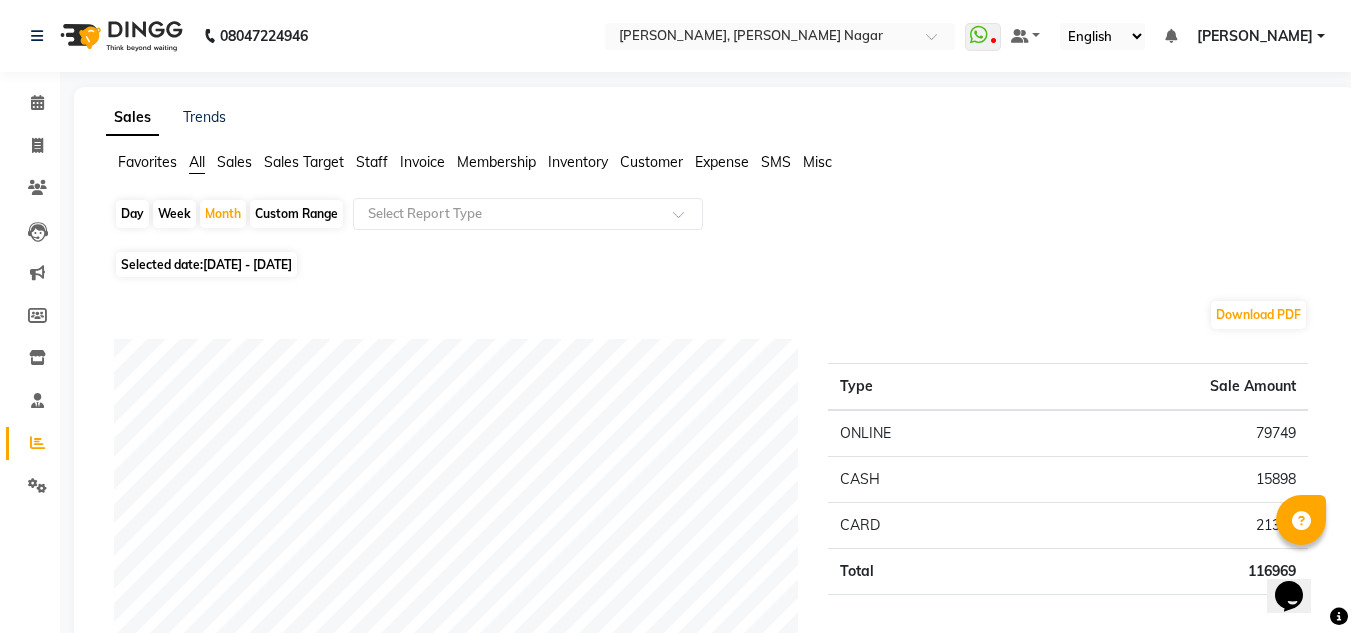 click on "Staff" 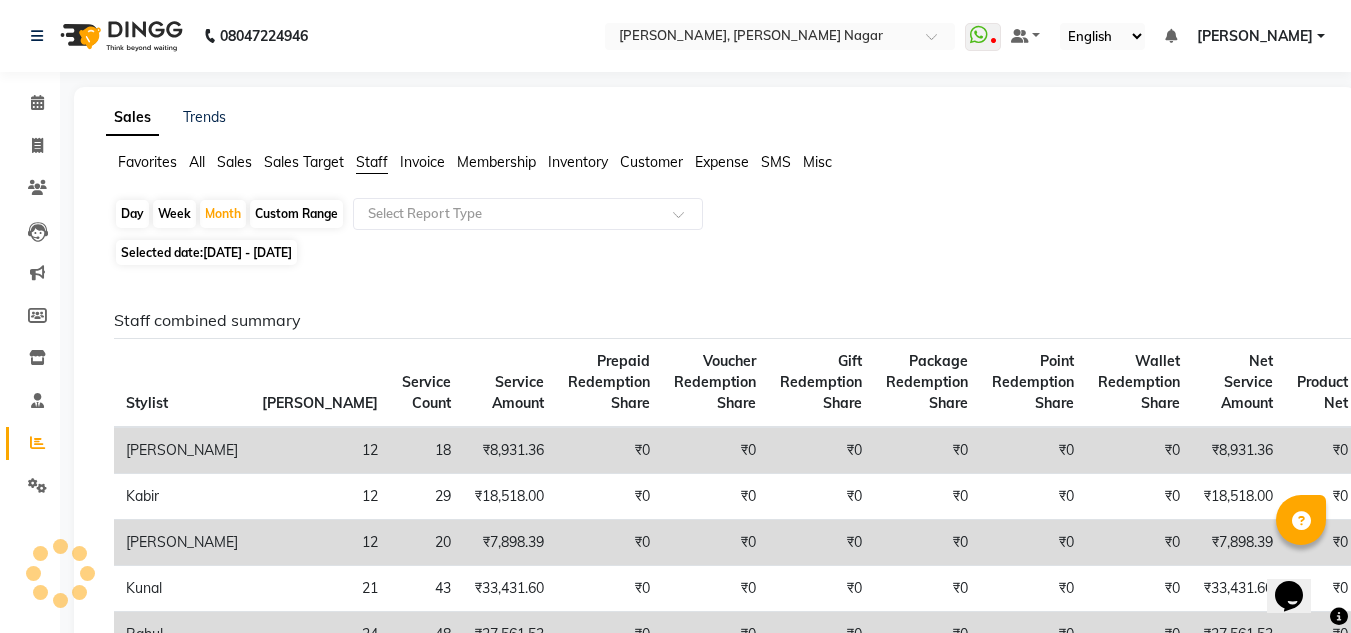 click on "Favorites All Sales Sales Target Staff Invoice Membership Inventory Customer Expense SMS Misc  Day   Week   Month   Custom Range  Select Report Type Selected date:  01-07-2025 - 31-07-2025  Staff combined summary Stylist Bill Count Service Count Service Amount Prepaid Redemption Share Voucher Redemption Share Gift Redemption Share Package Redemption Share Point Redemption Share Wallet Redemption Share Net Service Amount Product Net Membership Net Prepaid Net Voucher Net Gift Net Package Net  Akki Rahul 12 18 ₹8,931.36 ₹0 ₹0 ₹0 ₹0 ₹0 ₹0 ₹8,931.36 ₹0 ₹0 ₹0 ₹0 ₹0 ₹0  Kabir 12 29 ₹18,518.00 ₹0 ₹0 ₹0 ₹0 ₹0 ₹0 ₹18,518.00 ₹0 ₹0 ₹0 ₹0 ₹0 ₹0  Kavya 12 20 ₹7,898.39 ₹0 ₹0 ₹0 ₹0 ₹0 ₹0 ₹7,898.39 ₹0 ₹0 ₹0 ₹0 ₹0 ₹0  Kunal 21 43 ₹33,431.60 ₹0 ₹0 ₹0 ₹0 ₹0 ₹0 ₹33,431.60 ₹0 ₹0 ₹0 ₹0 ₹0 ₹0  Rahul 24 48 ₹27,561.53 ₹0 ₹0 ₹0 ₹0 ₹0 ₹0 ₹27,561.53 ₹0 ₹0 ₹0 ₹0 ₹0 ₹0  Swangamlu 2 4 ₹2,786.44 ₹0" 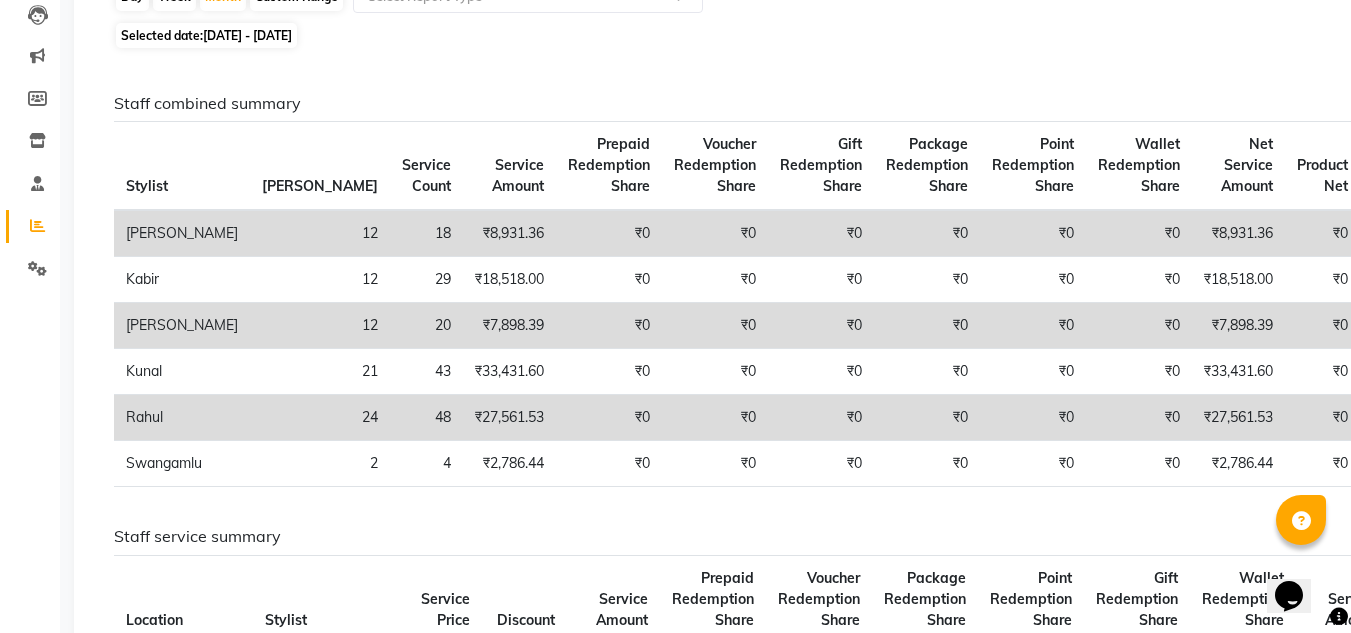 scroll, scrollTop: 227, scrollLeft: 0, axis: vertical 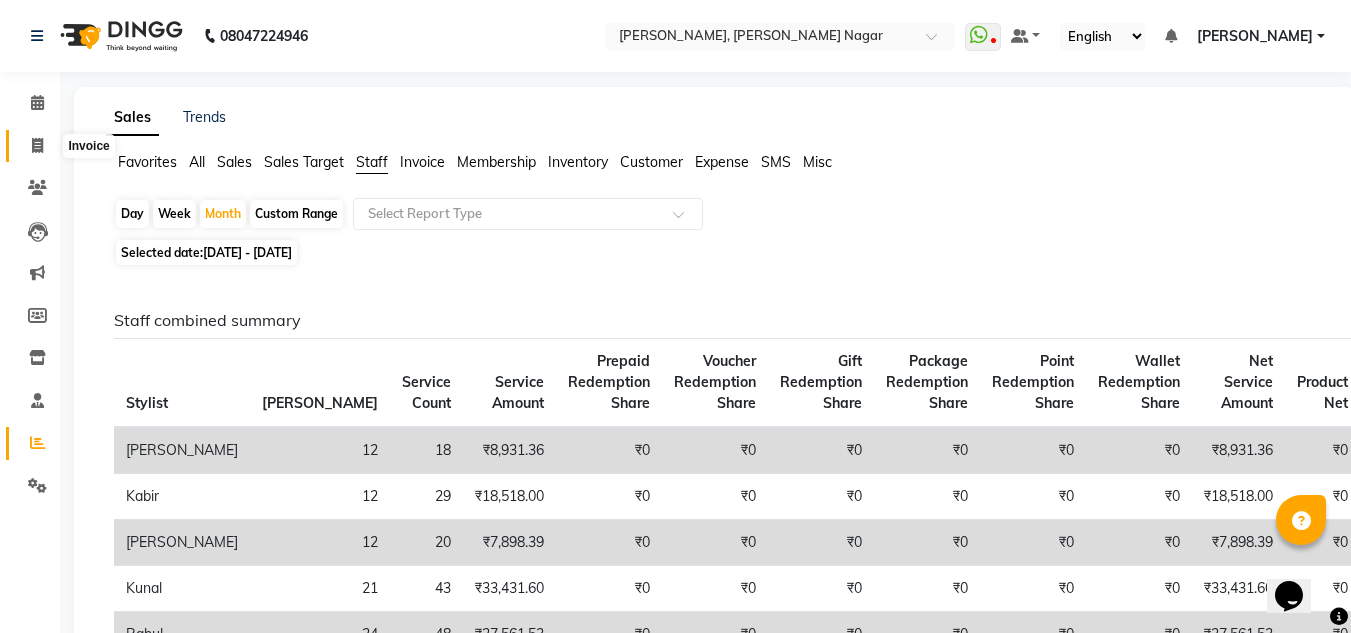 click 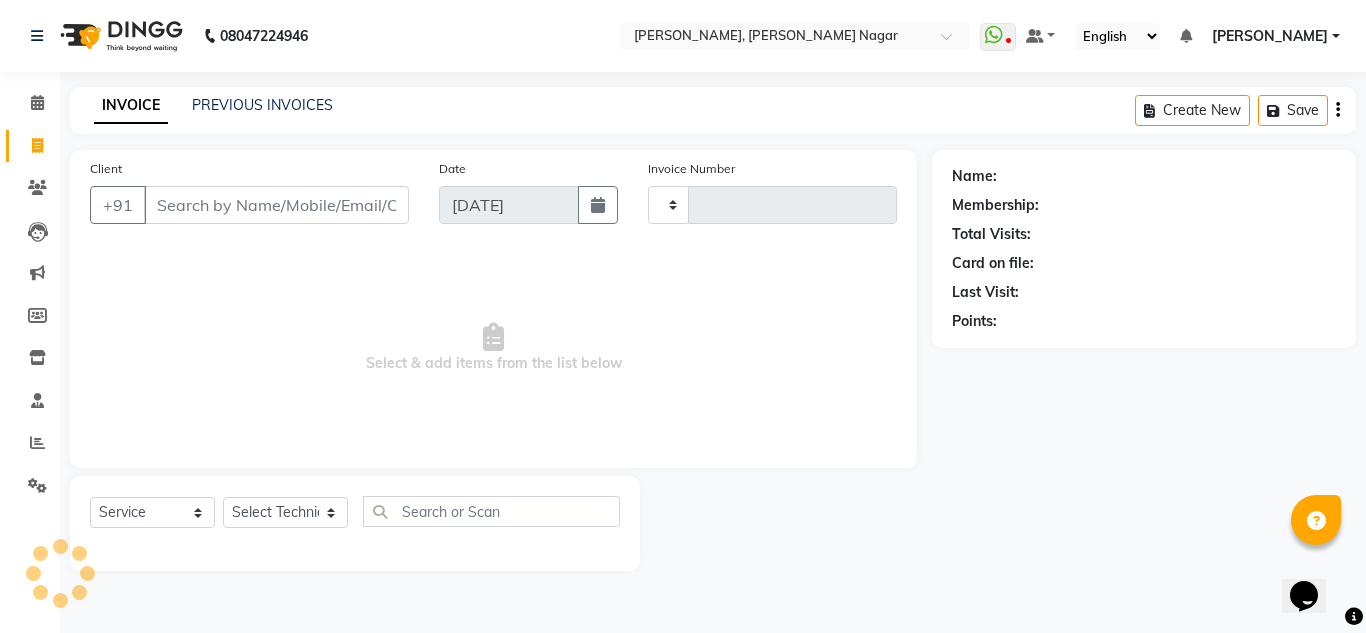type on "0913" 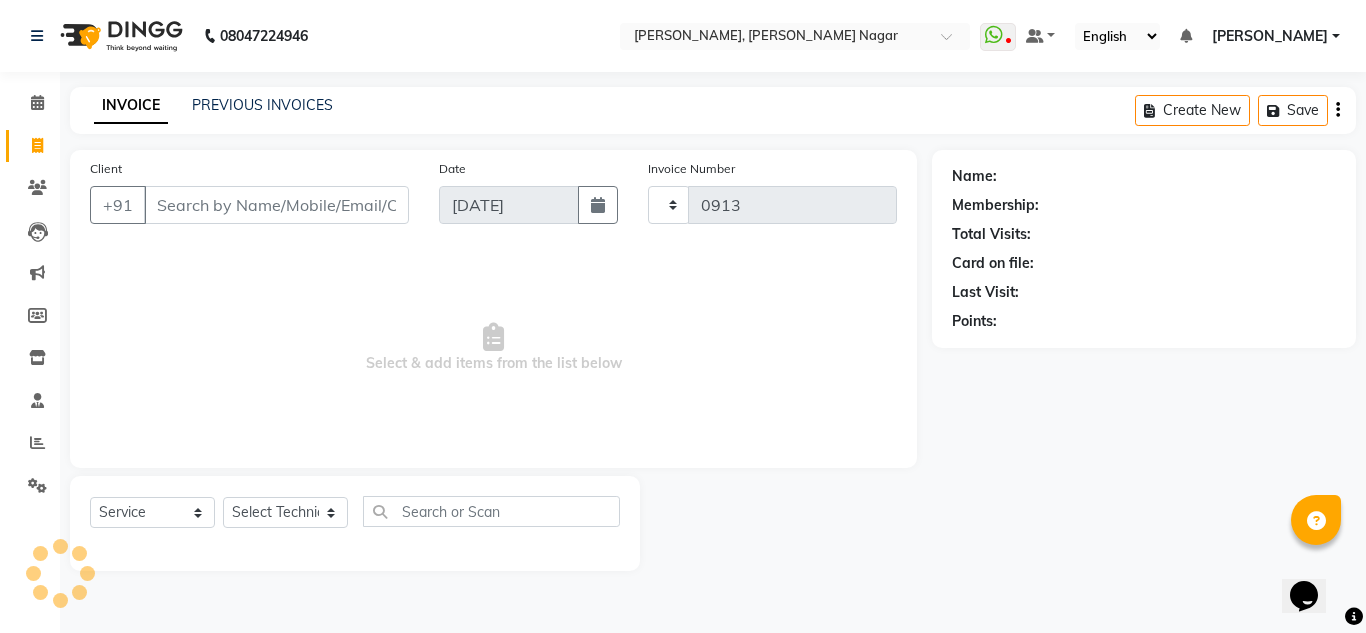 select on "7686" 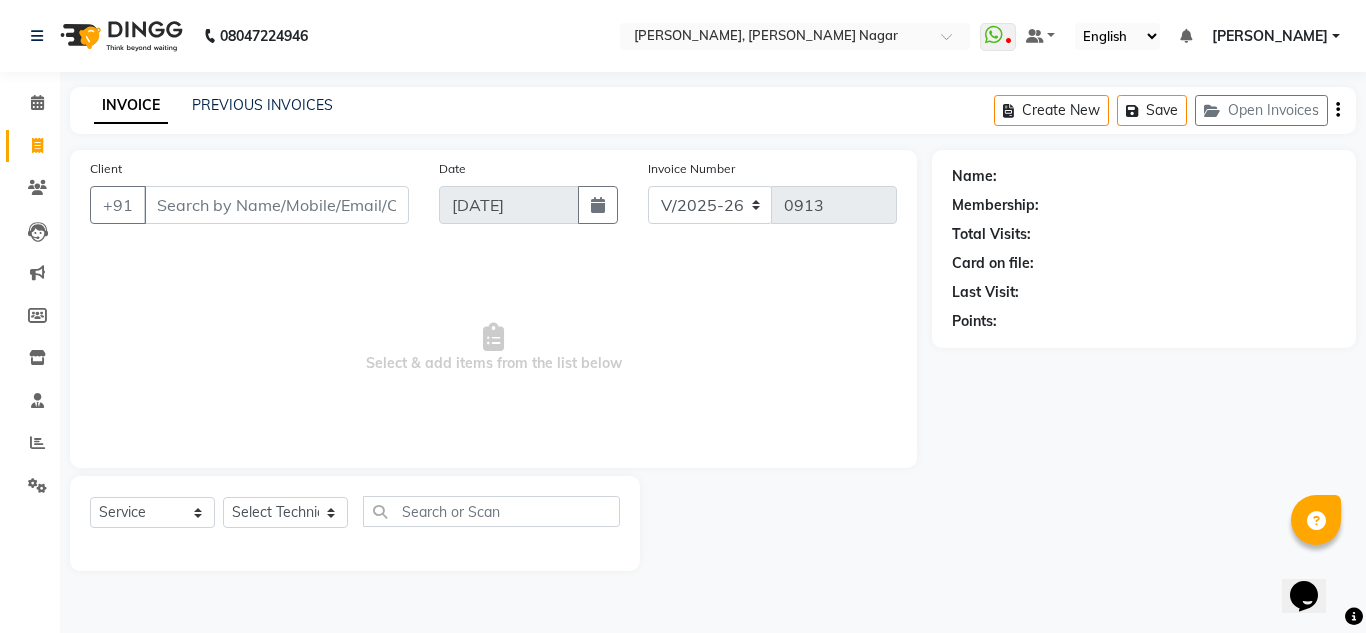 click on "Calendar" 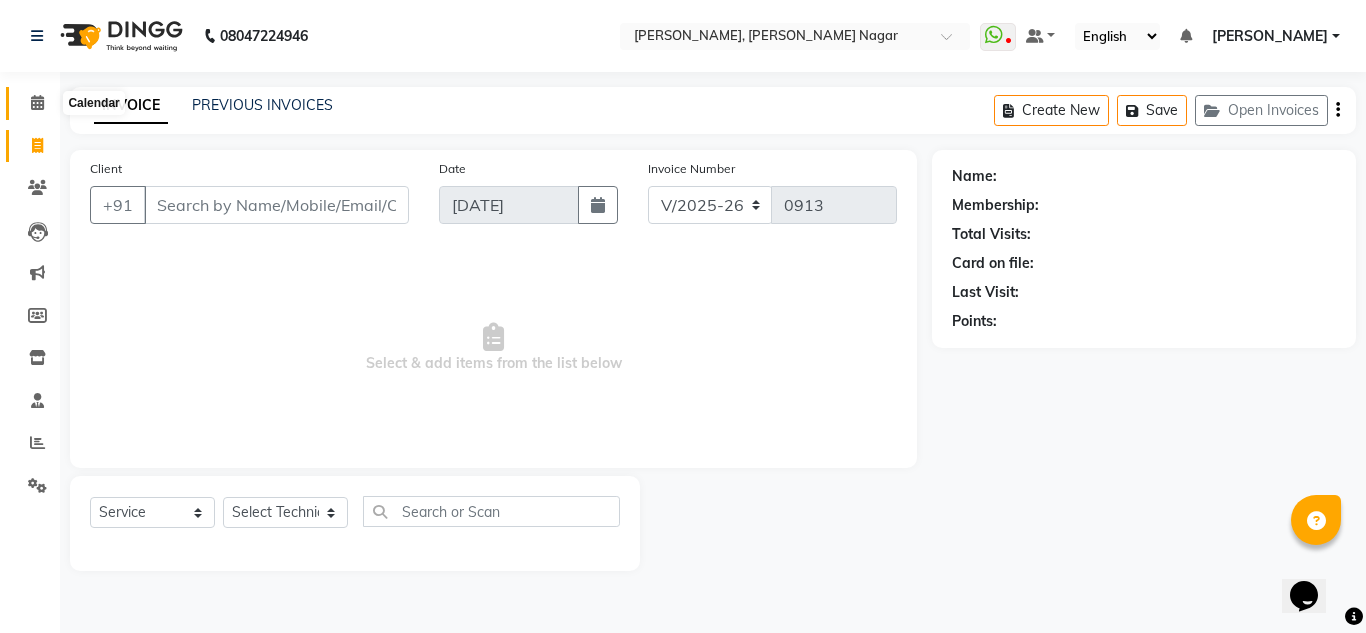 click 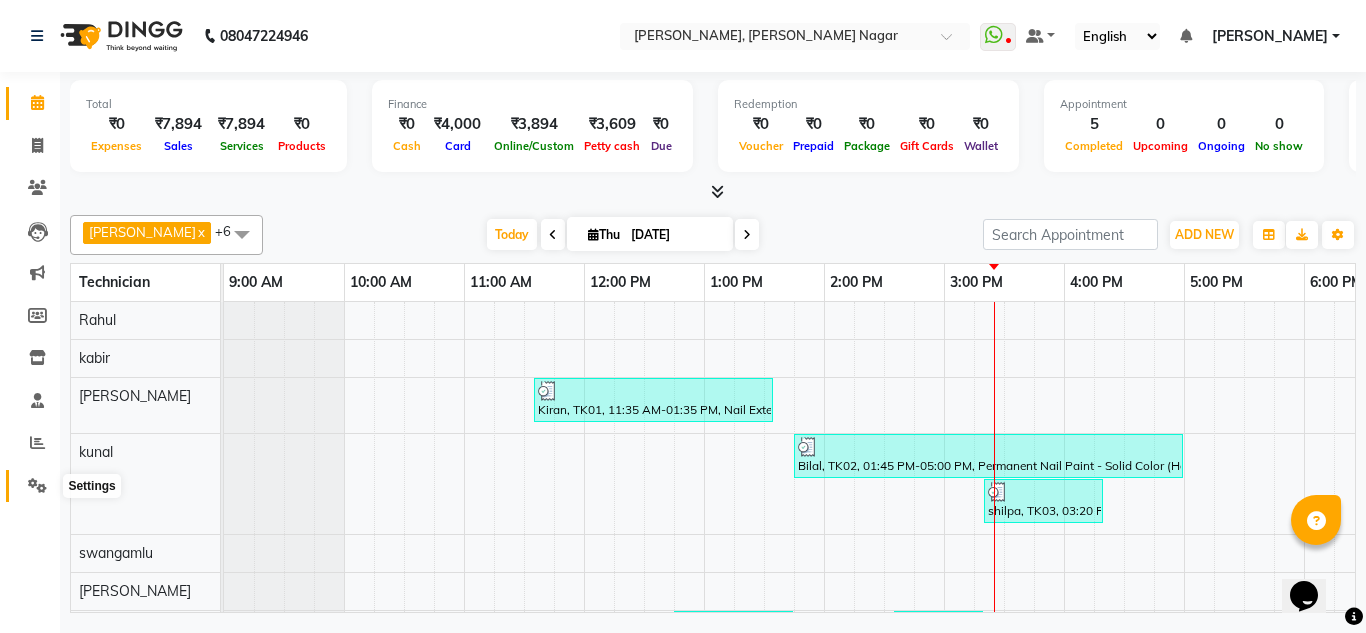 click 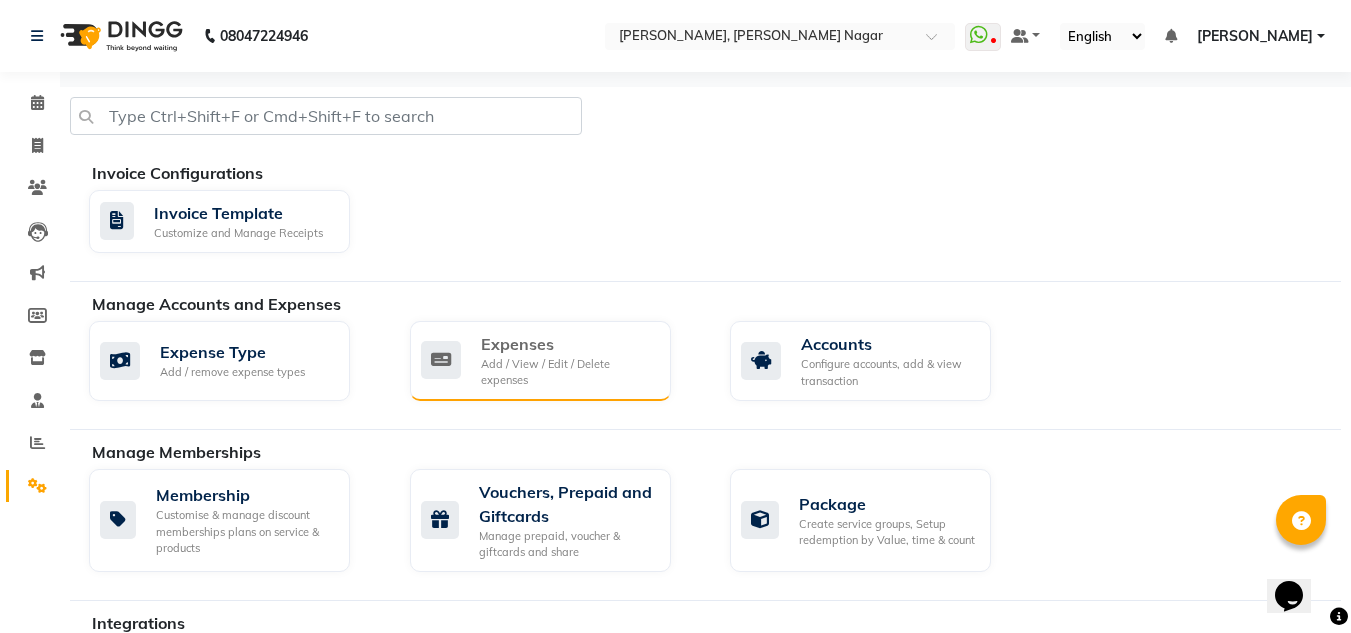 click on "Add / View / Edit / Delete expenses" 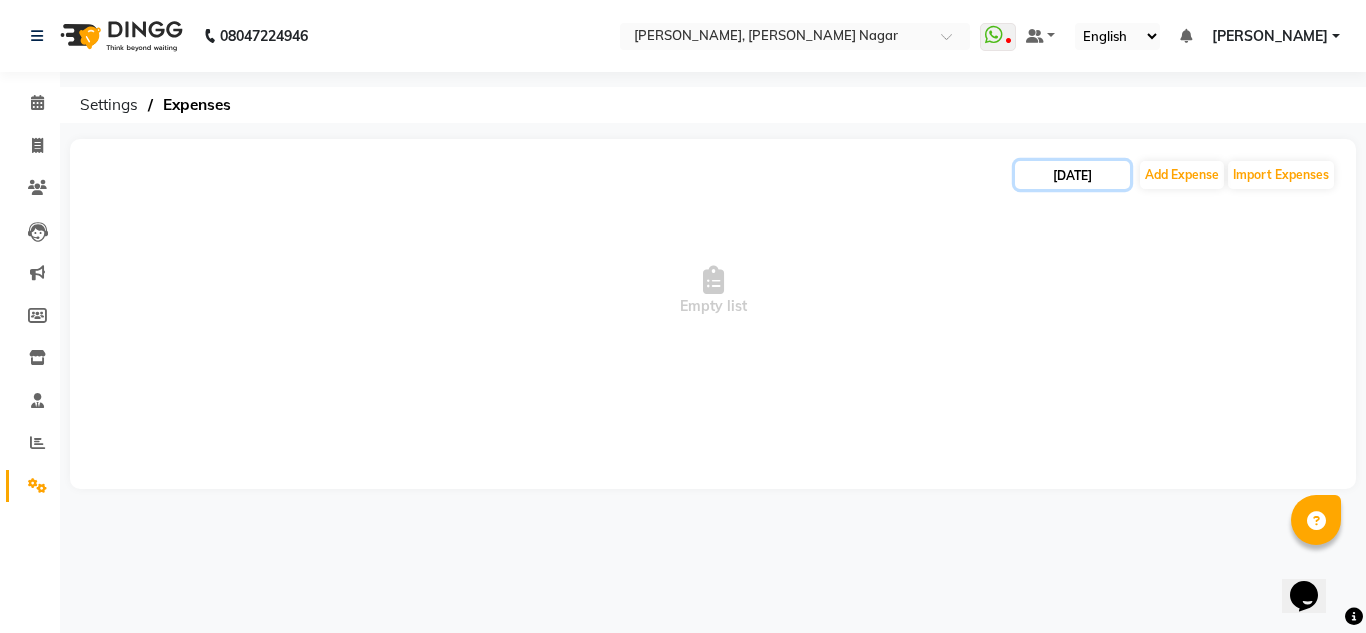 click on "[DATE]" 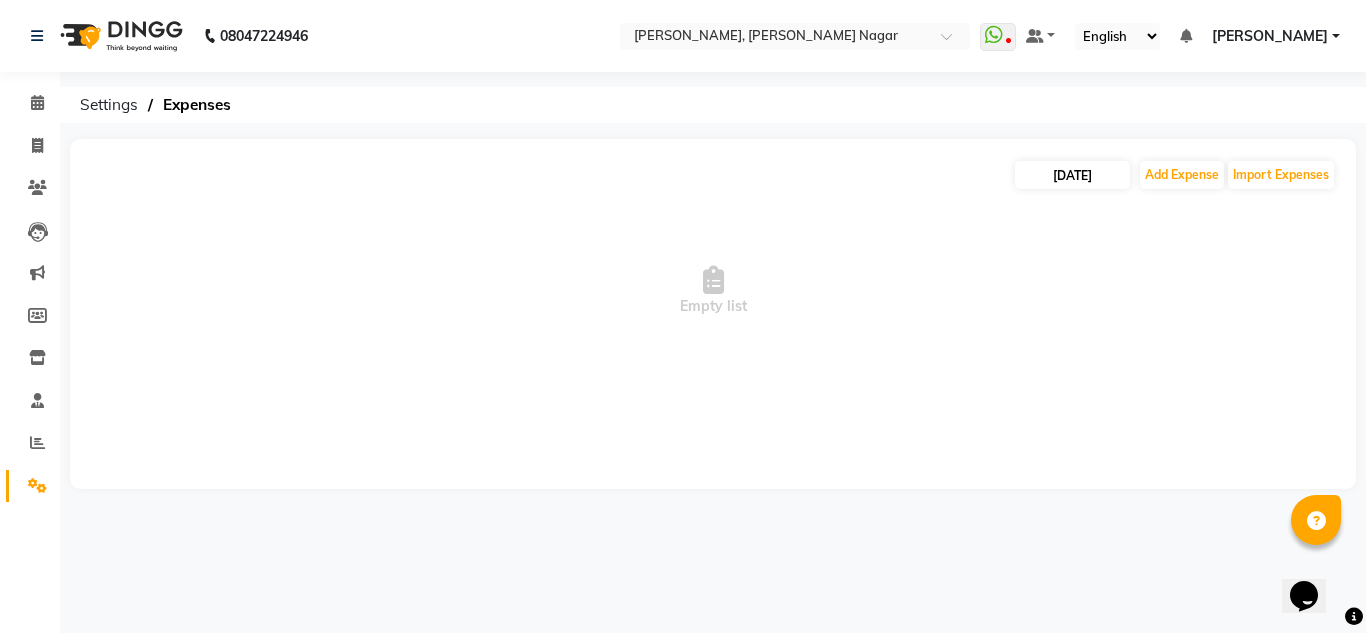 select on "7" 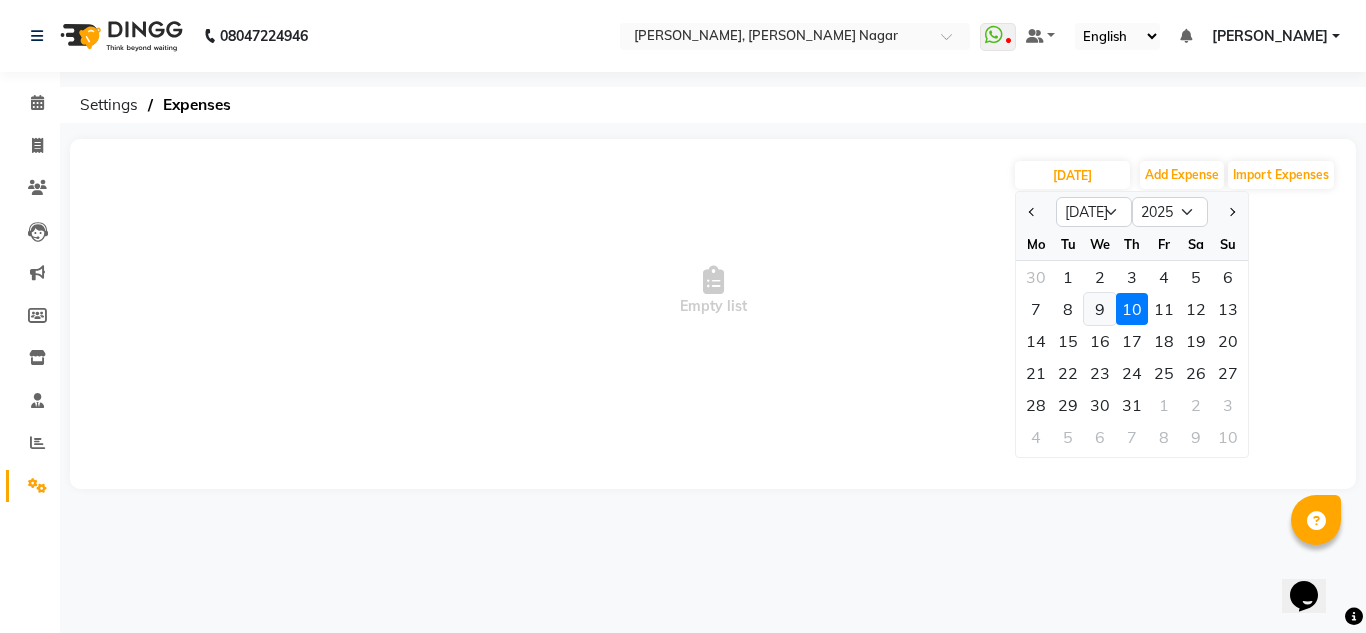 click on "9" 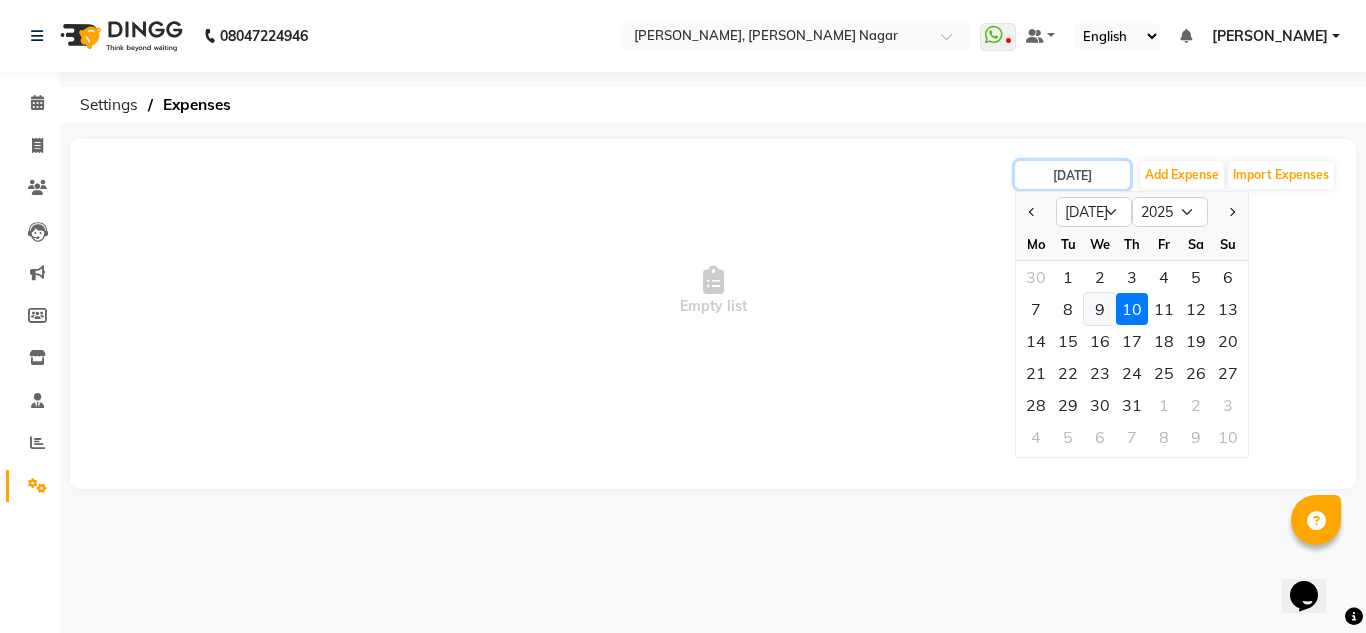 type on "09-07-2025" 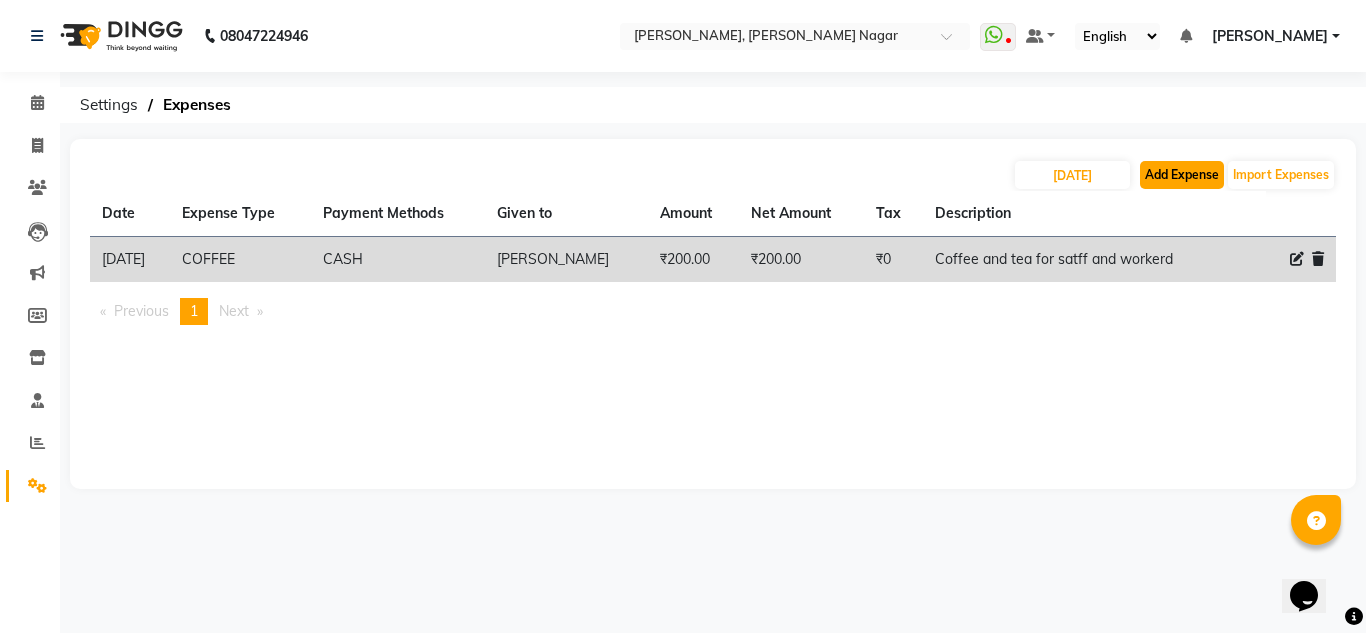 click on "Add Expense" 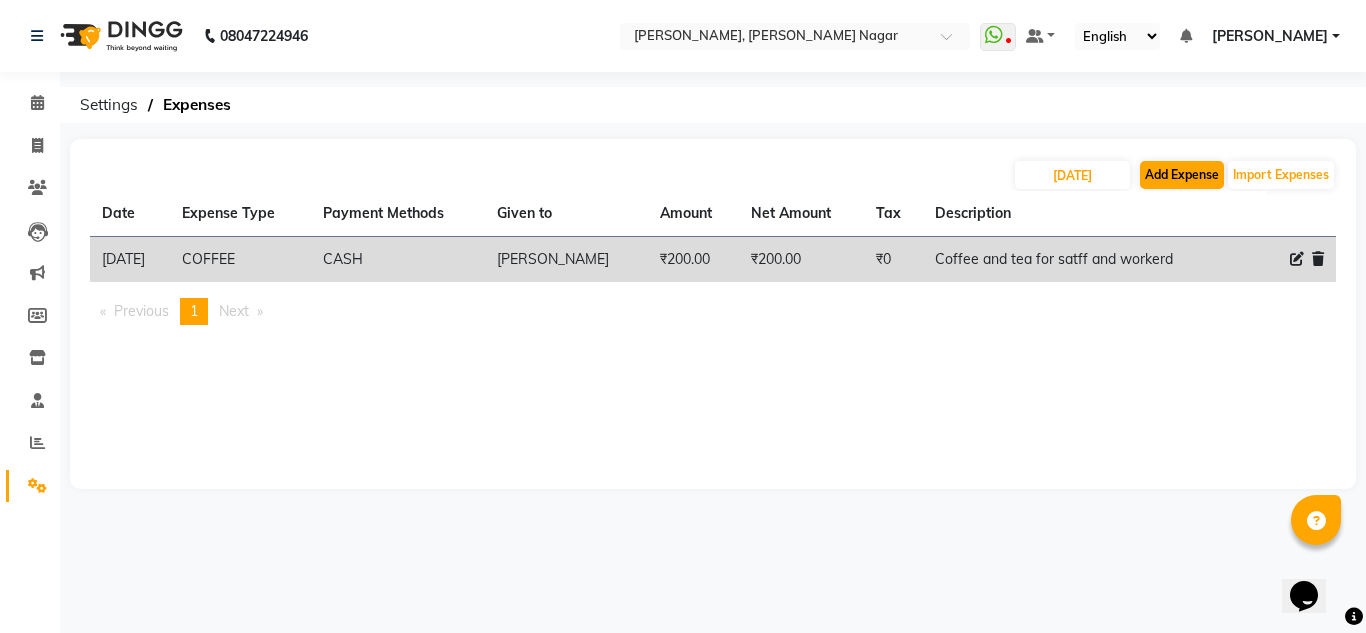 select on "1" 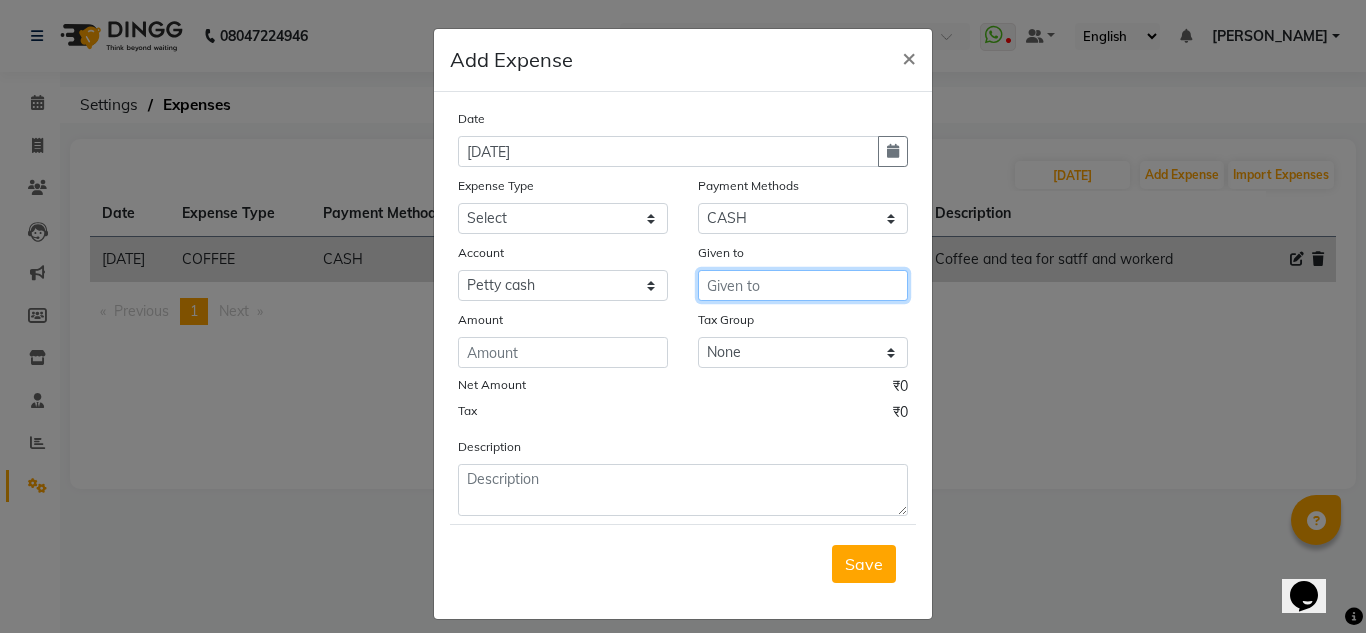 click at bounding box center [803, 285] 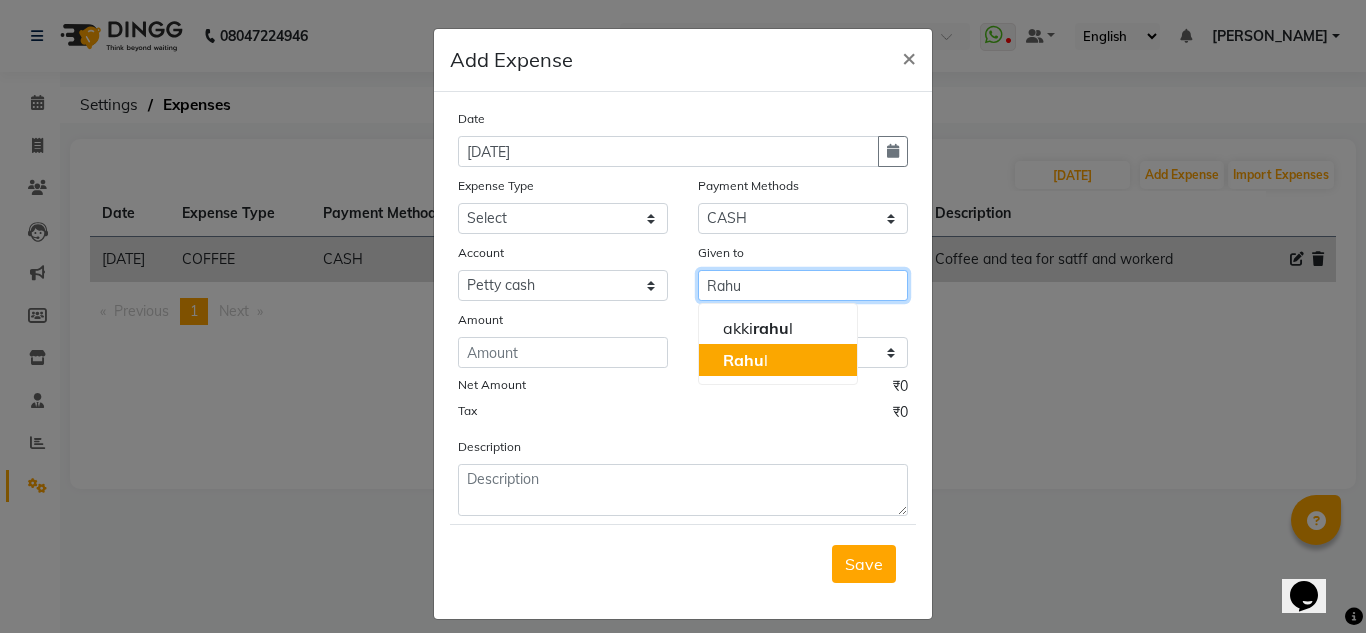 drag, startPoint x: 744, startPoint y: 356, endPoint x: 721, endPoint y: 366, distance: 25.079872 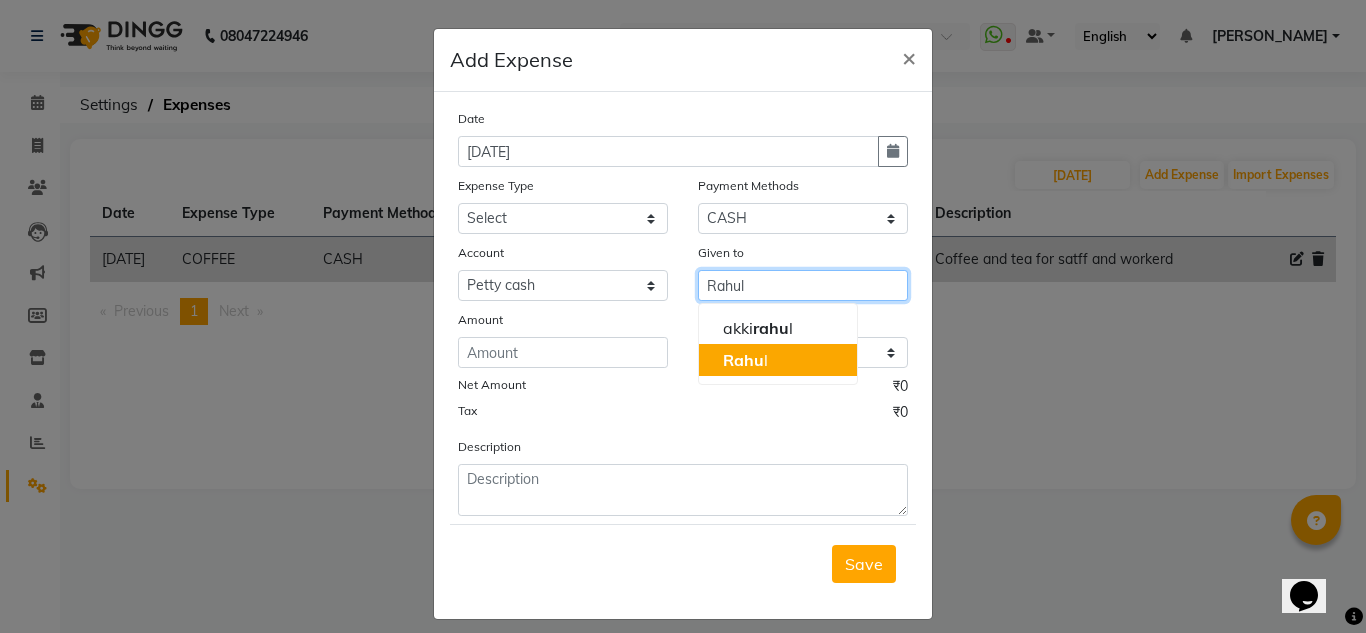 type on "Rahul" 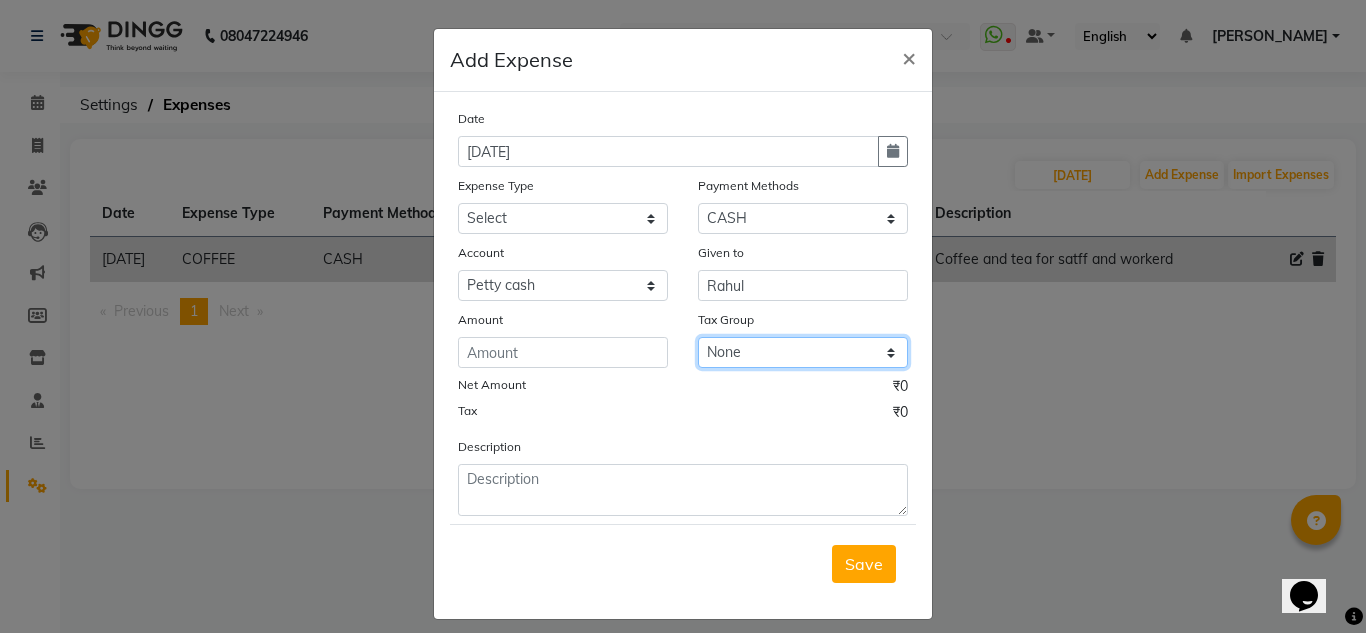 click on "None GST" 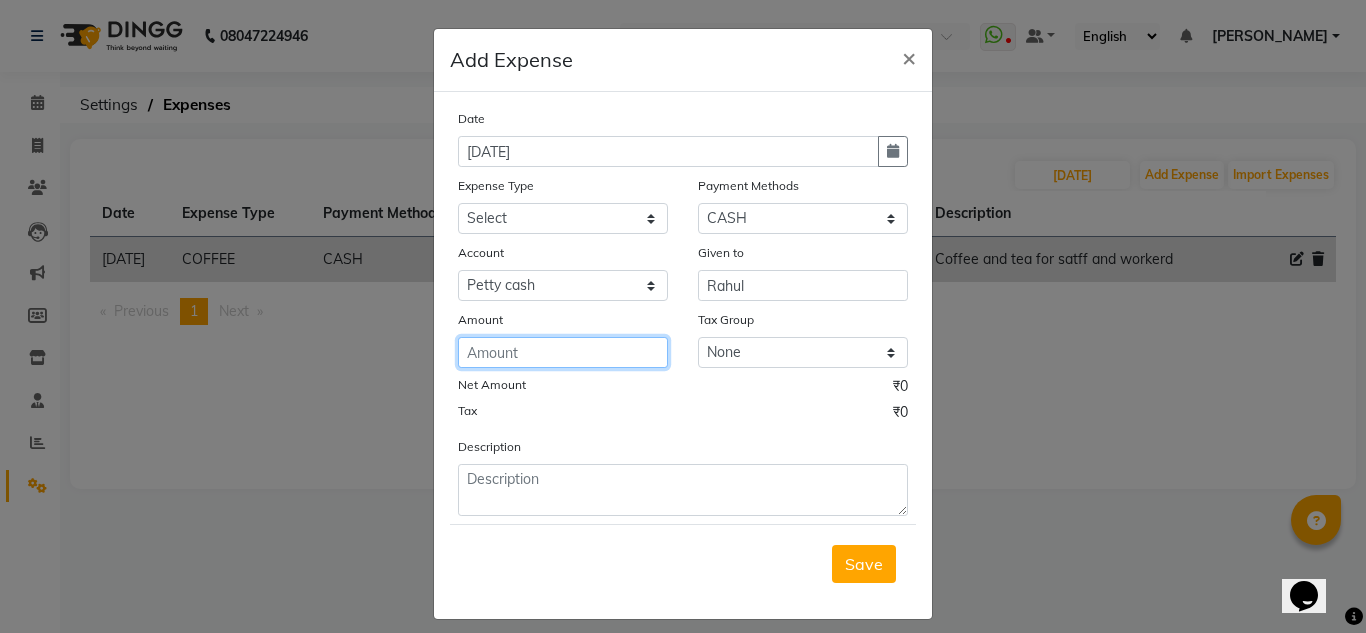 click 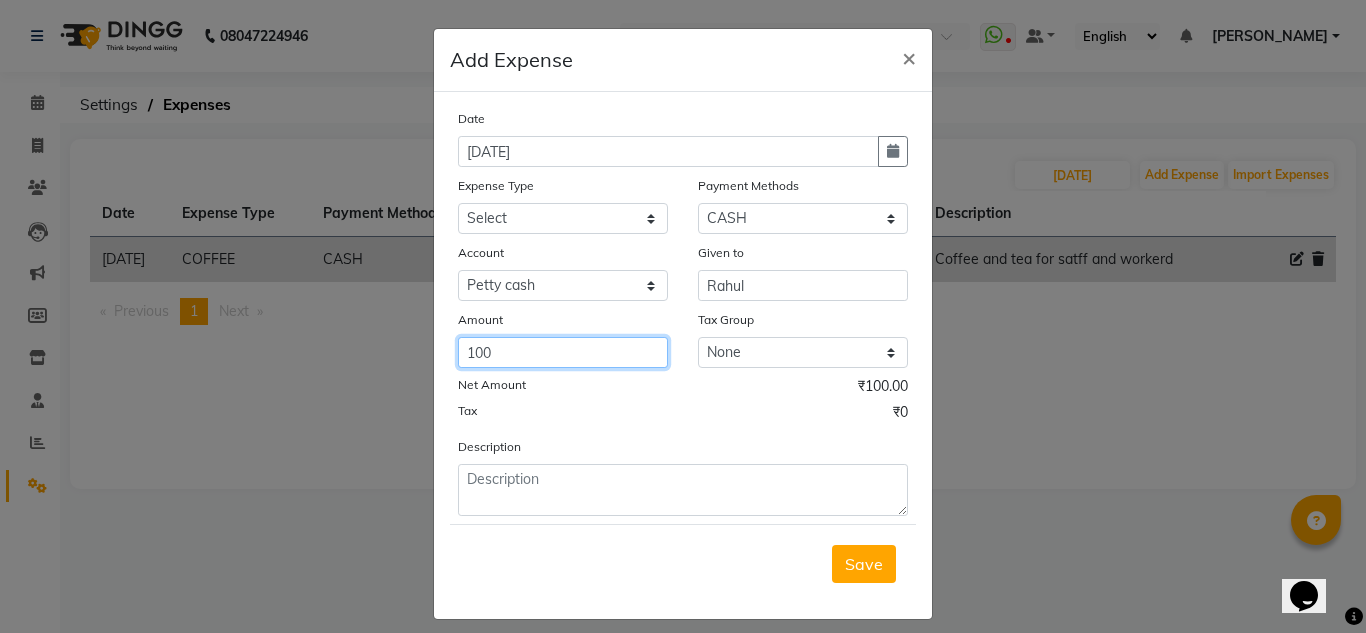 type on "100" 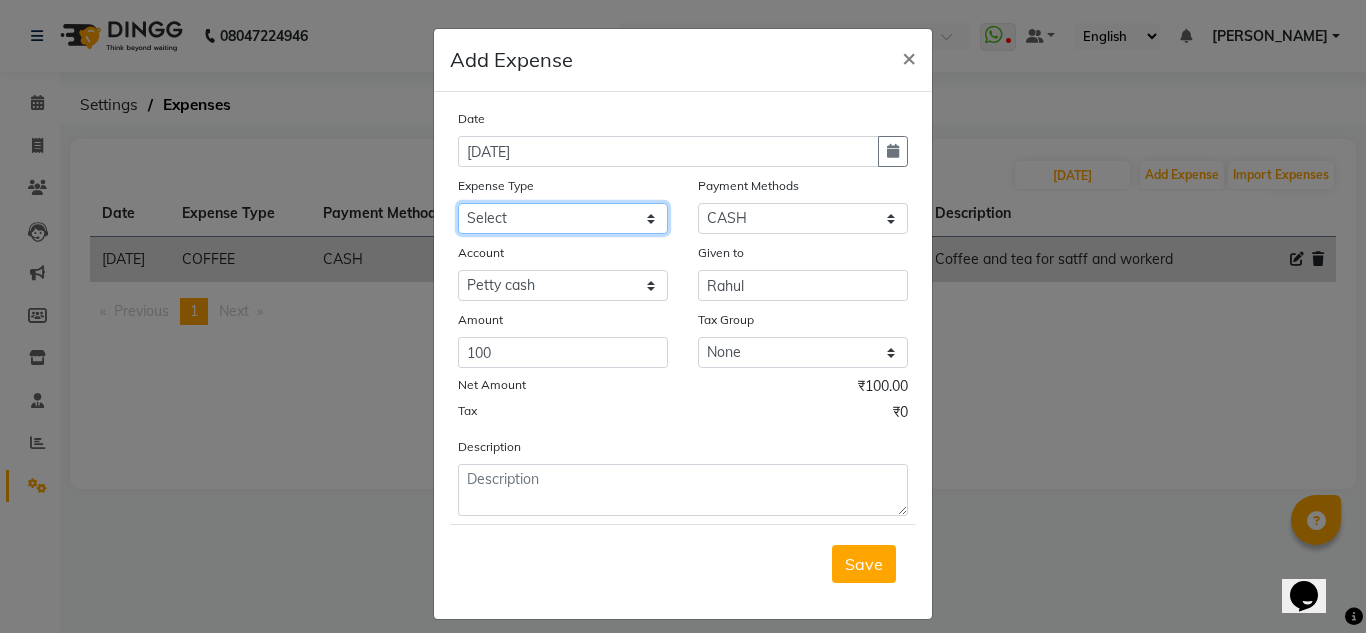 click on "Select acetone Advance Salary bank deposite BBMP Beauty products Bed charges BIRTHDAY CAKE Bonus Carpenter CASH EXPENSE VOUCHER Cash handover Client Refreshment coconut water for clients COFFEE coffee powder Commission Conveyance Cotton Courier decoration Diesel for generator Donation Drinking Water Electricity Eyelashes return Face mask floor cleaner flowers daily garbage generator diesel green tea GST handover HANDWASH House Keeping Material House keeping Salary Incentive Internet Bill juice LAUNDRY Maintainance Marketing Medical Membership Milk Milk miscelleneous Naturals salon NEWSPAPER O T Other Pantry PETROL Phone Bill Plants plumber pooja items Porter priest Product Purchase product return Product sale puja items RAPIDO Refund Rent Shop Rent Staff Accommodation Royalty Salary Staff cab charges Staff dinner Staff Flight Ticket Staff  Hiring from another Branch Staff Snacks Stationary sugar sweets TEAM DINNER TIPS Tissue Transgender Utilities Water Bottle Water cane week of salary Wi Fi Payment" 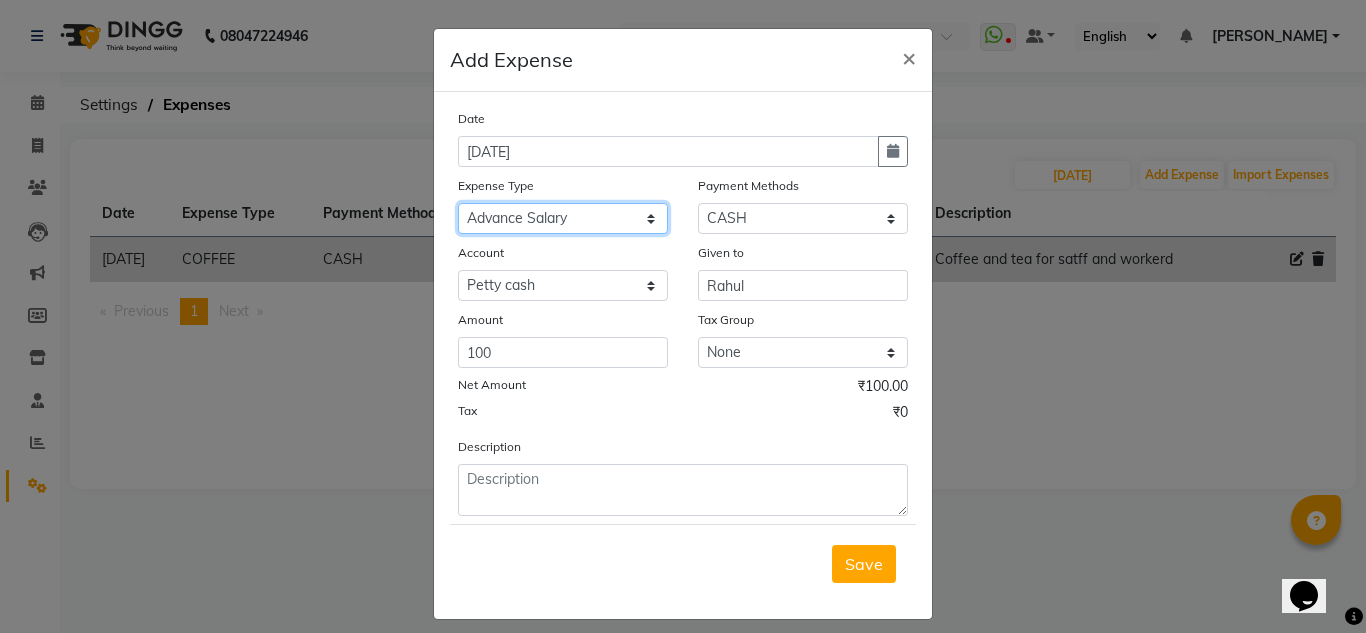 click on "Select acetone Advance Salary bank deposite BBMP Beauty products Bed charges BIRTHDAY CAKE Bonus Carpenter CASH EXPENSE VOUCHER Cash handover Client Refreshment coconut water for clients COFFEE coffee powder Commission Conveyance Cotton Courier decoration Diesel for generator Donation Drinking Water Electricity Eyelashes return Face mask floor cleaner flowers daily garbage generator diesel green tea GST handover HANDWASH House Keeping Material House keeping Salary Incentive Internet Bill juice LAUNDRY Maintainance Marketing Medical Membership Milk Milk miscelleneous Naturals salon NEWSPAPER O T Other Pantry PETROL Phone Bill Plants plumber pooja items Porter priest Product Purchase product return Product sale puja items RAPIDO Refund Rent Shop Rent Staff Accommodation Royalty Salary Staff cab charges Staff dinner Staff Flight Ticket Staff  Hiring from another Branch Staff Snacks Stationary sugar sweets TEAM DINNER TIPS Tissue Transgender Utilities Water Bottle Water cane week of salary Wi Fi Payment" 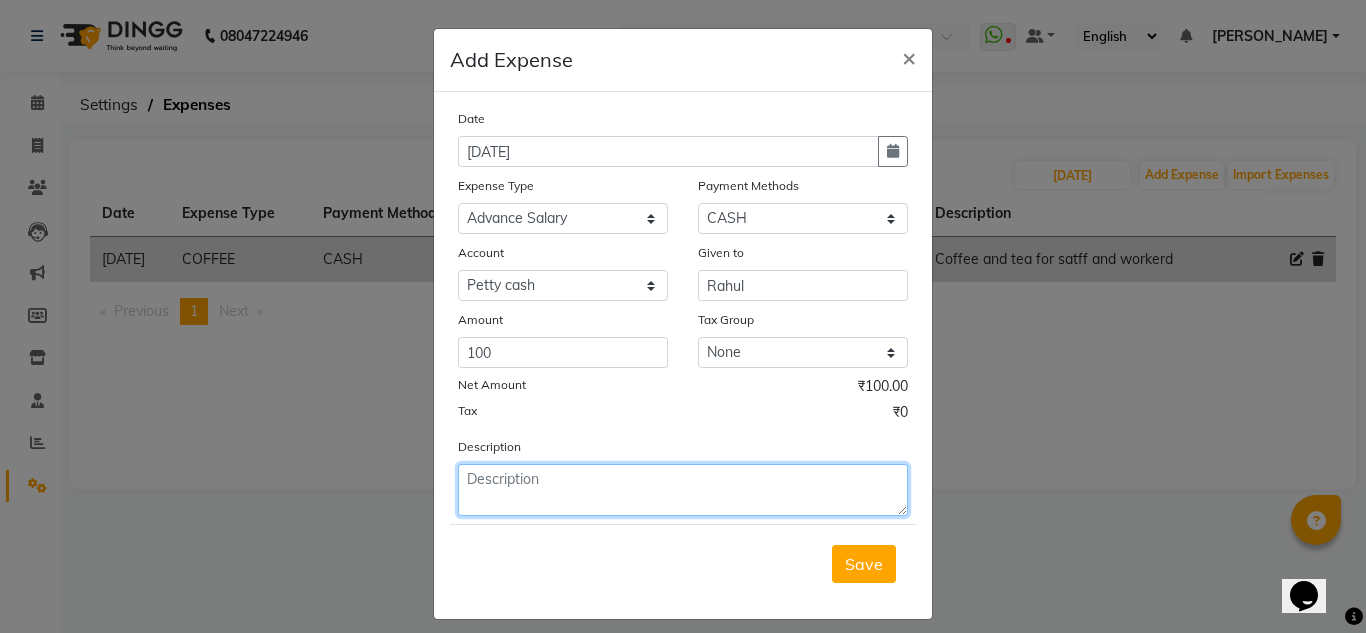 click 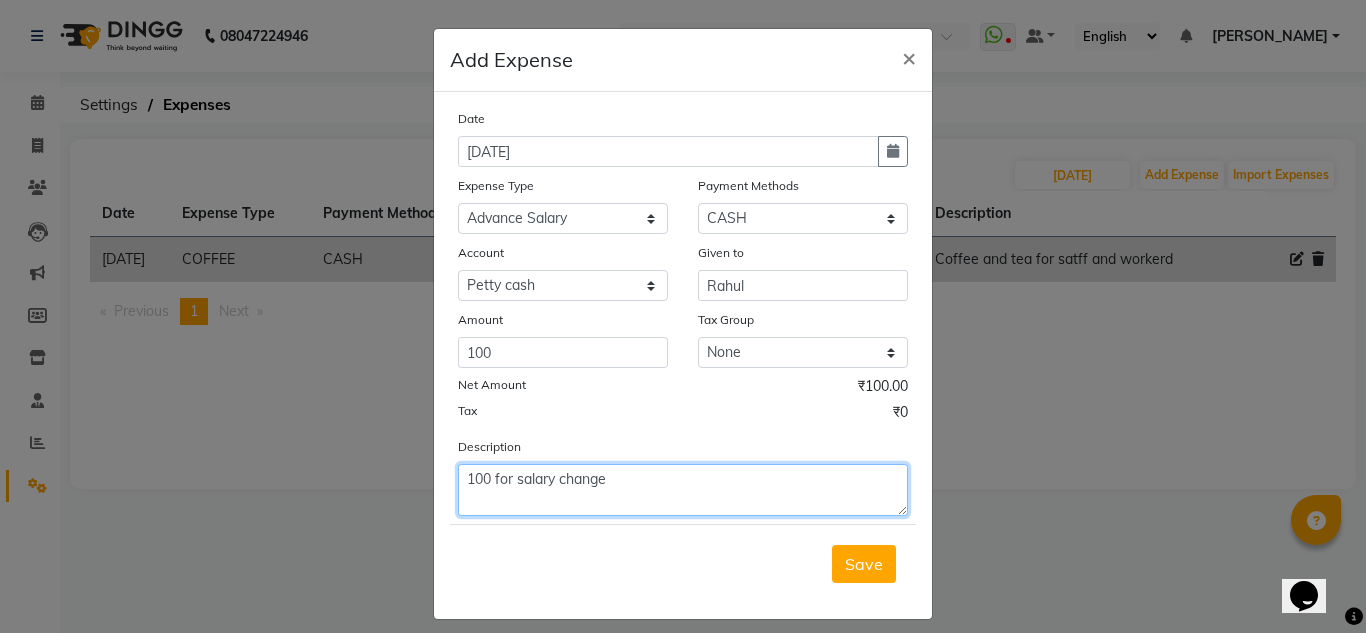 type on "100 for salary change" 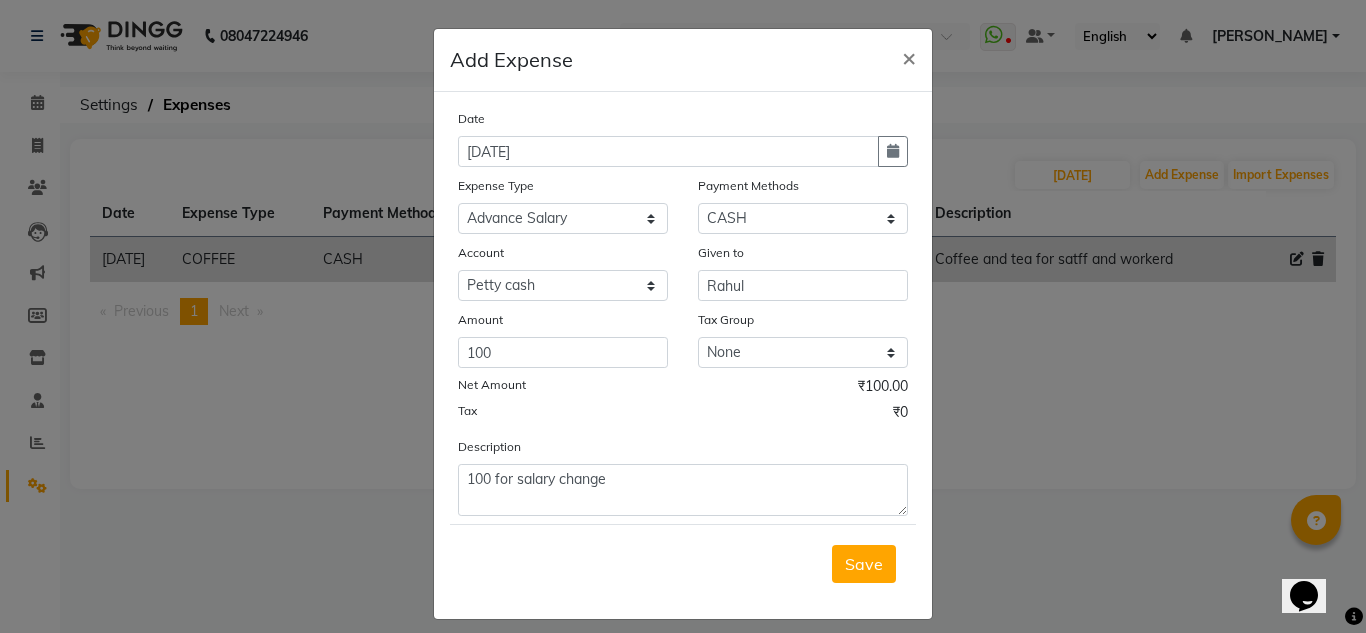 click on "Date 10-07-2025 Expense Type Select acetone Advance Salary bank deposite BBMP Beauty products Bed charges BIRTHDAY CAKE Bonus Carpenter CASH EXPENSE VOUCHER Cash handover Client Refreshment coconut water for clients COFFEE coffee powder Commission Conveyance Cotton Courier decoration Diesel for generator Donation Drinking Water Electricity Eyelashes return Face mask floor cleaner flowers daily garbage generator diesel green tea GST handover HANDWASH House Keeping Material House keeping Salary Incentive Internet Bill juice LAUNDRY Maintainance Marketing Medical Membership Milk Milk miscelleneous Naturals salon NEWSPAPER O T Other Pantry PETROL Phone Bill Plants plumber pooja items Porter priest Product Purchase product return Product sale puja items RAPIDO Refund Rent Shop Rent Staff Accommodation Royalty Salary Staff cab charges Staff dinner Staff Flight Ticket Staff  Hiring from another Branch Staff Snacks Stationary sugar sweets TEAM DINNER TIPS Tissue Transgender Utilities Water Bottle Water cane Select" 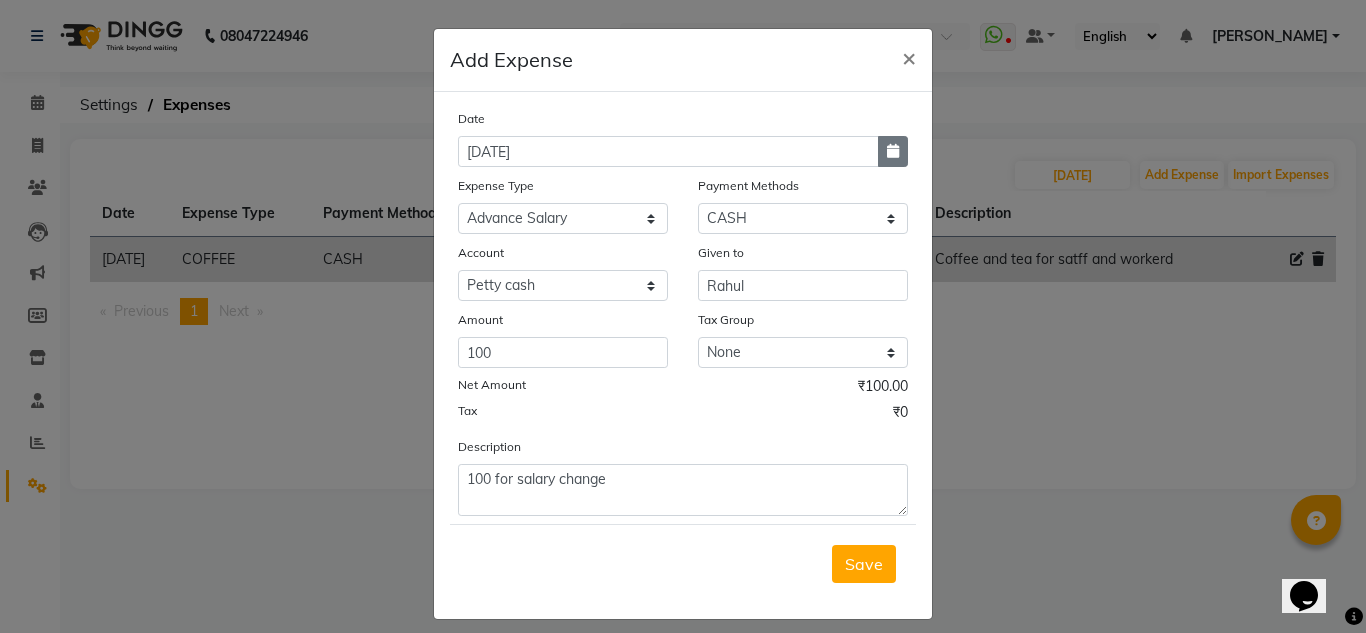 click 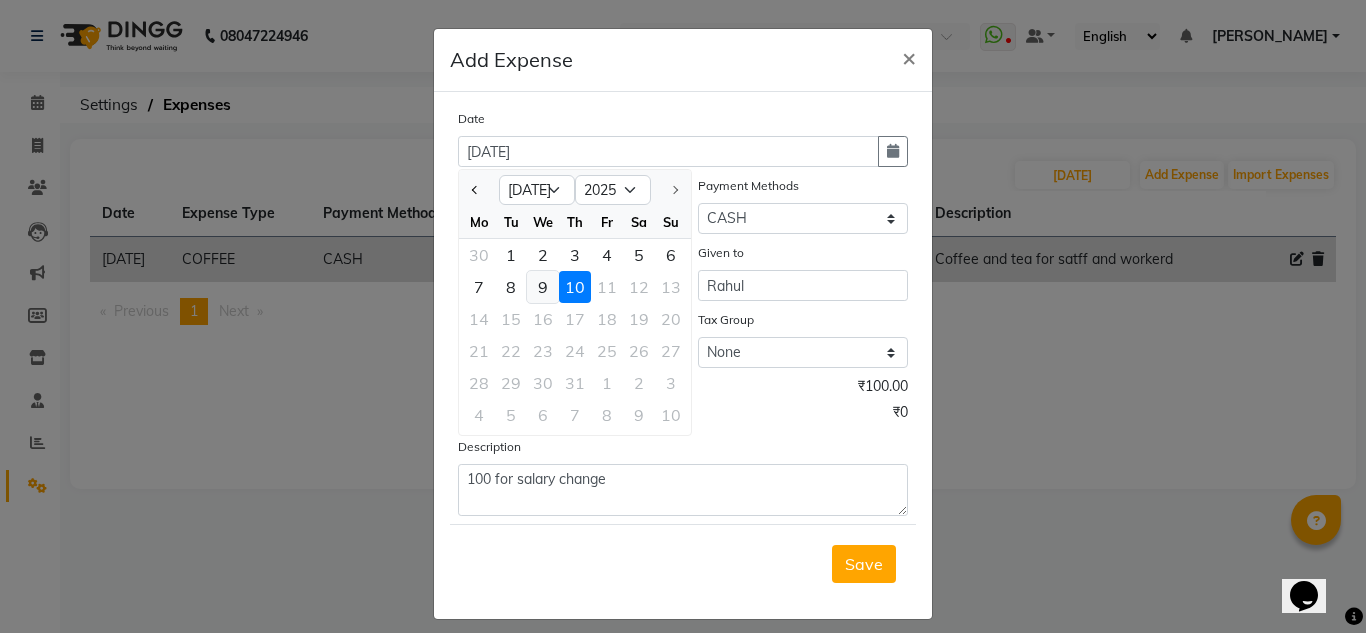 click on "9" 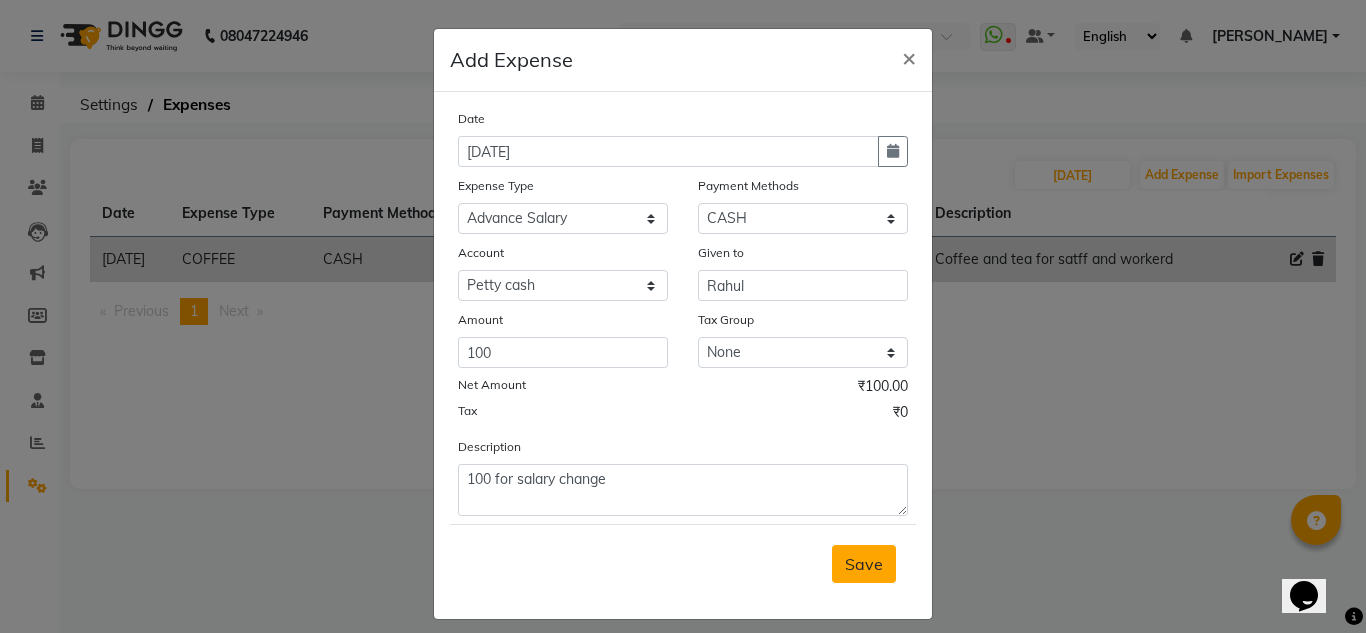 click on "Save" at bounding box center [864, 564] 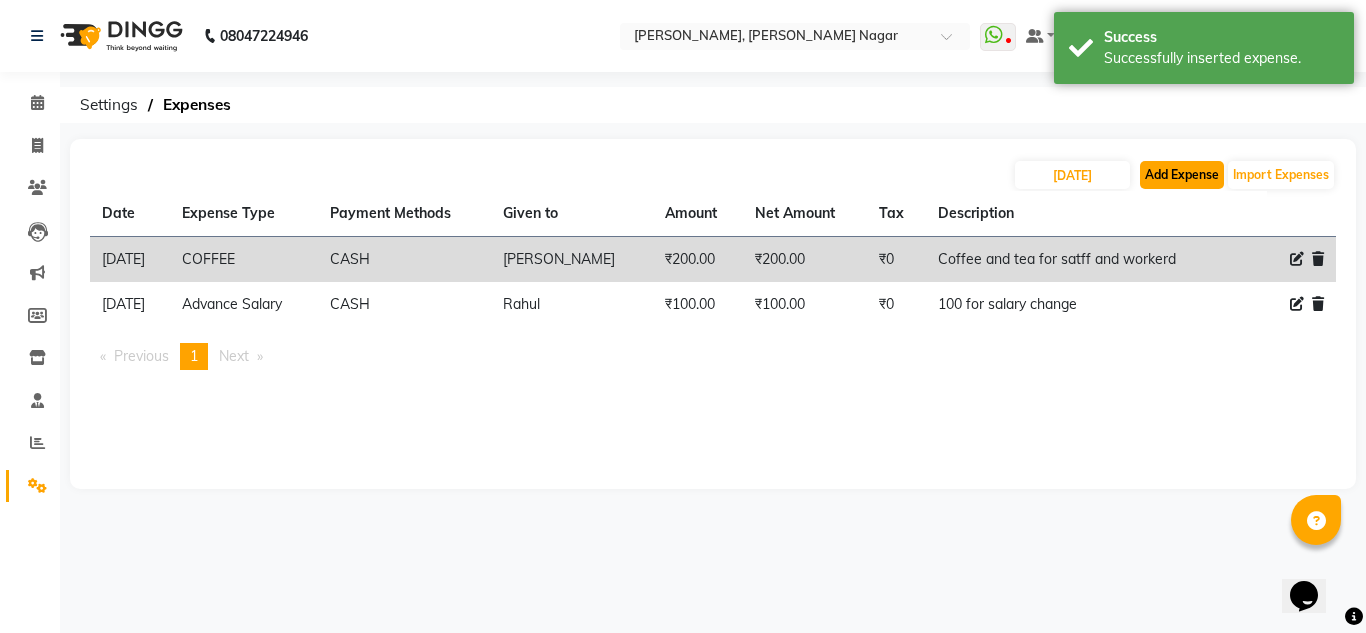 click on "Add Expense" 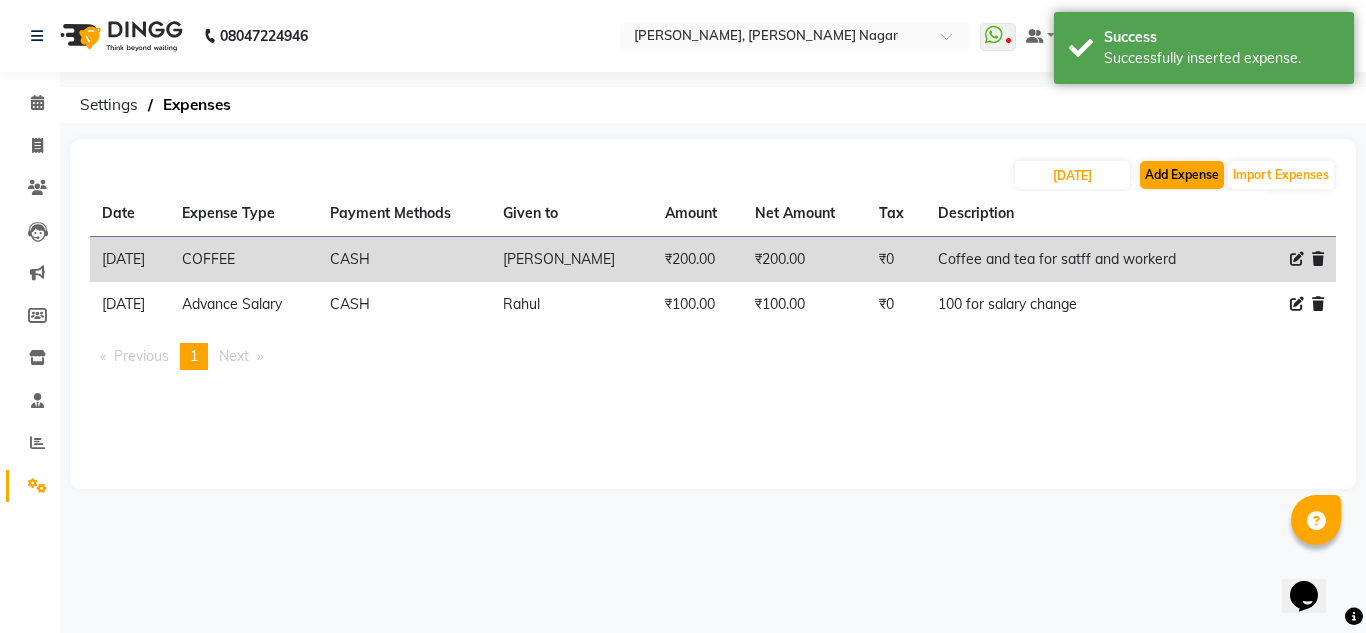 select on "1" 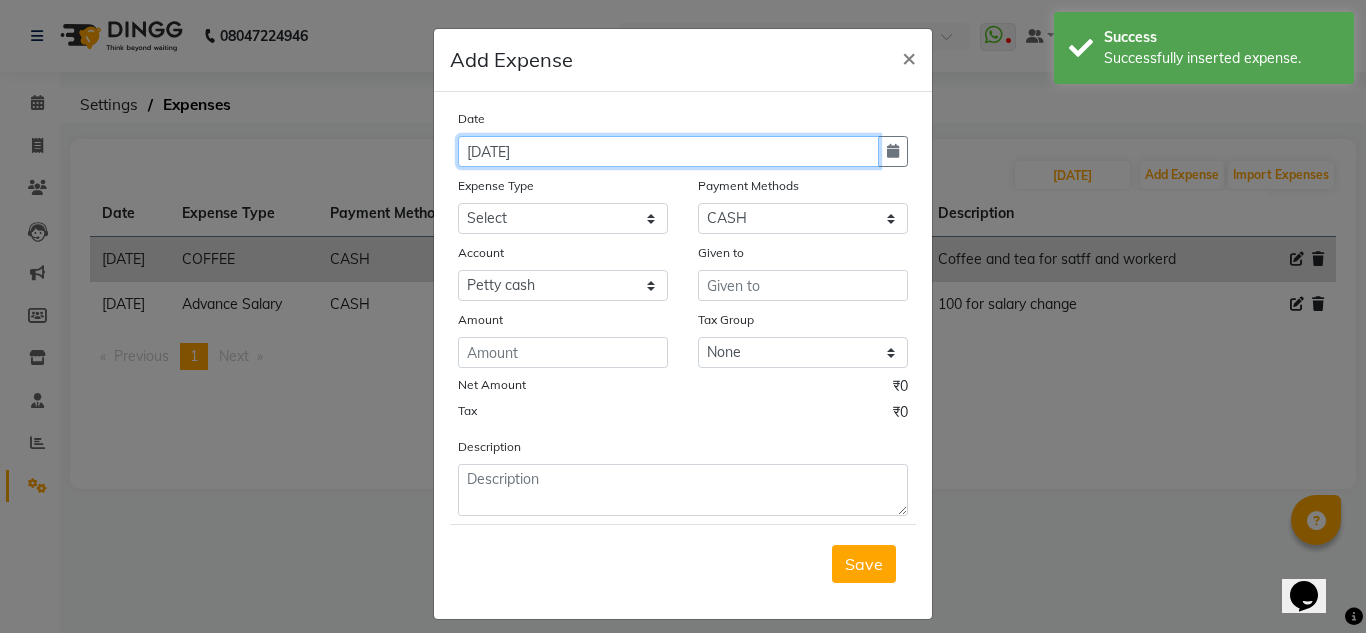 click on "[DATE]" 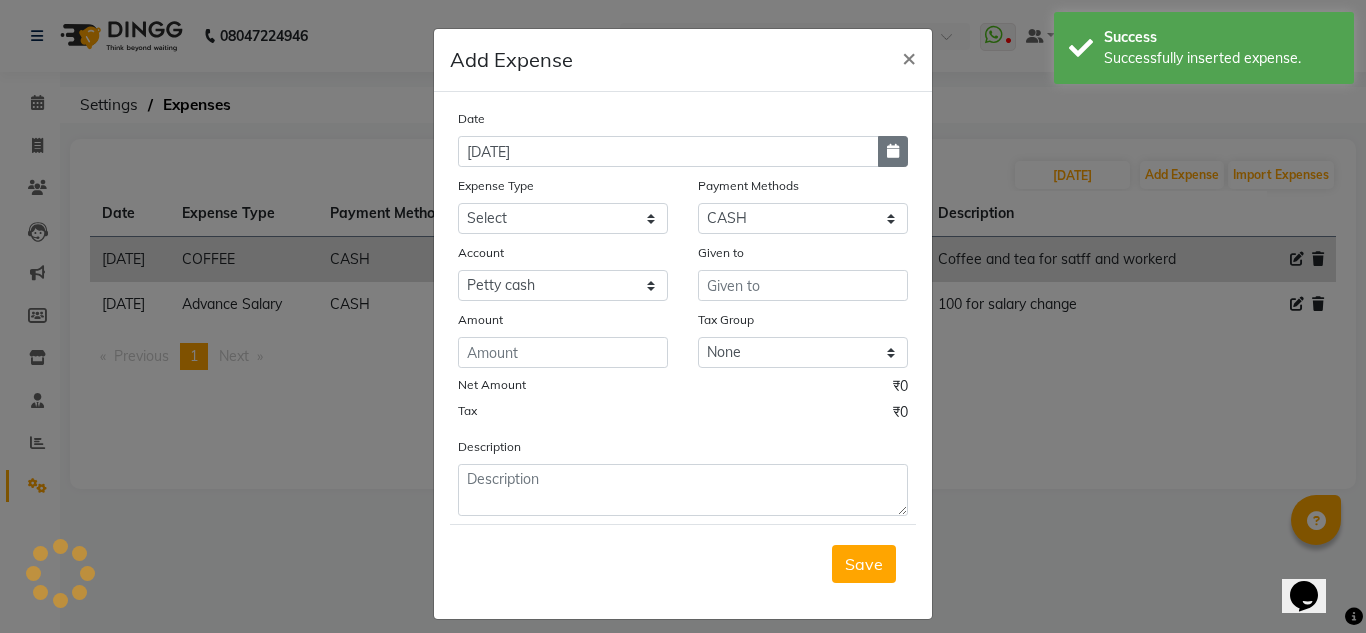 click 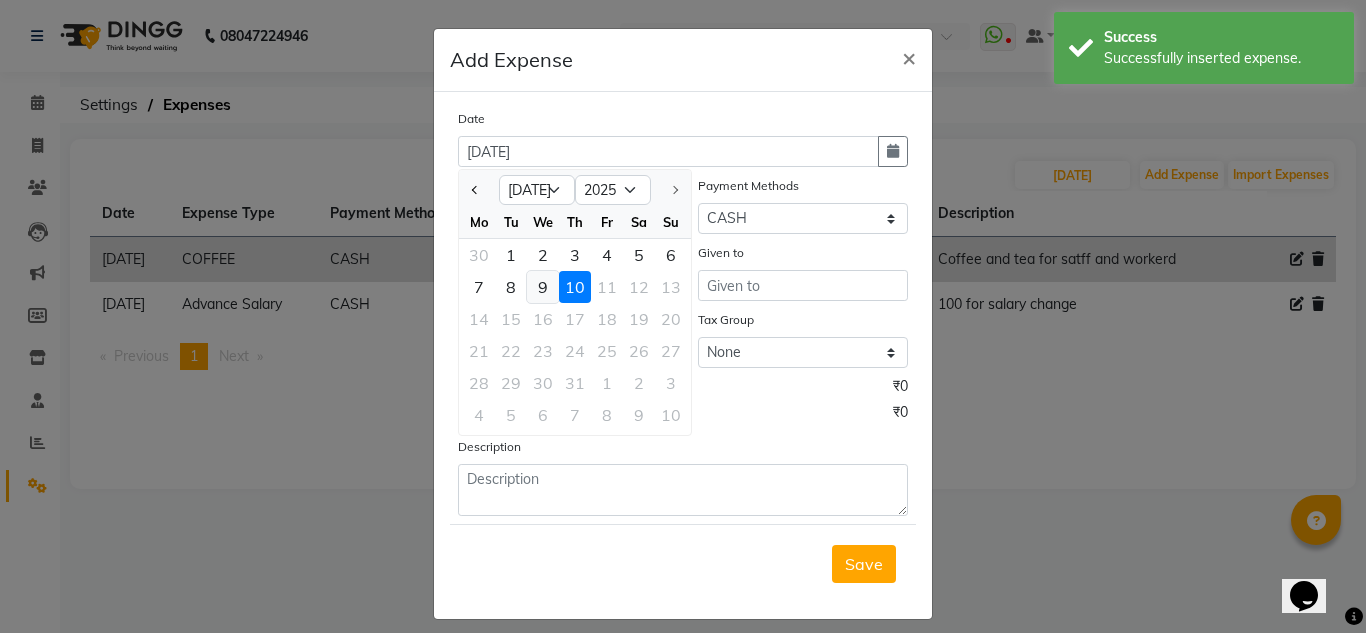 click on "9" 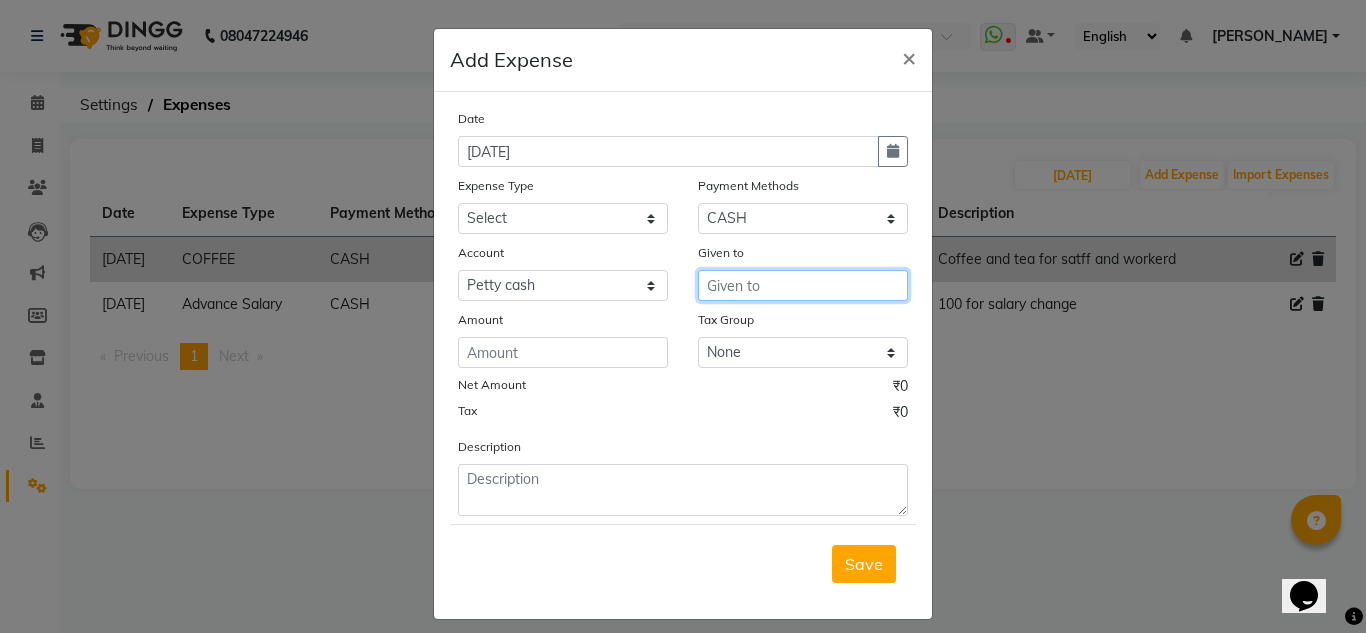 click at bounding box center [803, 285] 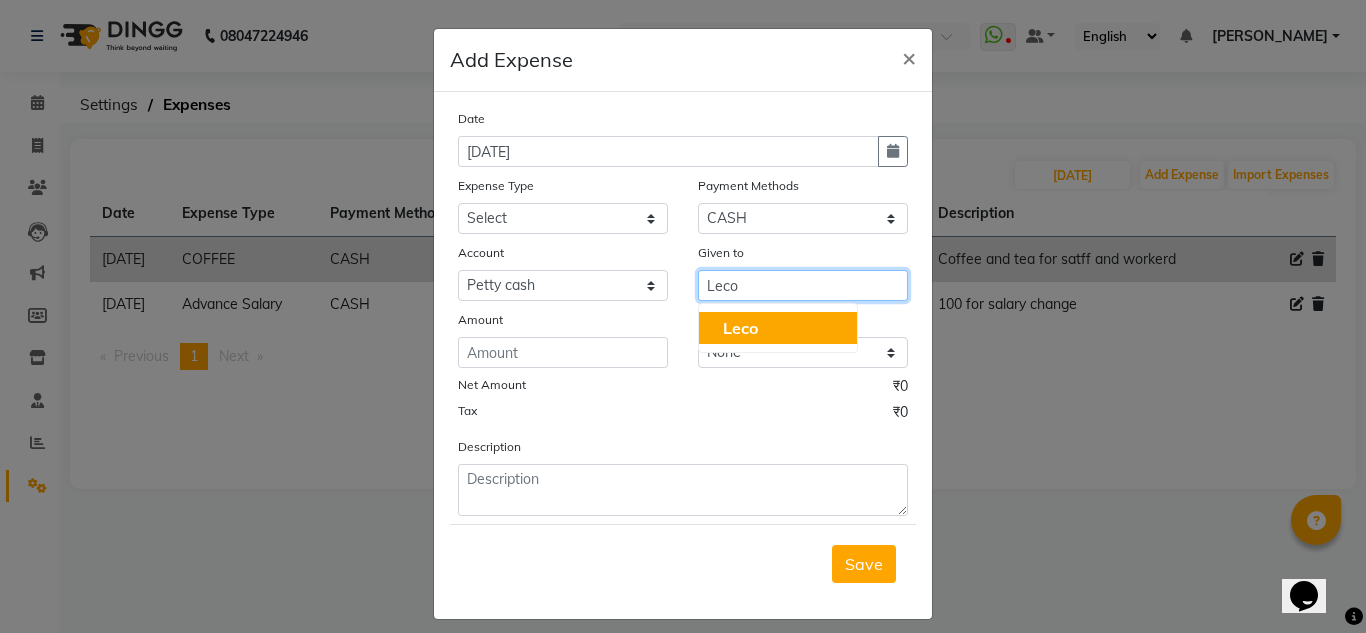 click on "Leco" 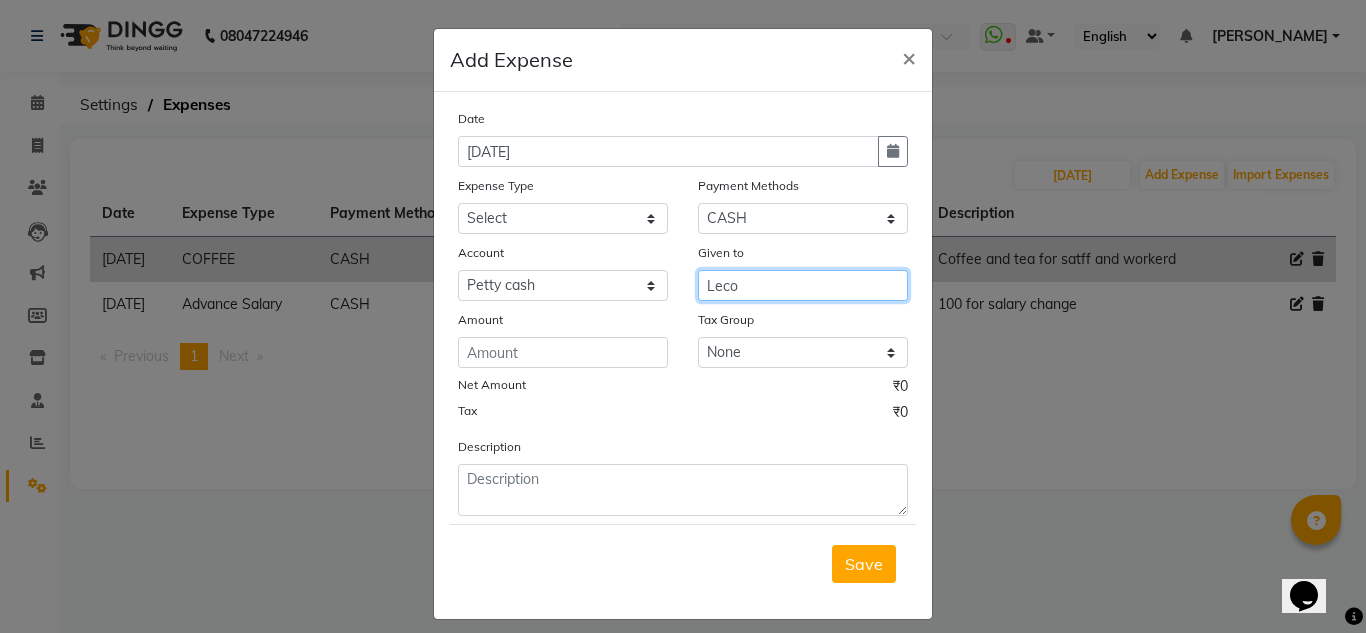 type on "Leco" 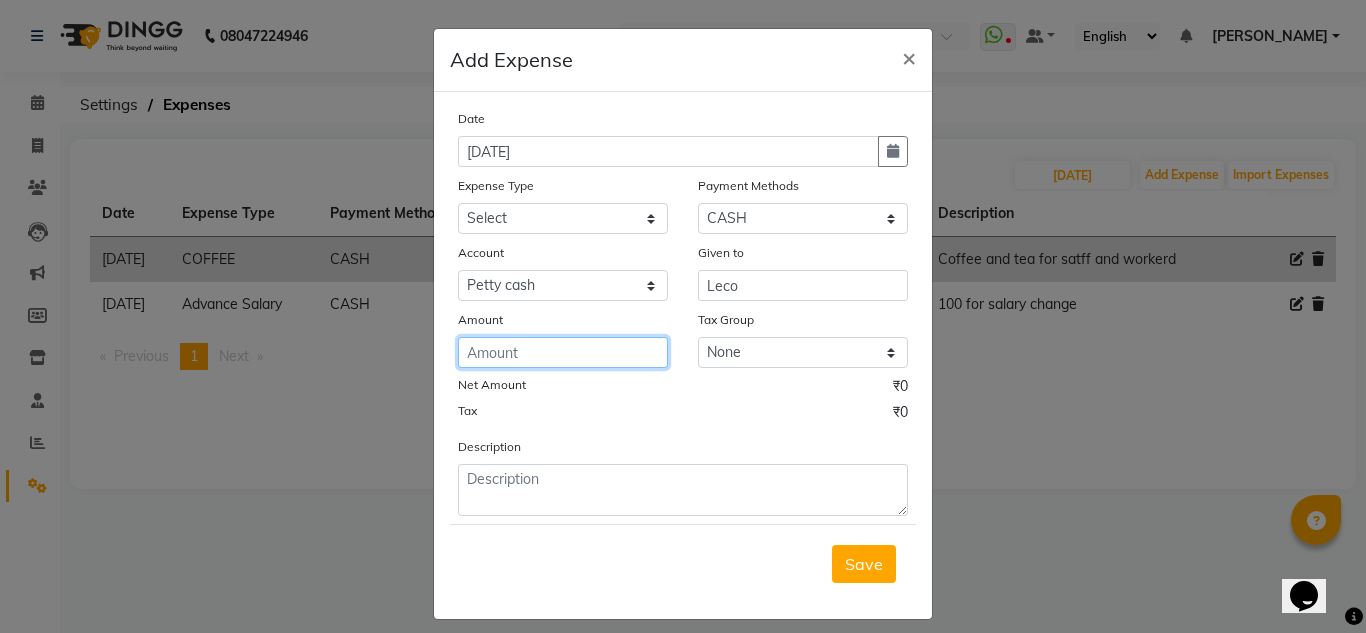 click 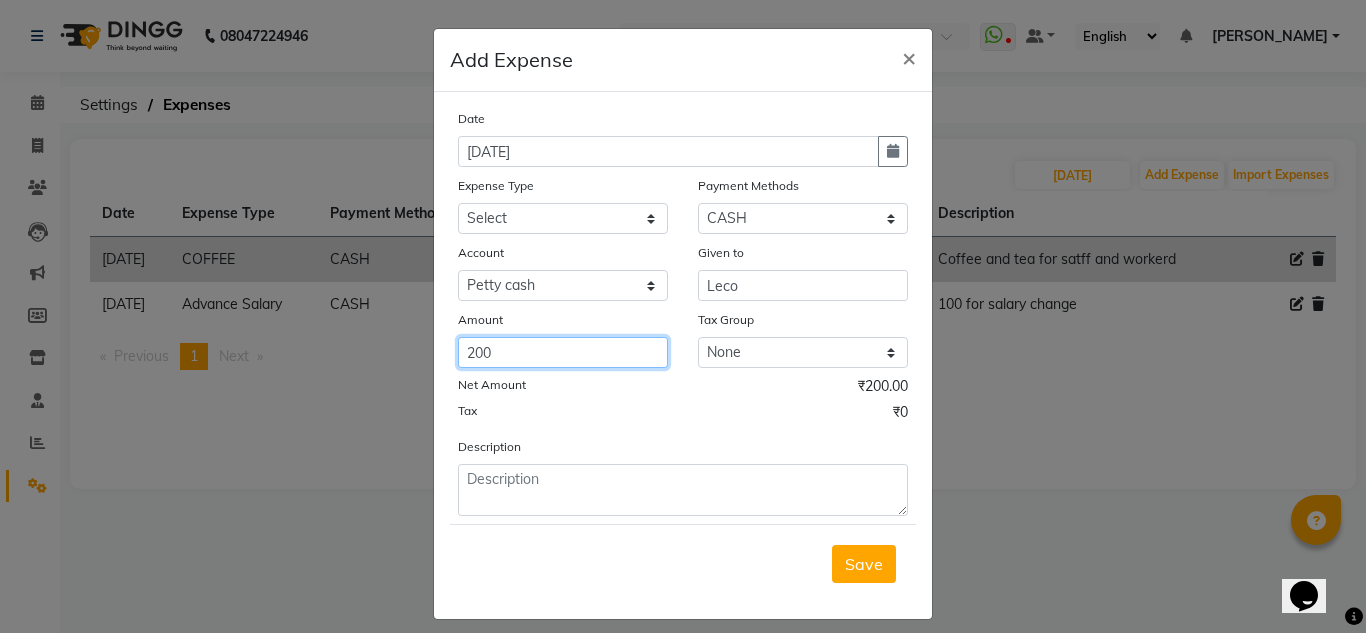 type on "200" 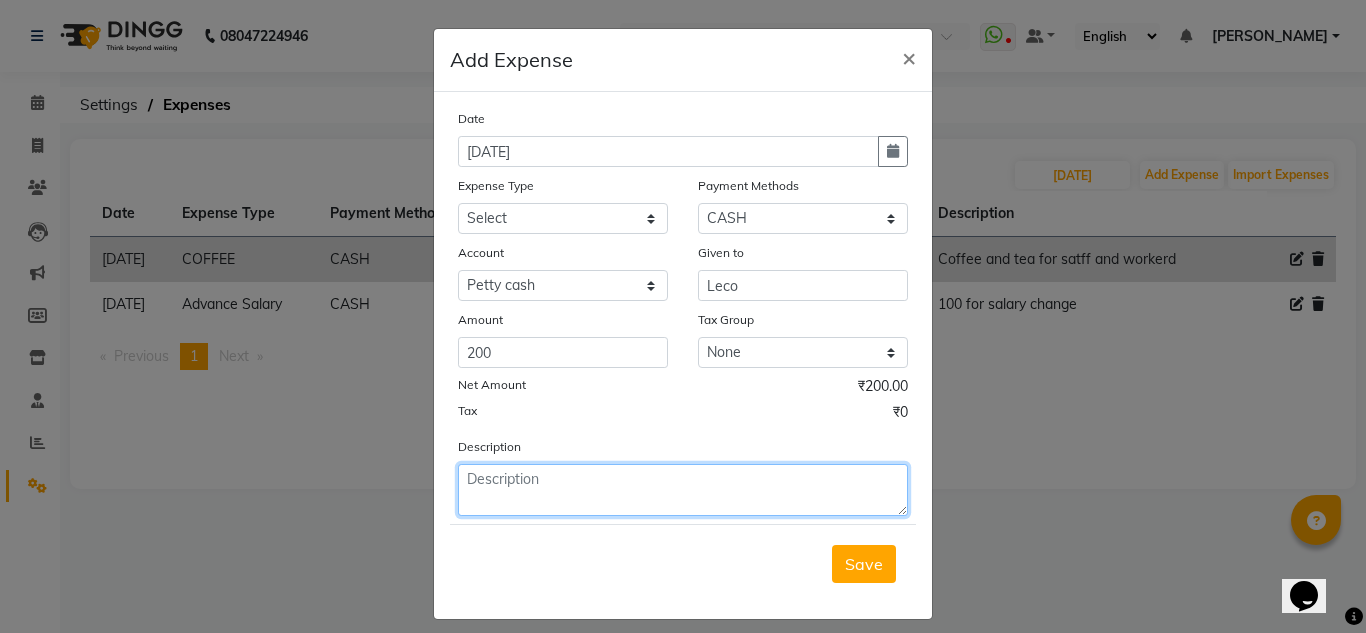 click 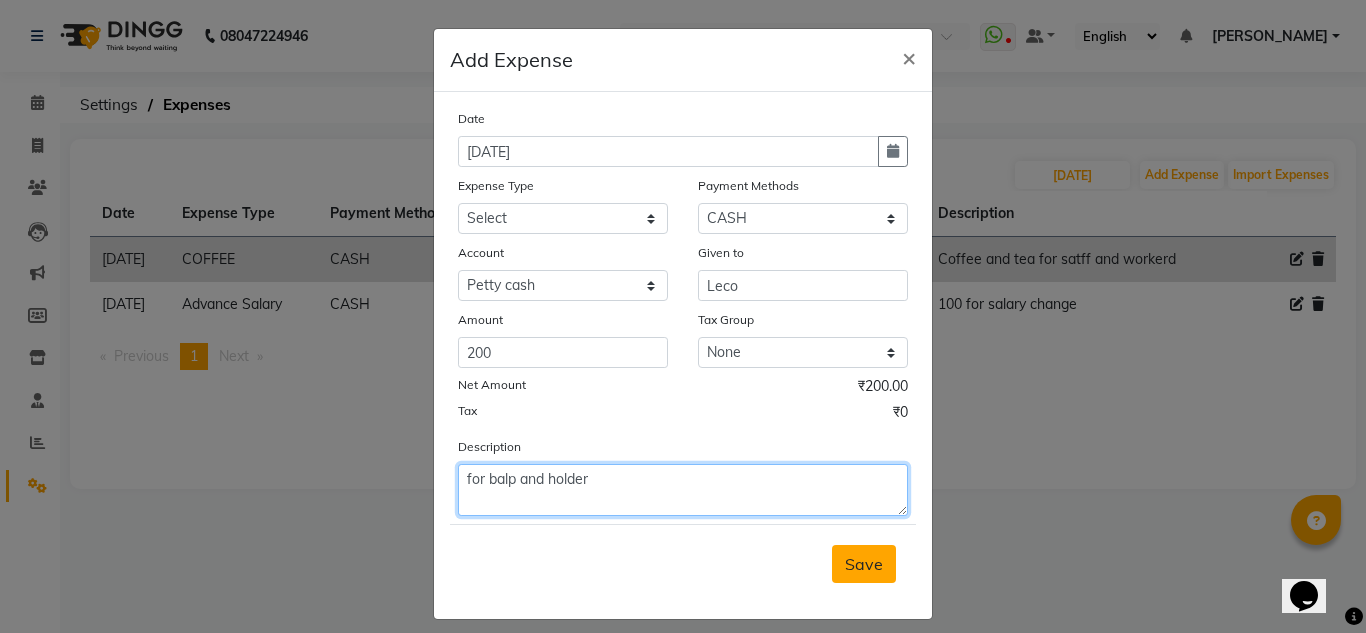 type on "for balp and holder" 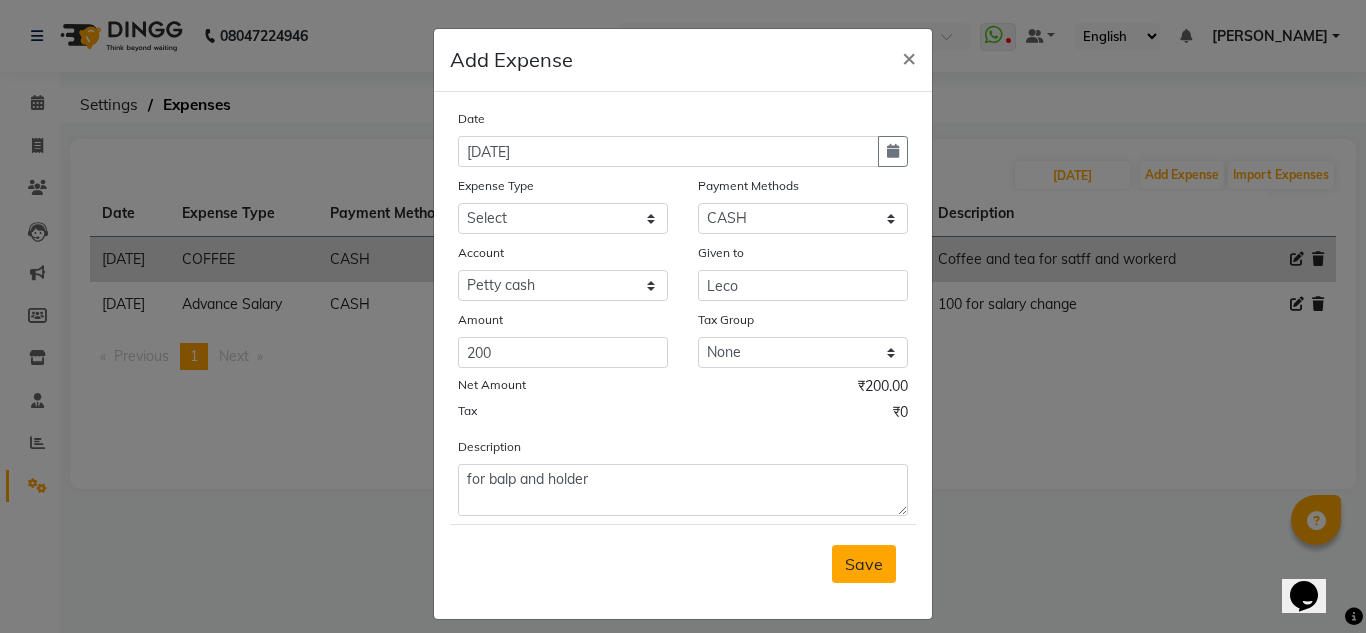click on "Save" at bounding box center [864, 564] 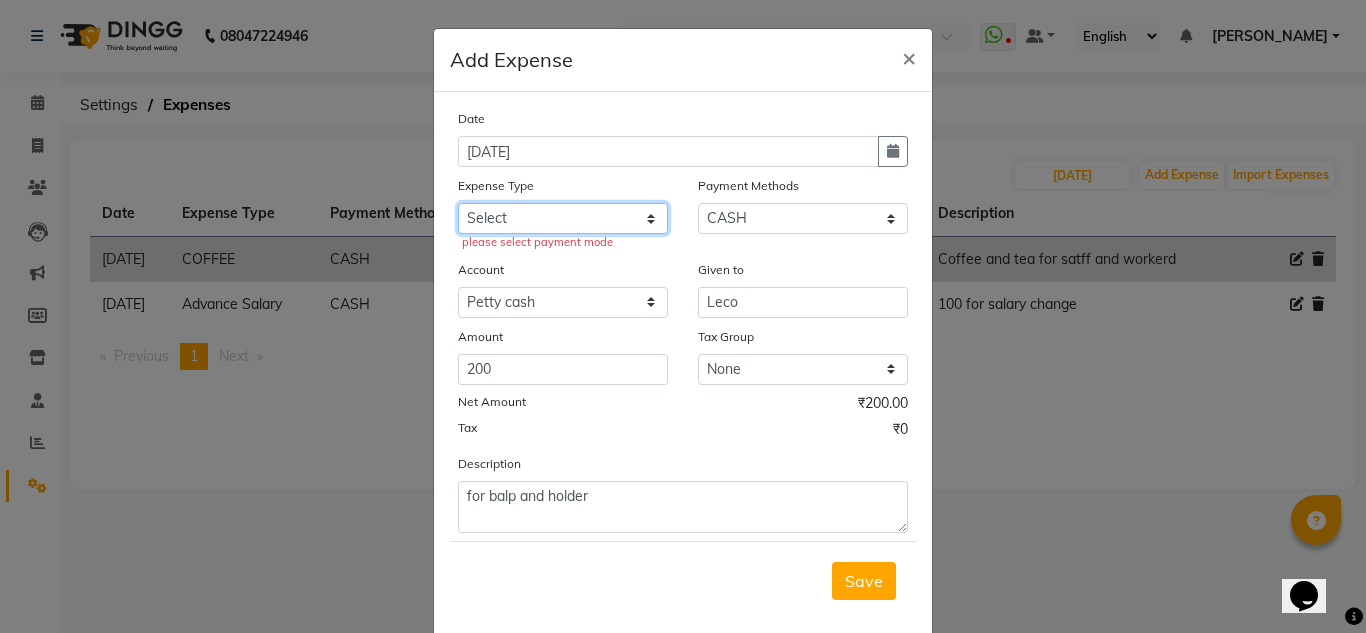 click on "Select acetone Advance Salary bank deposite BBMP Beauty products Bed charges BIRTHDAY CAKE Bonus Carpenter CASH EXPENSE VOUCHER Cash handover Client Refreshment coconut water for clients COFFEE coffee powder Commission Conveyance Cotton Courier decoration Diesel for generator Donation Drinking Water Electricity Eyelashes return Face mask floor cleaner flowers daily garbage generator diesel green tea GST handover HANDWASH House Keeping Material House keeping Salary Incentive Internet Bill juice LAUNDRY Maintainance Marketing Medical Membership Milk Milk miscelleneous Naturals salon NEWSPAPER O T Other Pantry PETROL Phone Bill Plants plumber pooja items Porter priest Product Purchase product return Product sale puja items RAPIDO Refund Rent Shop Rent Staff Accommodation Royalty Salary Staff cab charges Staff dinner Staff Flight Ticket Staff  Hiring from another Branch Staff Snacks Stationary sugar sweets TEAM DINNER TIPS Tissue Transgender Utilities Water Bottle Water cane week of salary Wi Fi Payment" 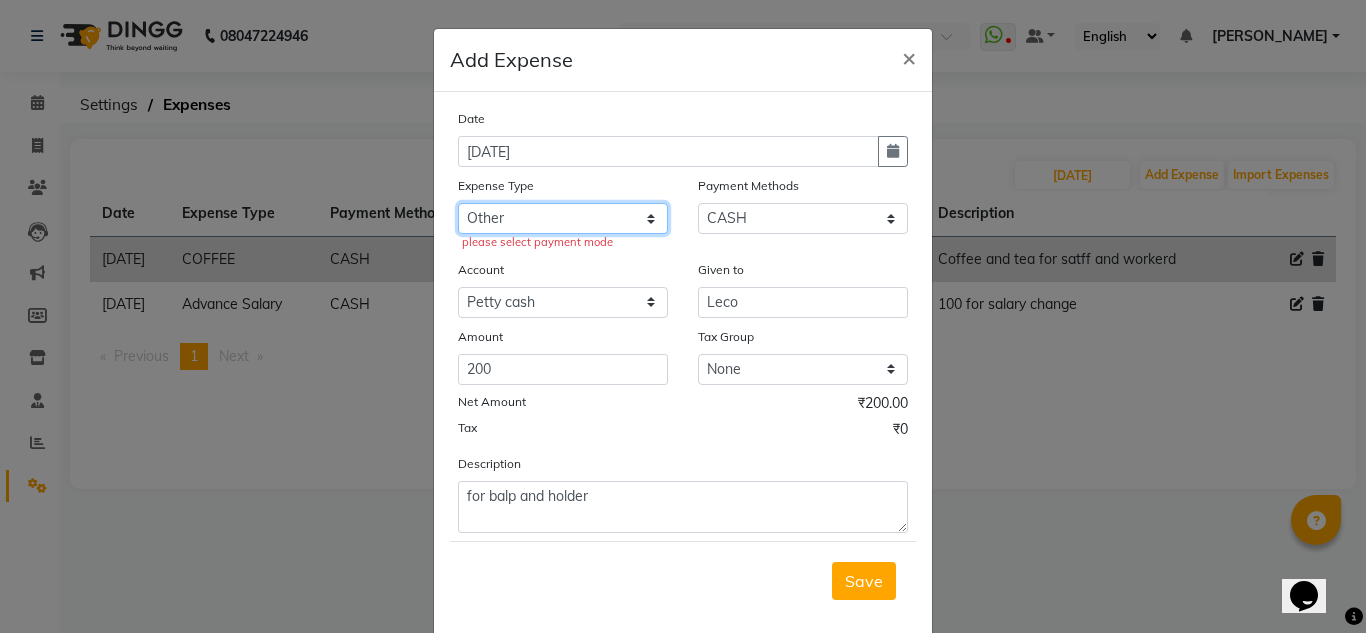 click on "Select acetone Advance Salary bank deposite BBMP Beauty products Bed charges BIRTHDAY CAKE Bonus Carpenter CASH EXPENSE VOUCHER Cash handover Client Refreshment coconut water for clients COFFEE coffee powder Commission Conveyance Cotton Courier decoration Diesel for generator Donation Drinking Water Electricity Eyelashes return Face mask floor cleaner flowers daily garbage generator diesel green tea GST handover HANDWASH House Keeping Material House keeping Salary Incentive Internet Bill juice LAUNDRY Maintainance Marketing Medical Membership Milk Milk miscelleneous Naturals salon NEWSPAPER O T Other Pantry PETROL Phone Bill Plants plumber pooja items Porter priest Product Purchase product return Product sale puja items RAPIDO Refund Rent Shop Rent Staff Accommodation Royalty Salary Staff cab charges Staff dinner Staff Flight Ticket Staff  Hiring from another Branch Staff Snacks Stationary sugar sweets TEAM DINNER TIPS Tissue Transgender Utilities Water Bottle Water cane week of salary Wi Fi Payment" 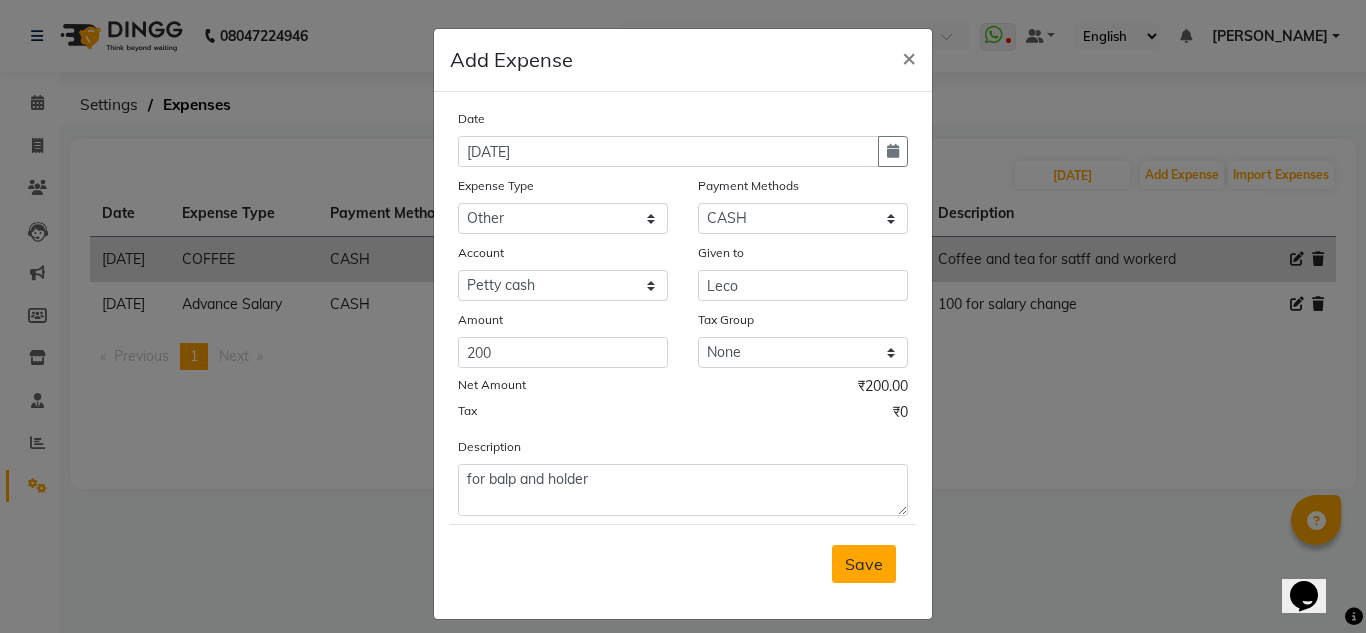 click on "Save" at bounding box center (864, 564) 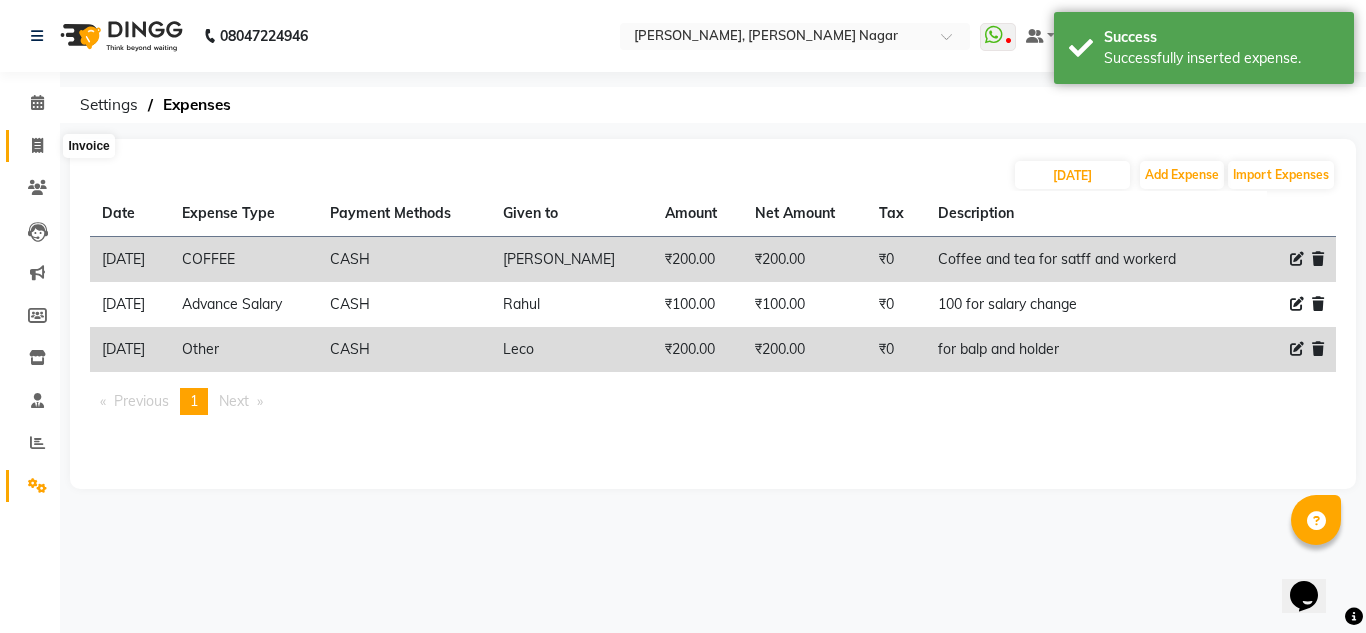 click 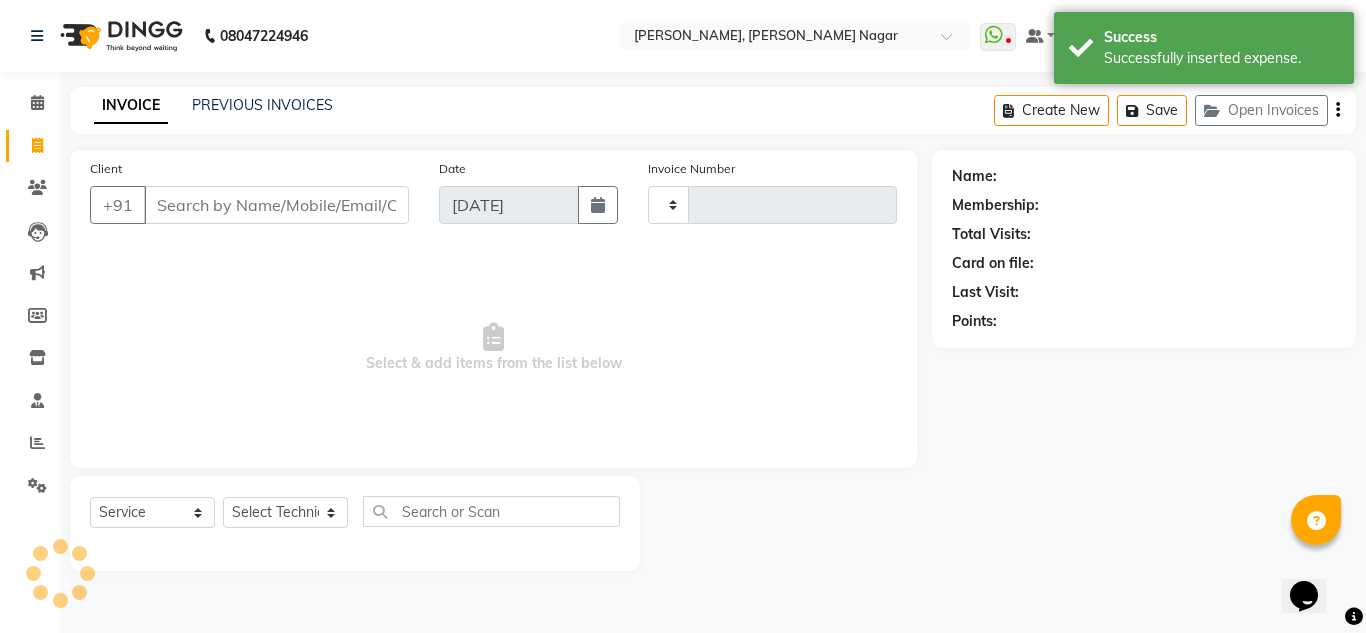 type on "0913" 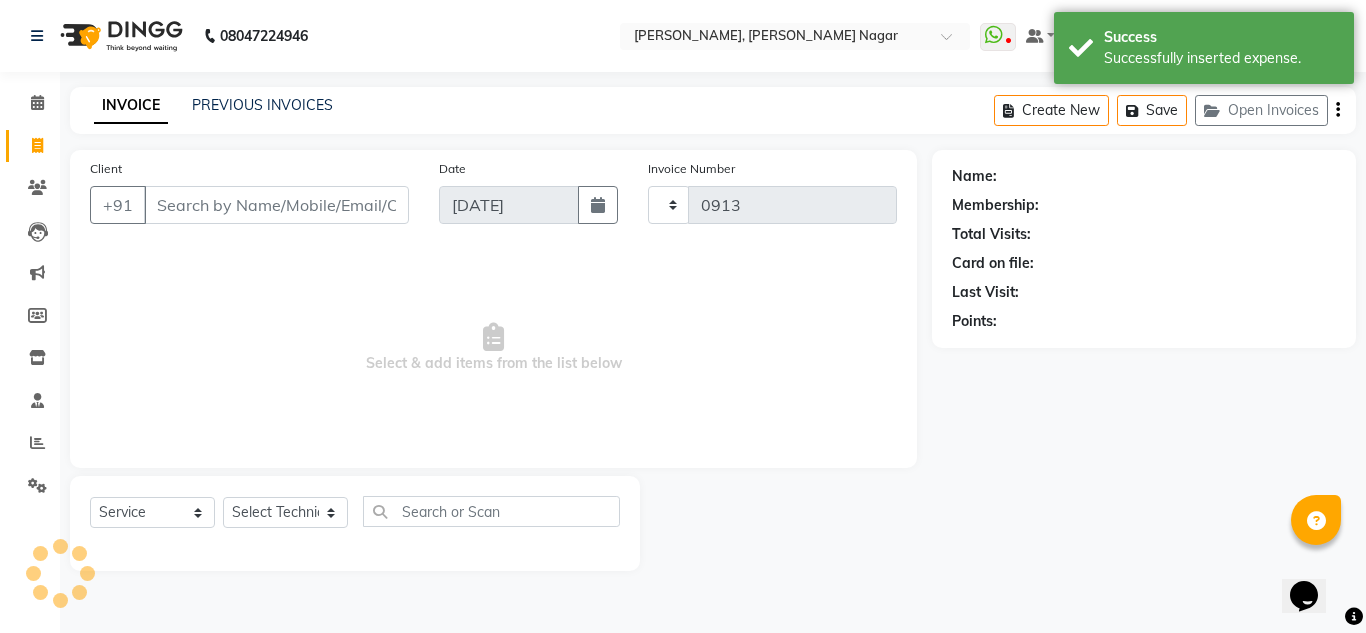 select on "7686" 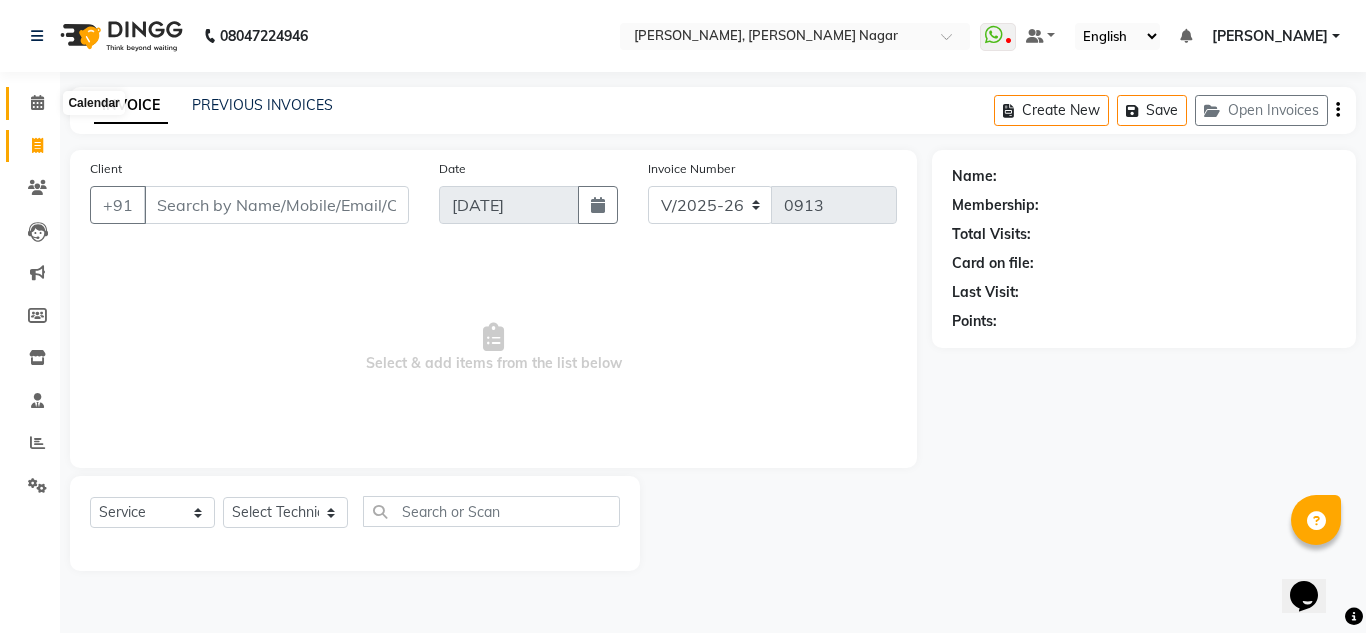 click 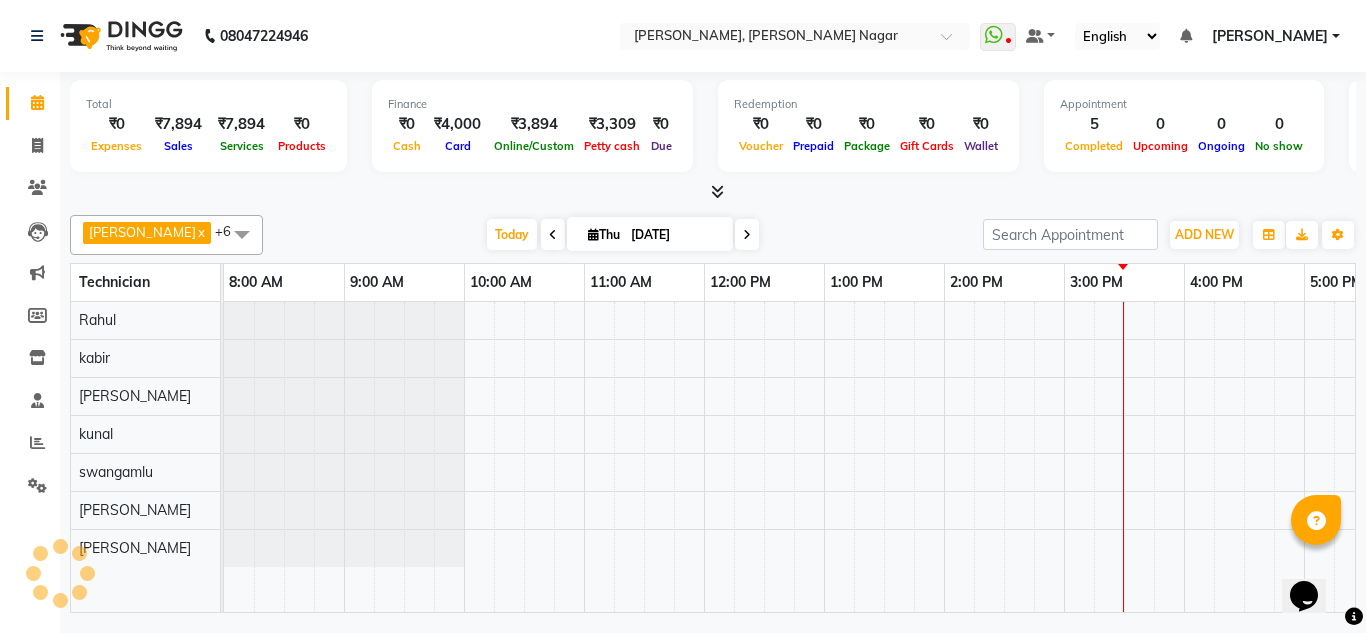 scroll, scrollTop: 0, scrollLeft: 0, axis: both 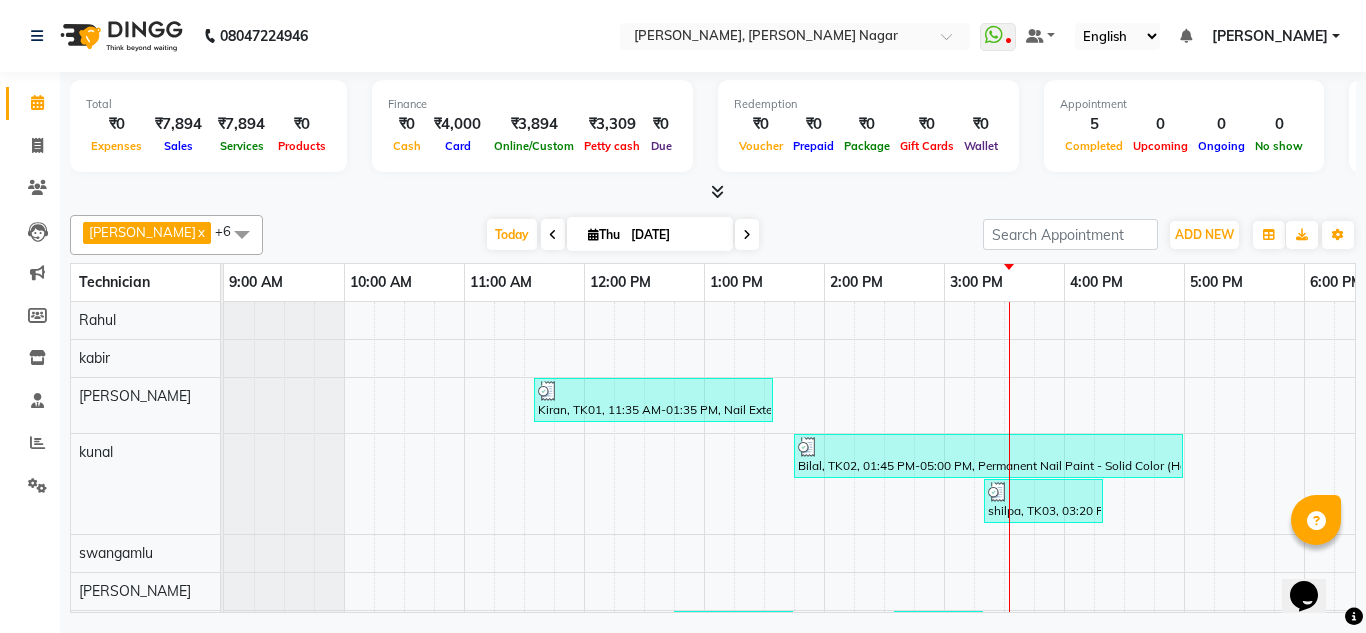 click 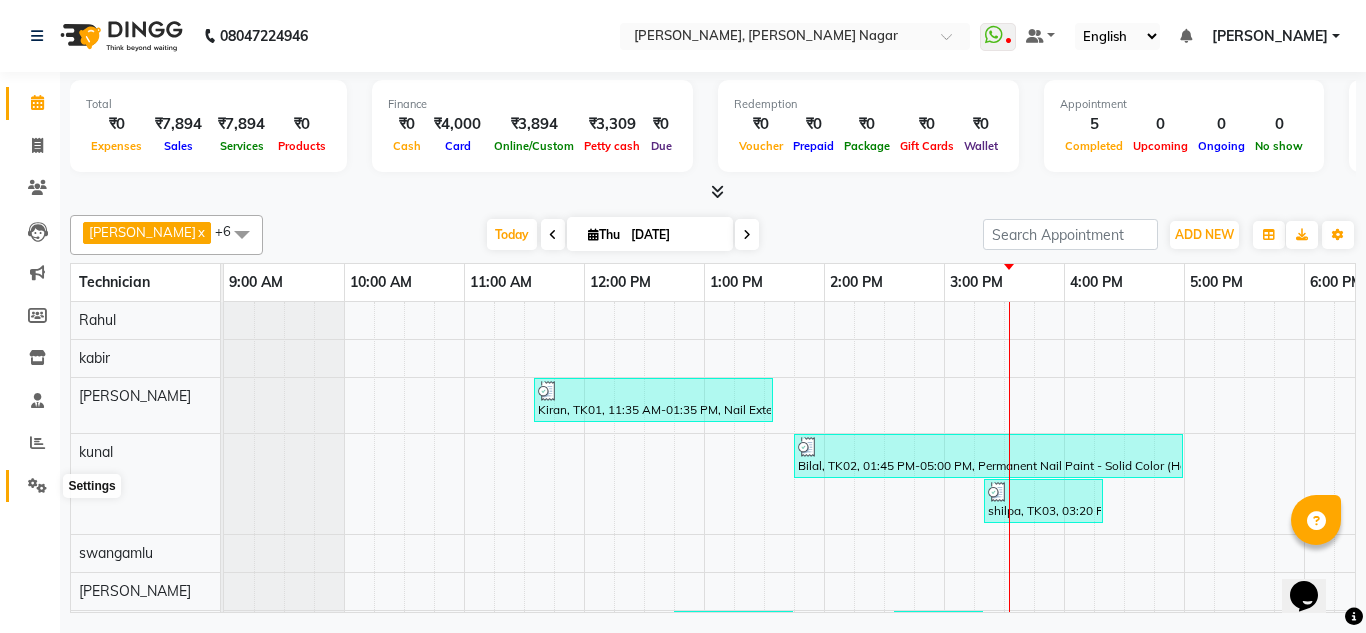 click 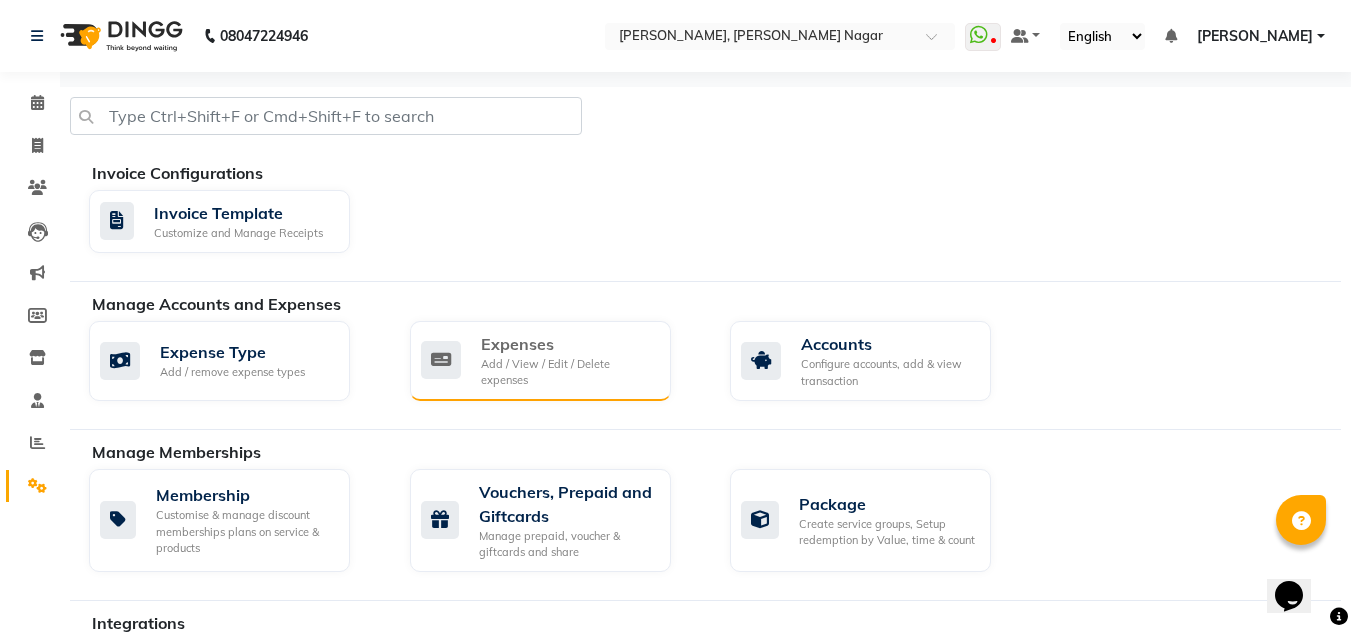 click on "Add / View / Edit / Delete expenses" 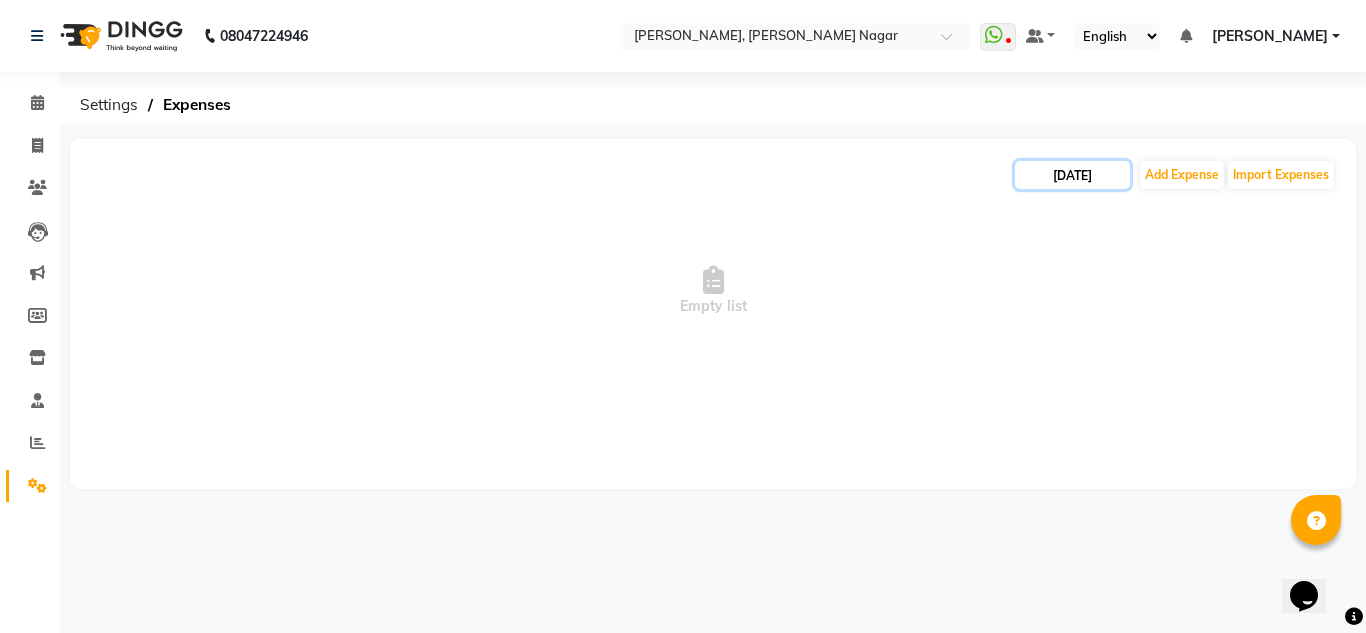 click on "[DATE]" 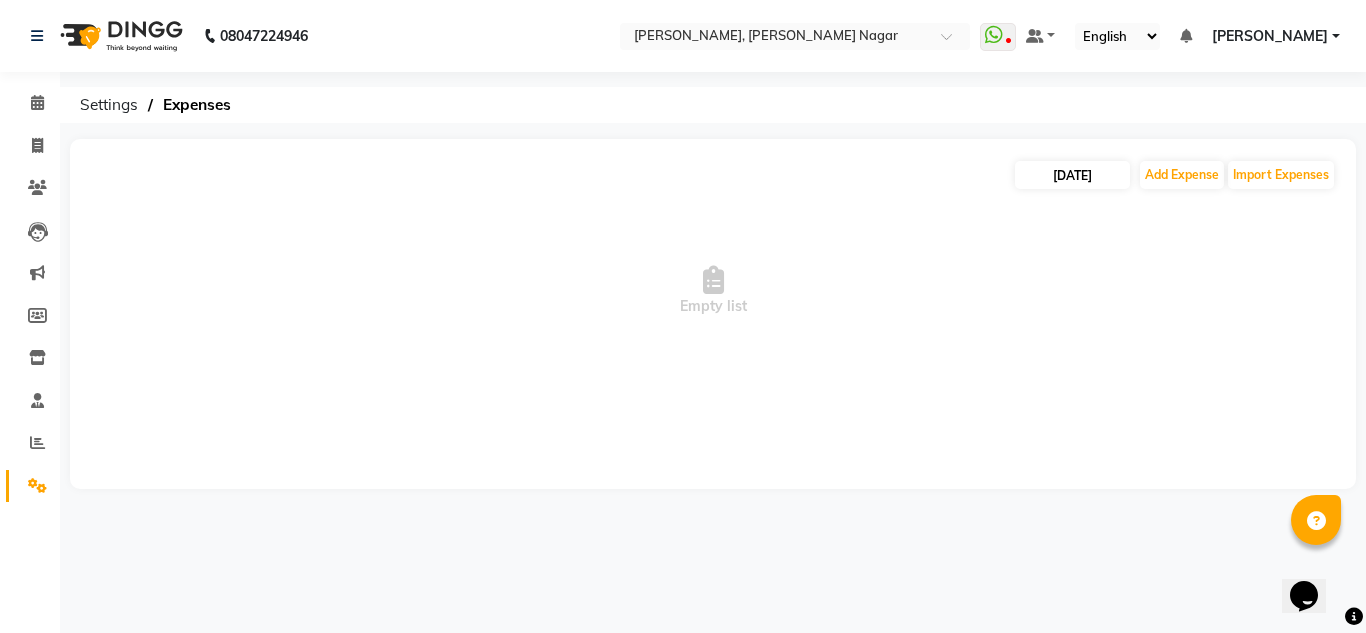 select on "7" 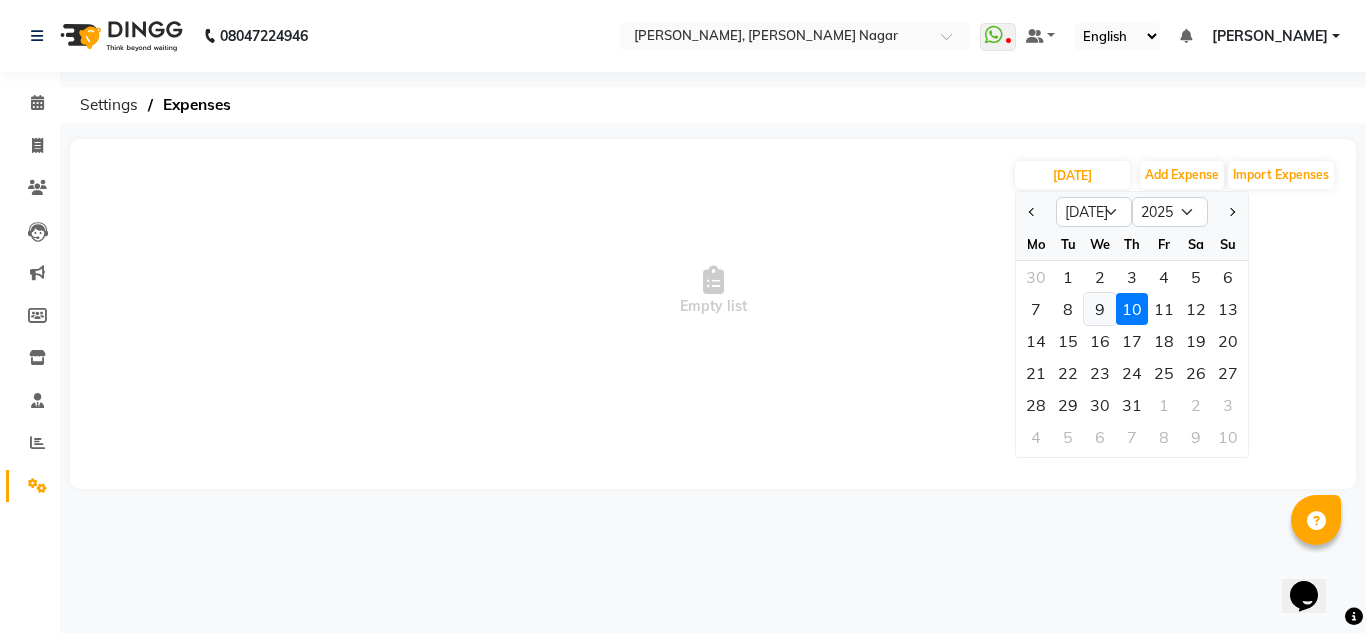 click on "9" 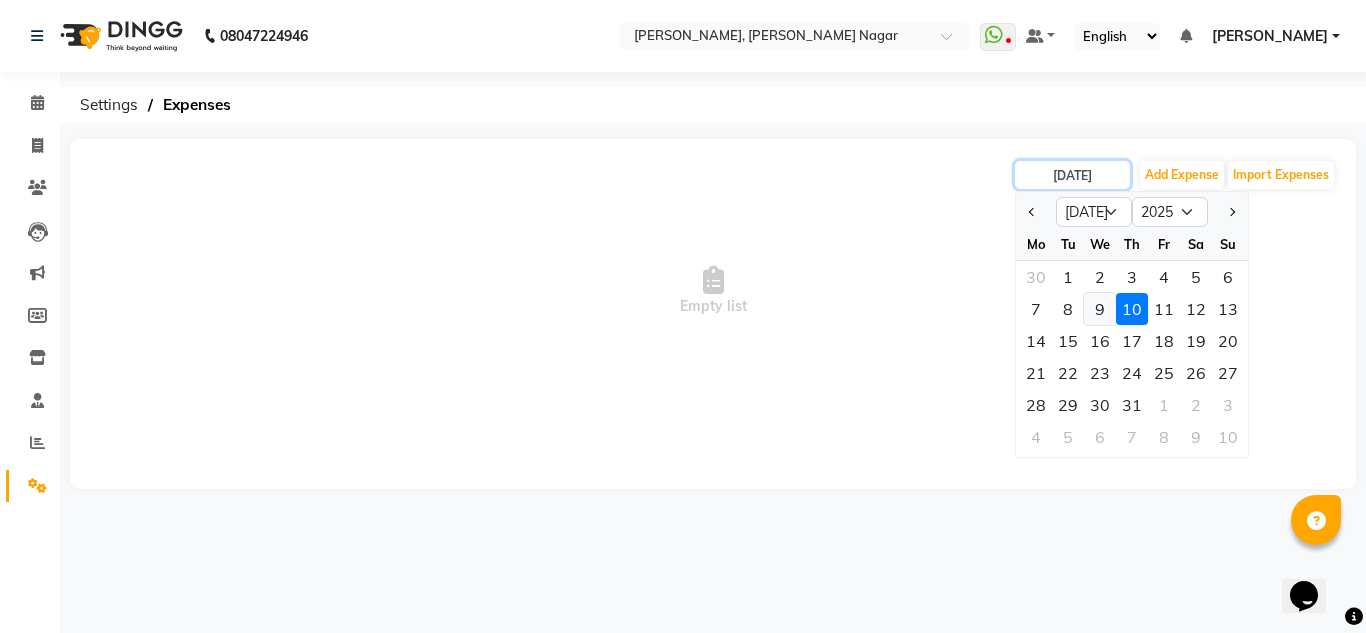 type on "09-07-2025" 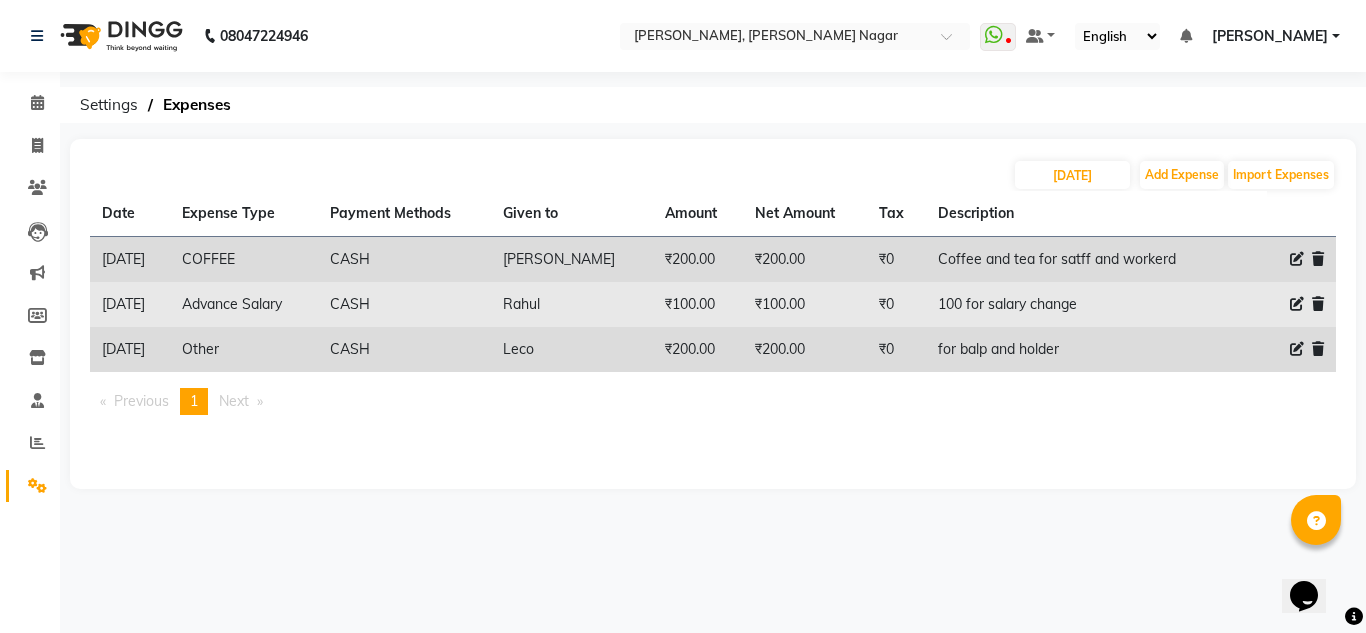 click 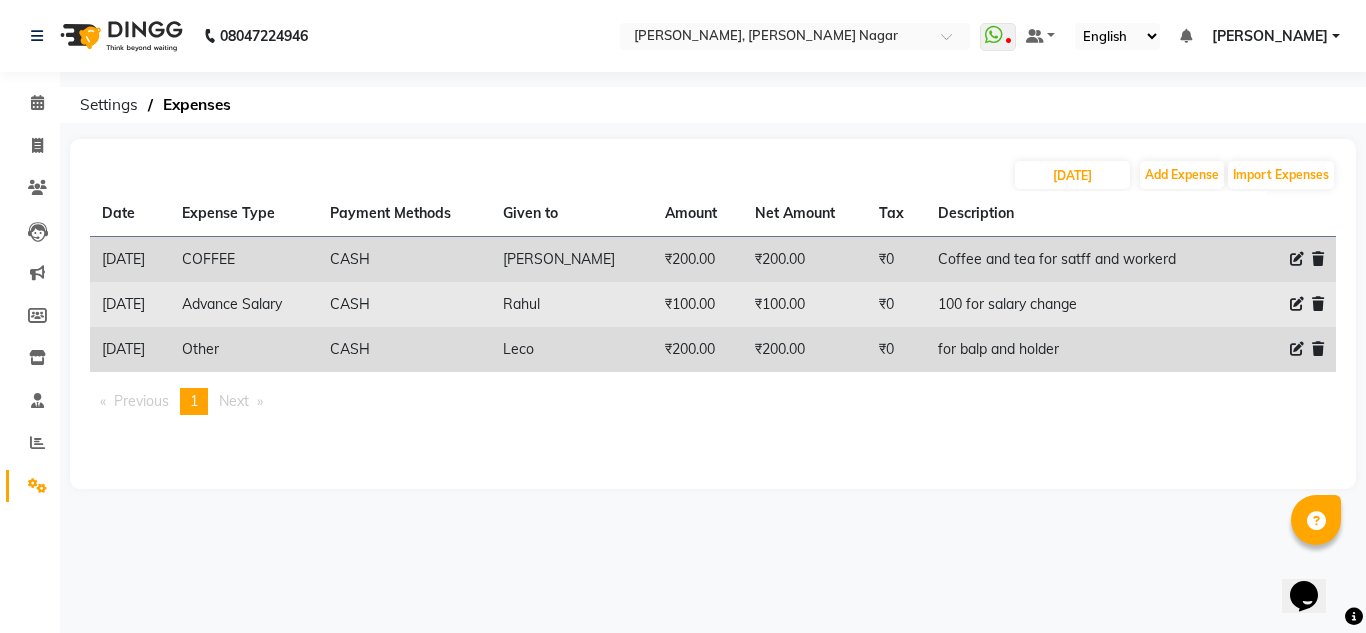click 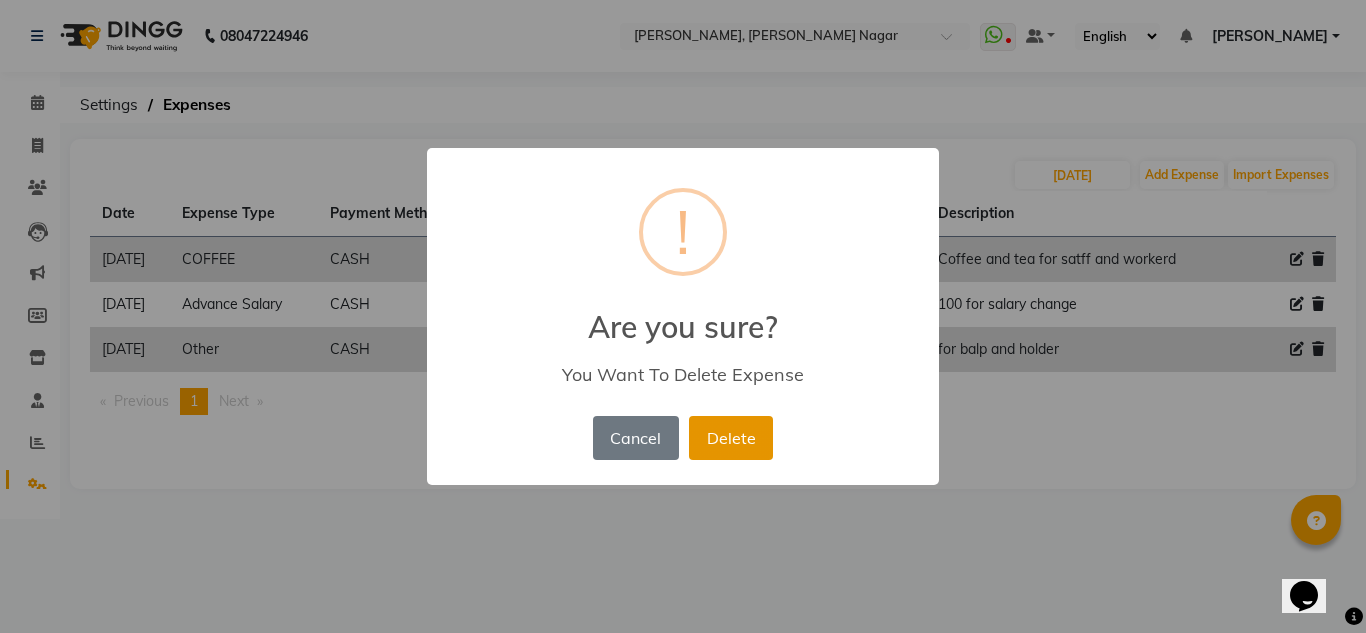click on "Delete" at bounding box center (731, 438) 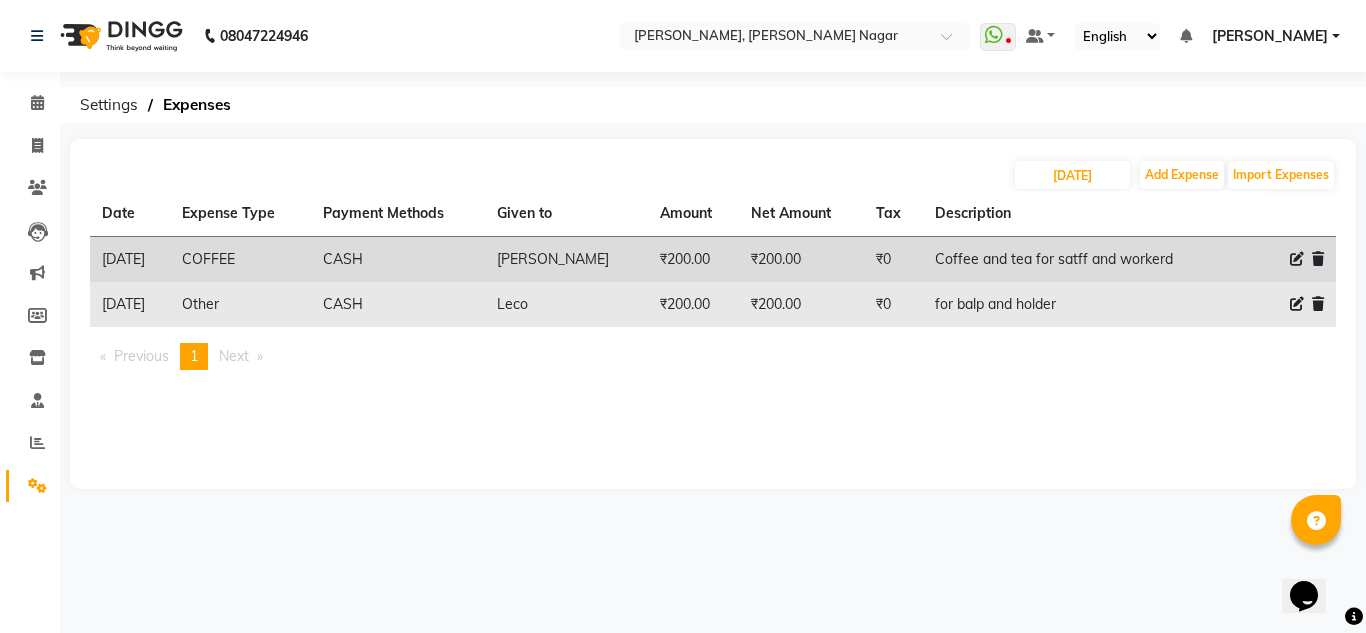 click 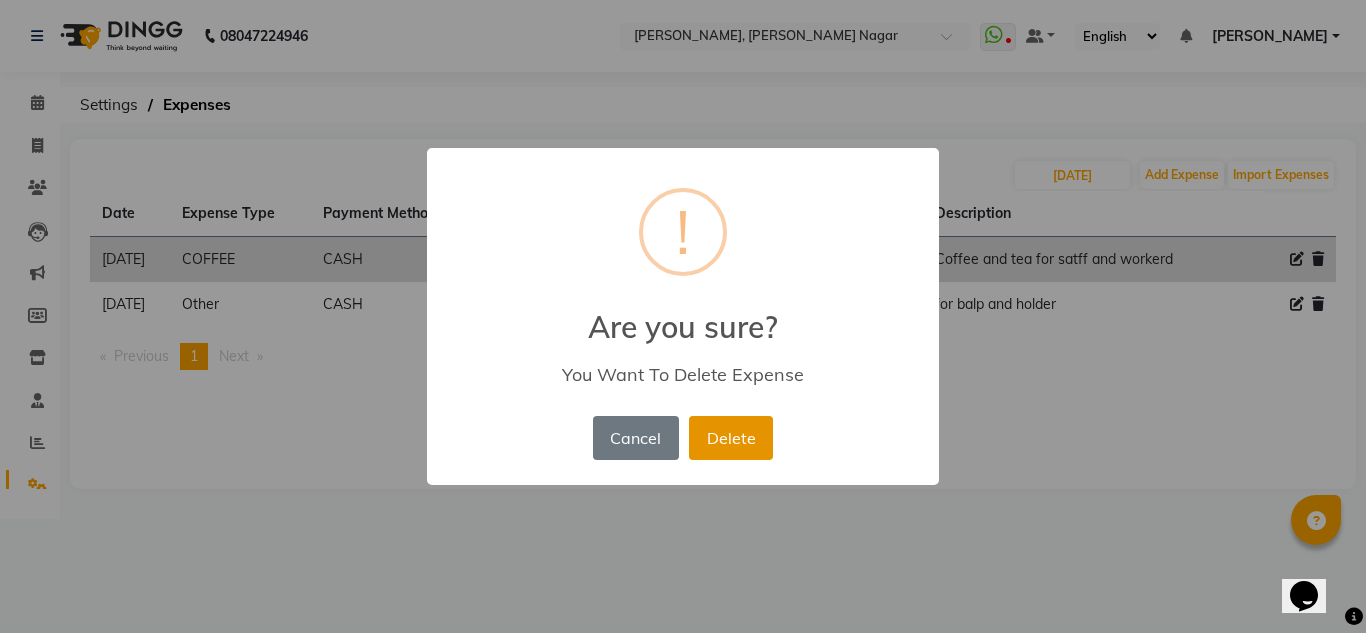 click on "Delete" at bounding box center [731, 438] 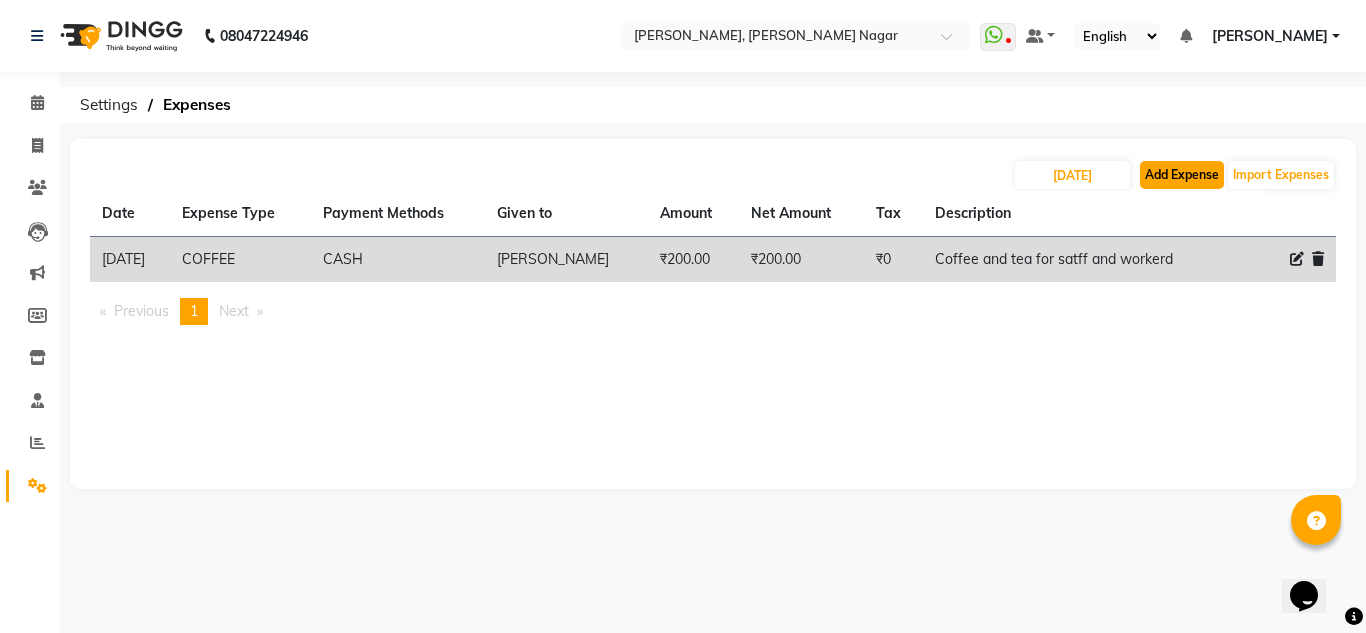 click on "Add Expense" 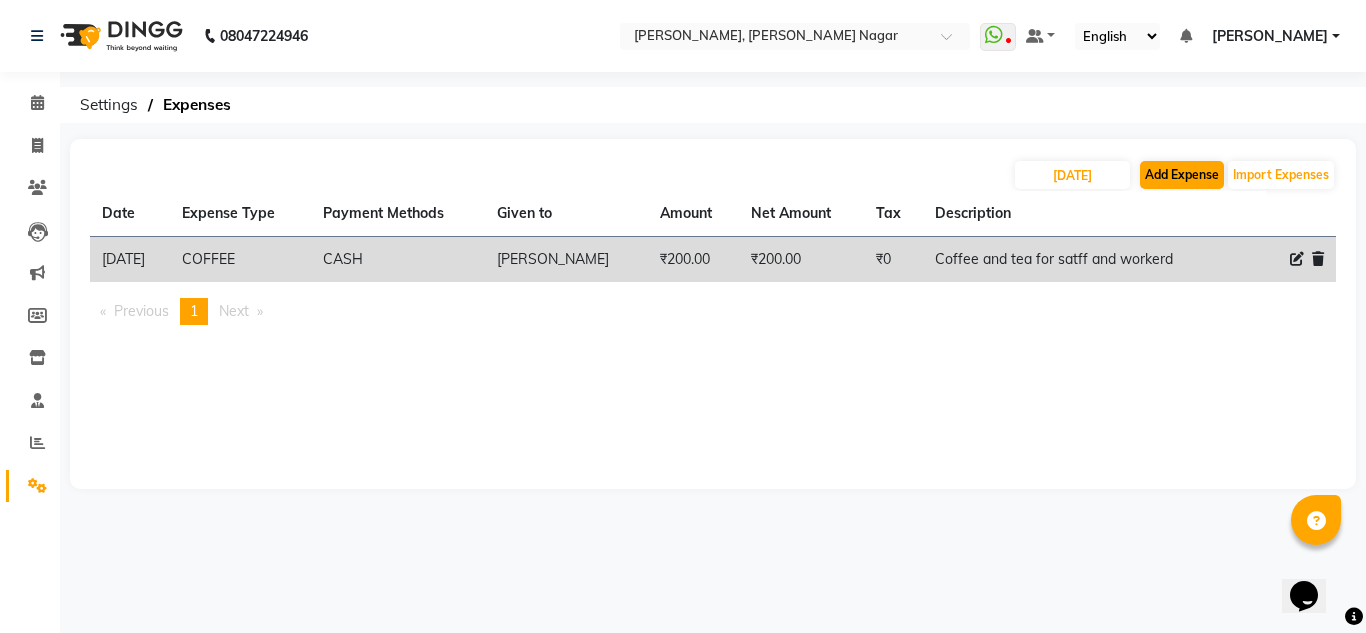 select on "1" 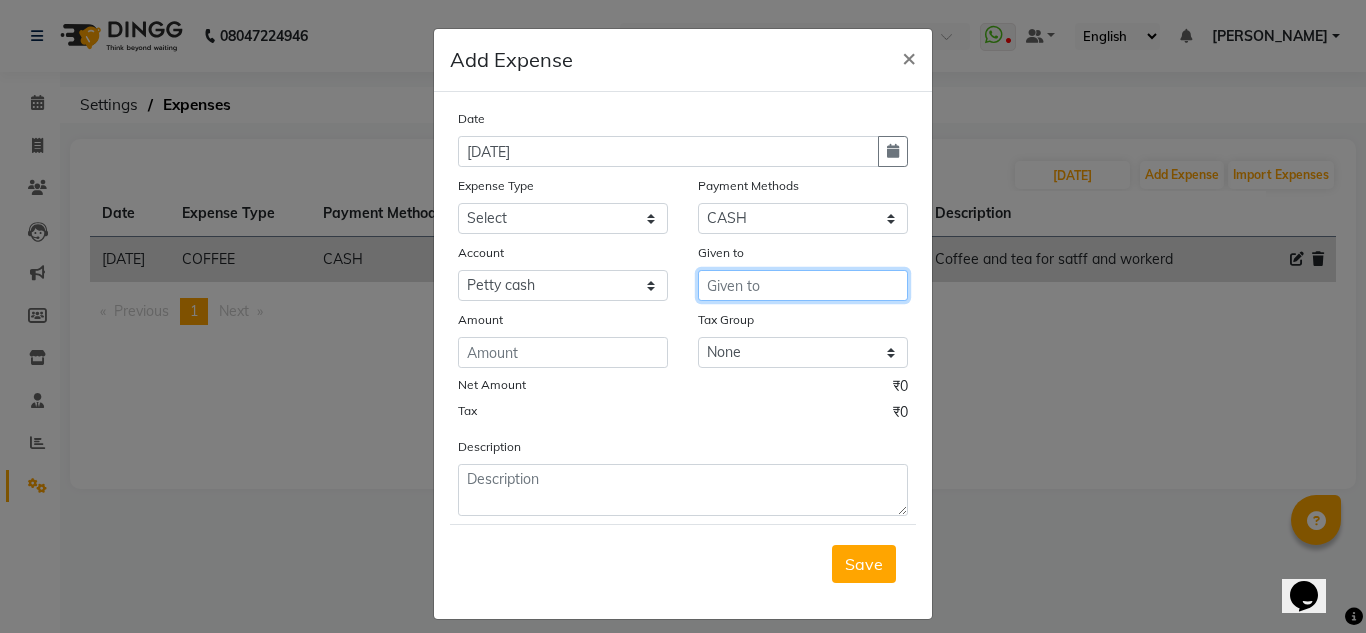 click at bounding box center (803, 285) 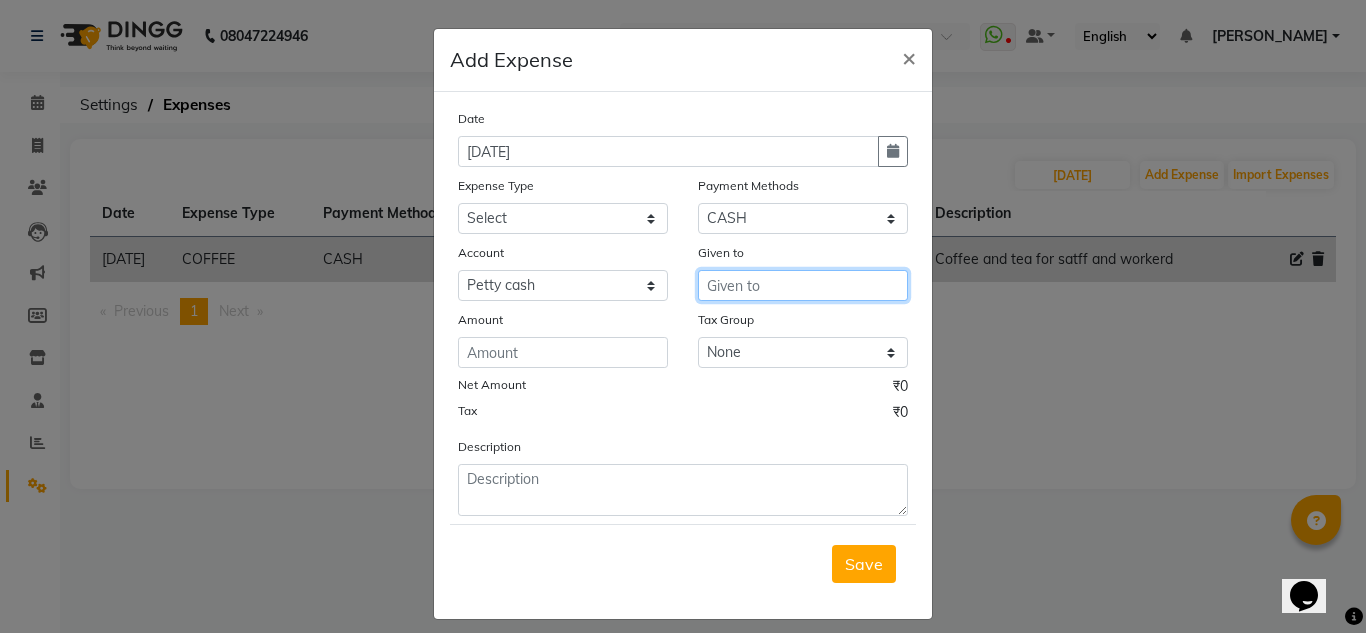 click at bounding box center [803, 285] 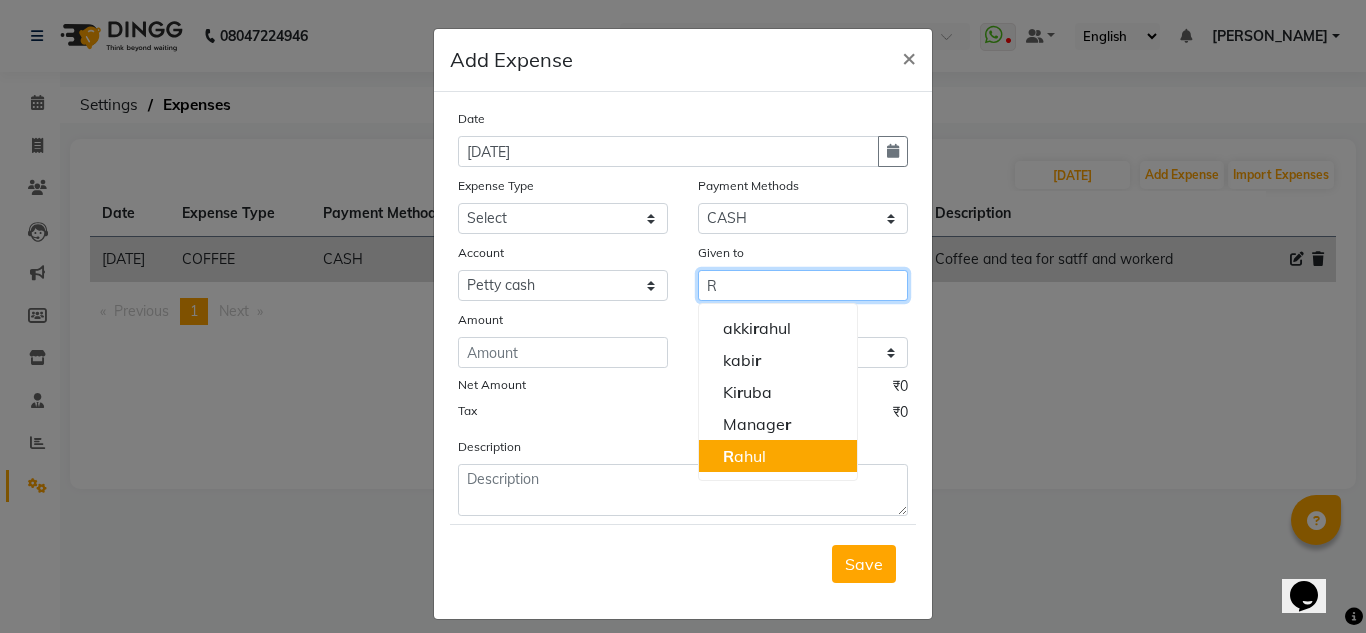 click on "R ahul" at bounding box center [778, 456] 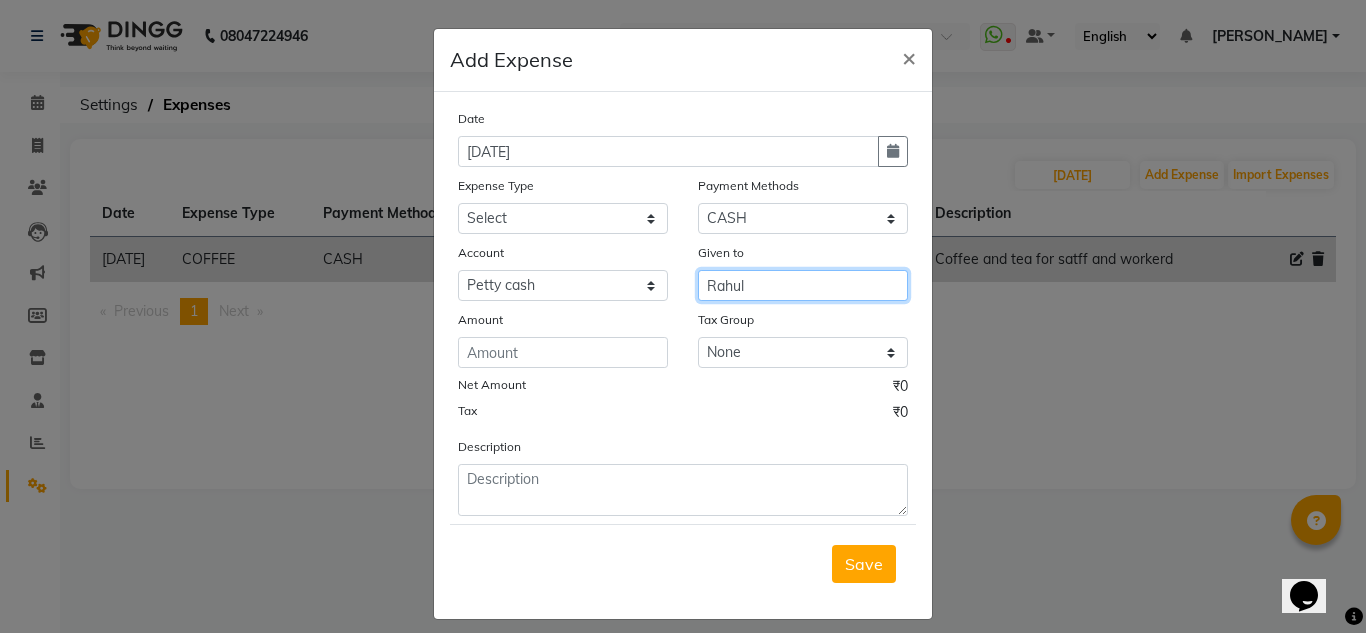 type on "Rahul" 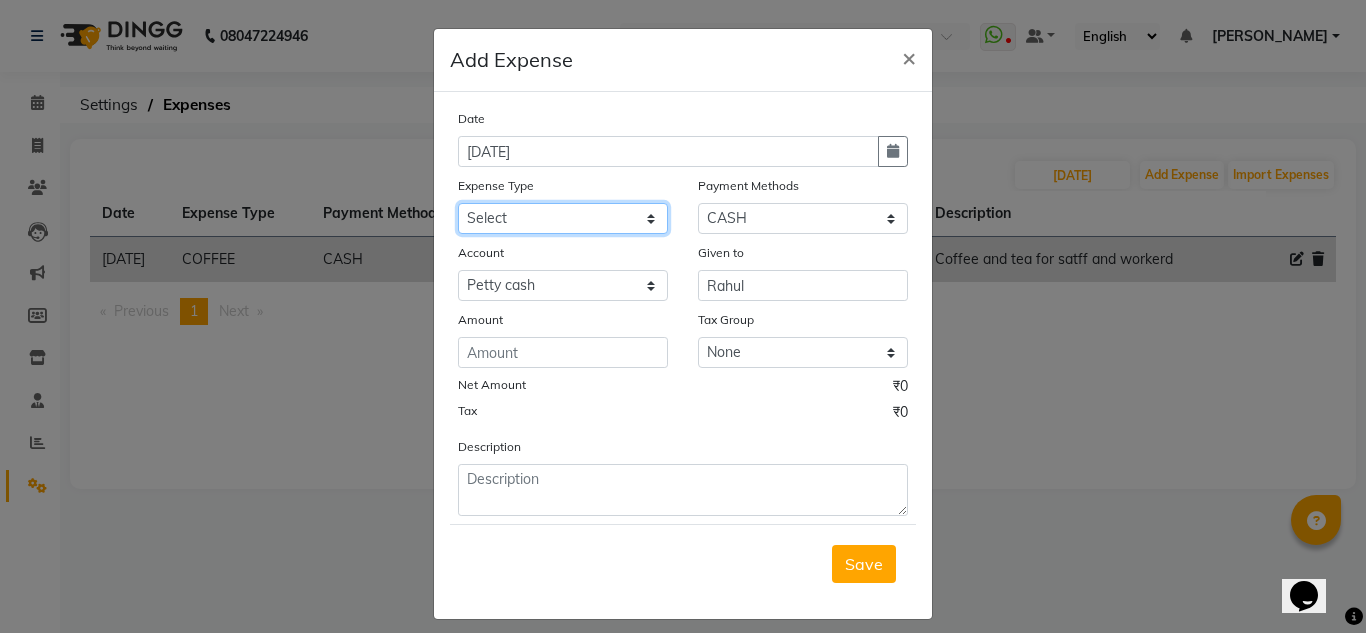 click on "Select acetone Advance Salary bank deposite BBMP Beauty products Bed charges BIRTHDAY CAKE Bonus Carpenter CASH EXPENSE VOUCHER Cash handover Client Refreshment coconut water for clients COFFEE coffee powder Commission Conveyance Cotton Courier decoration Diesel for generator Donation Drinking Water Electricity Eyelashes return Face mask floor cleaner flowers daily garbage generator diesel green tea GST handover HANDWASH House Keeping Material House keeping Salary Incentive Internet Bill juice LAUNDRY Maintainance Marketing Medical Membership Milk Milk miscelleneous Naturals salon NEWSPAPER O T Other Pantry PETROL Phone Bill Plants plumber pooja items Porter priest Product Purchase product return Product sale puja items RAPIDO Refund Rent Shop Rent Staff Accommodation Royalty Salary Staff cab charges Staff dinner Staff Flight Ticket Staff  Hiring from another Branch Staff Snacks Stationary sugar sweets TEAM DINNER TIPS Tissue Transgender Utilities Water Bottle Water cane week of salary Wi Fi Payment" 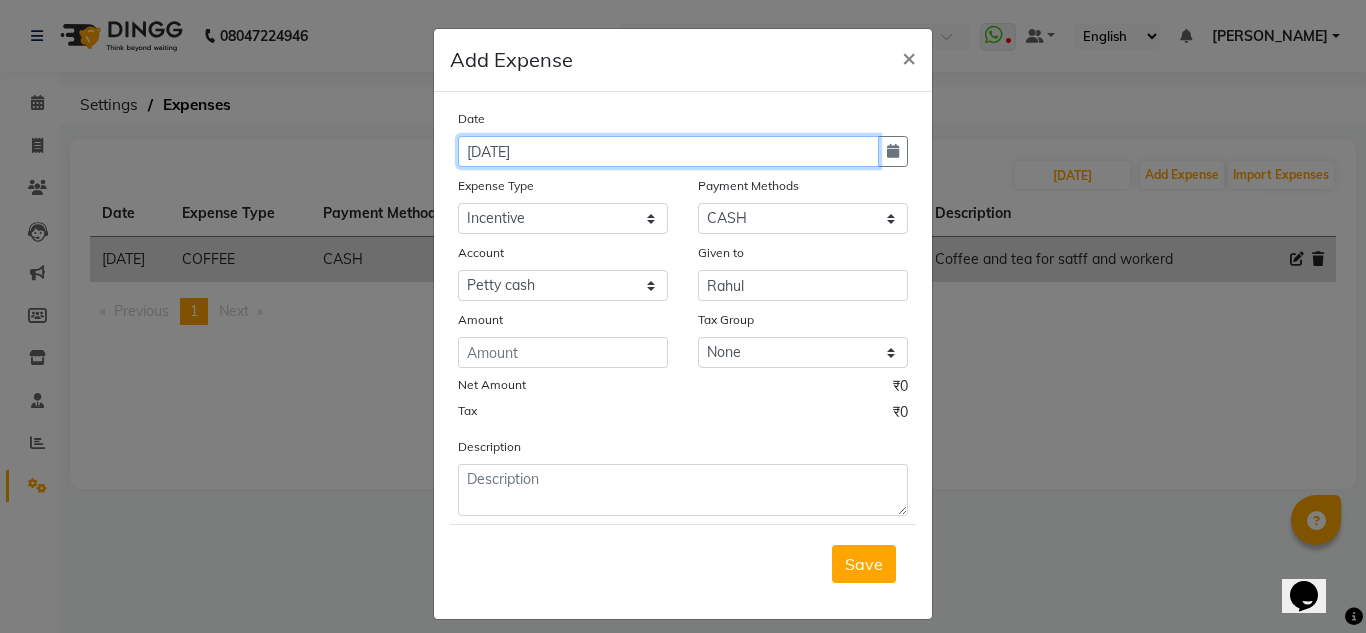 click on "[DATE]" 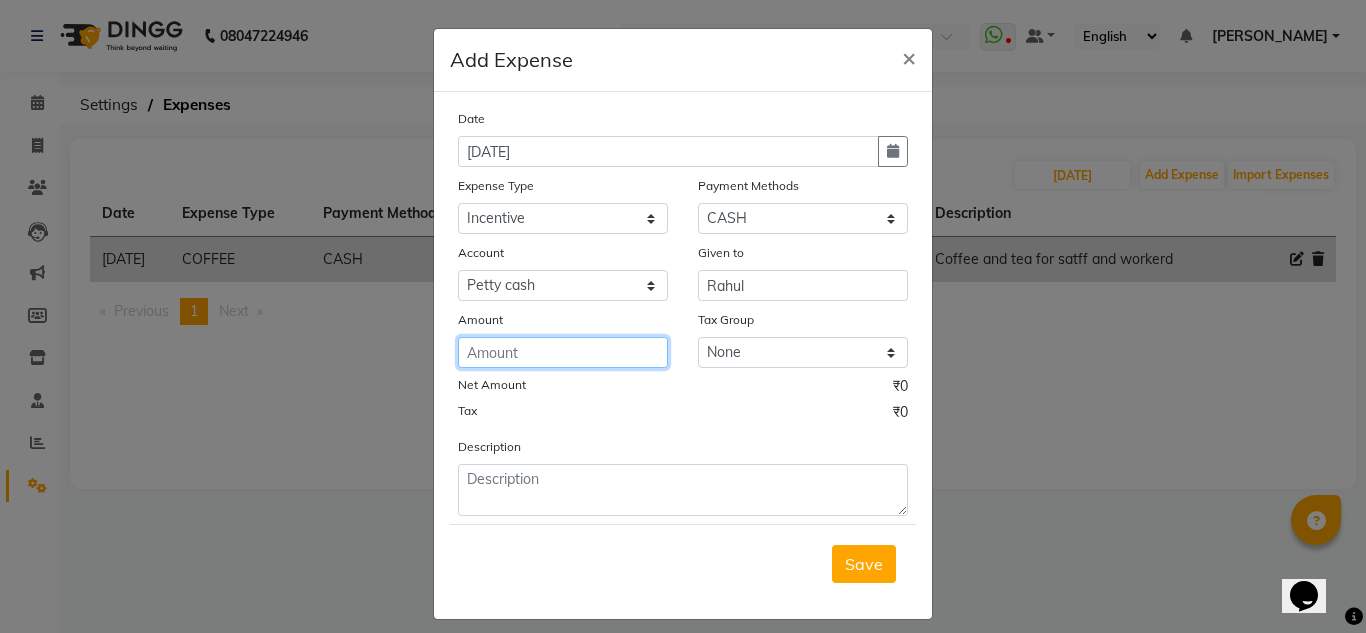 click 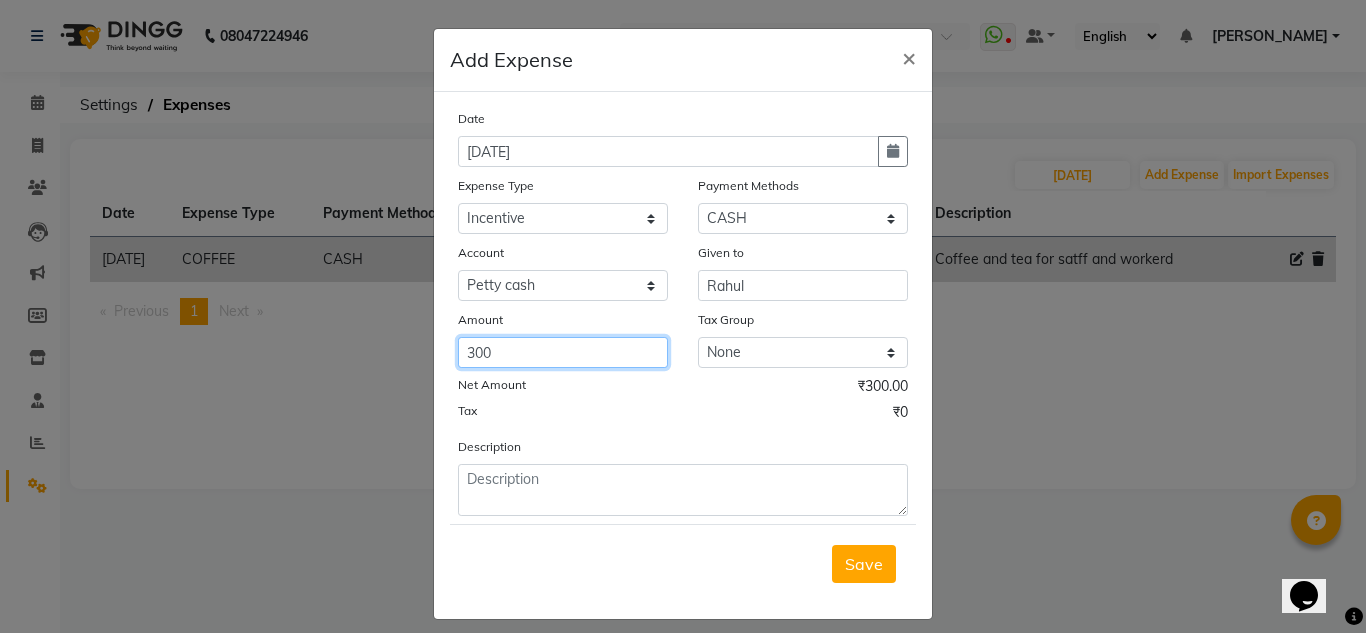 type on "300" 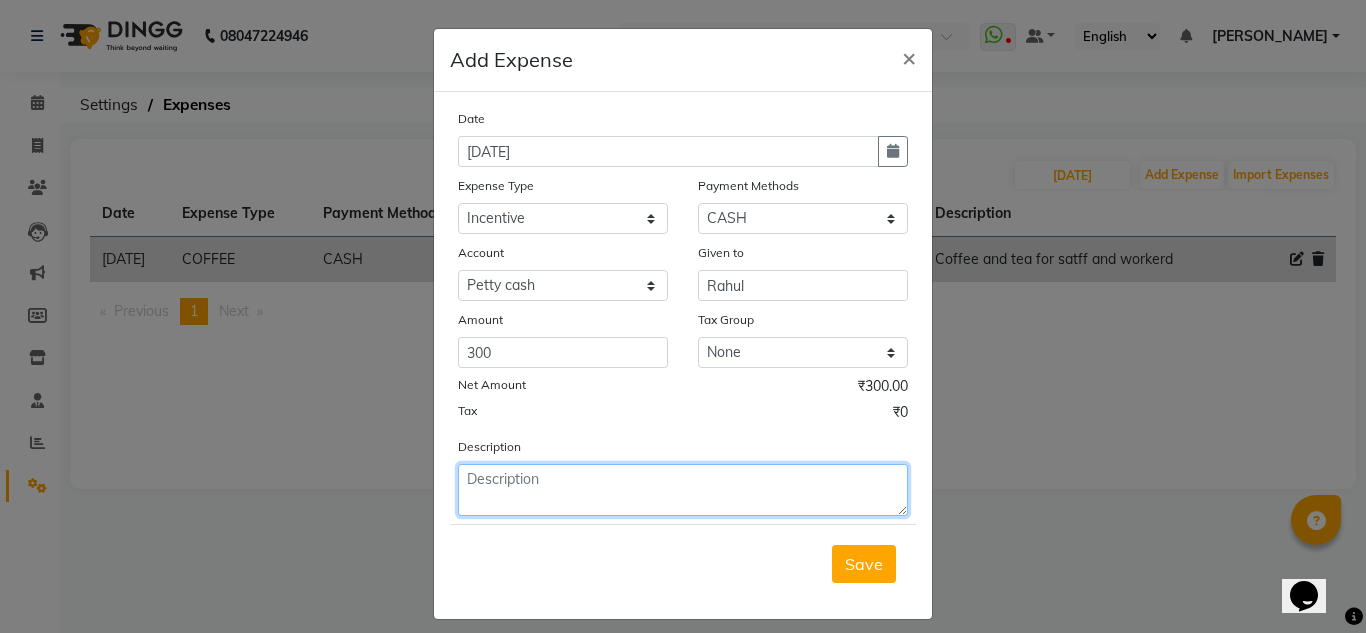 click 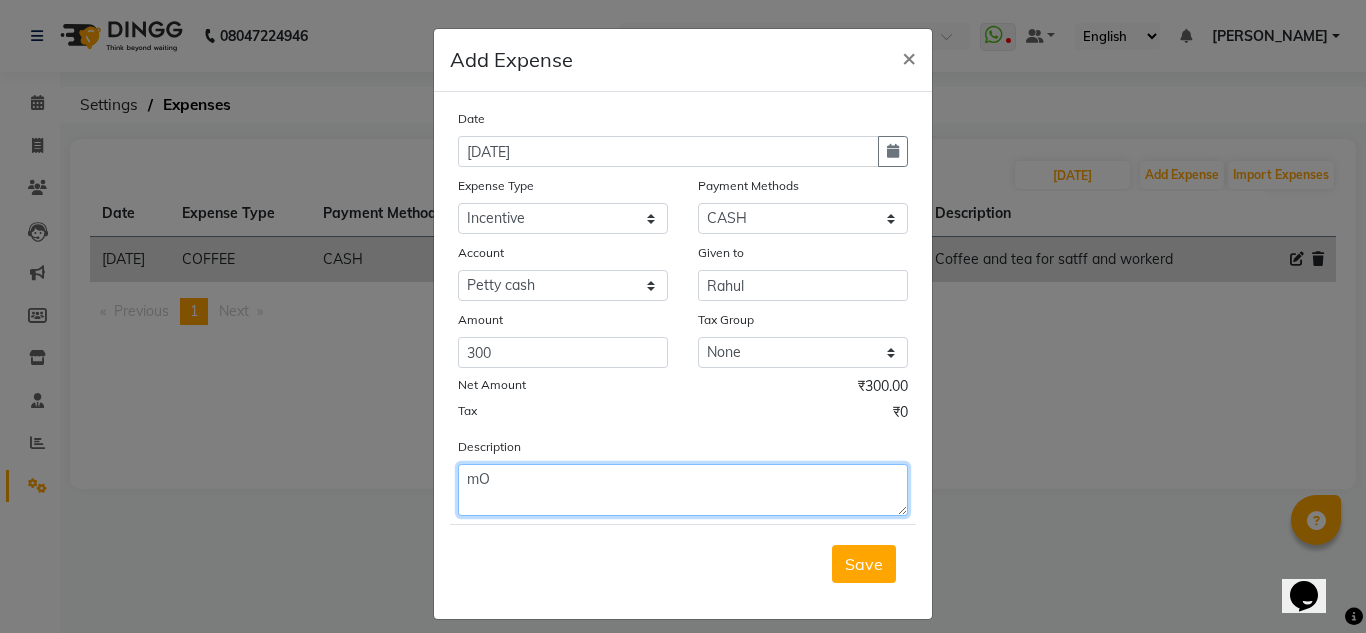 type on "m" 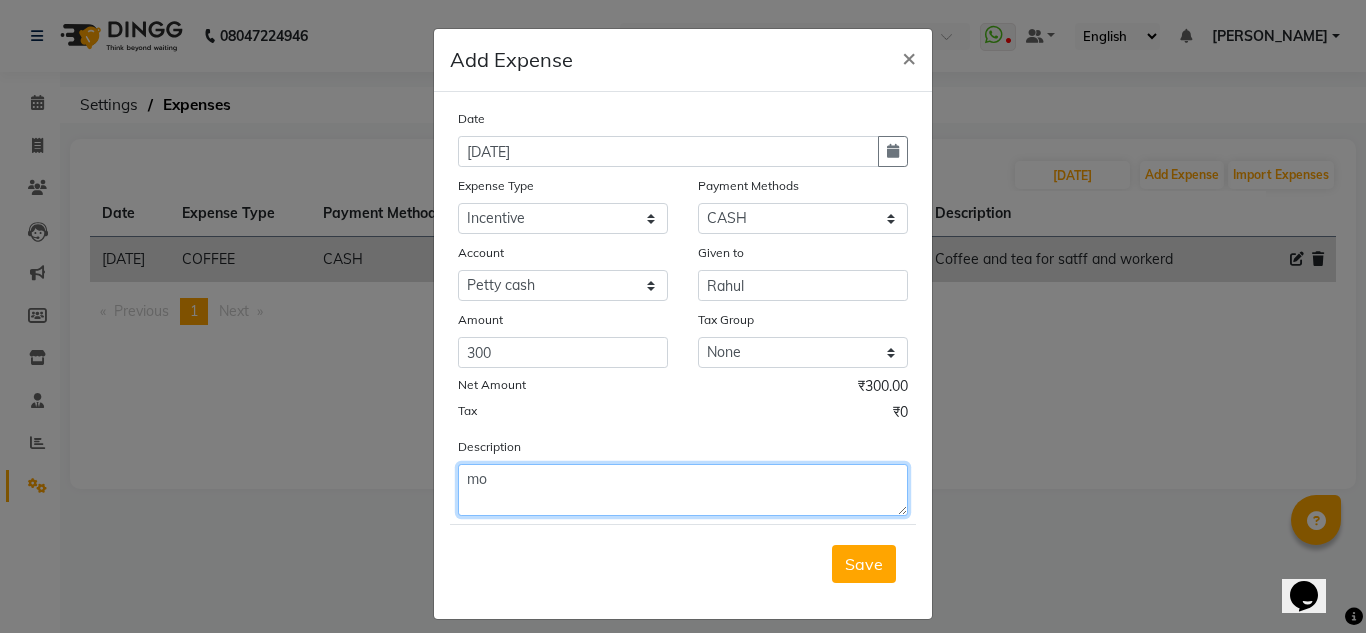 type on "m" 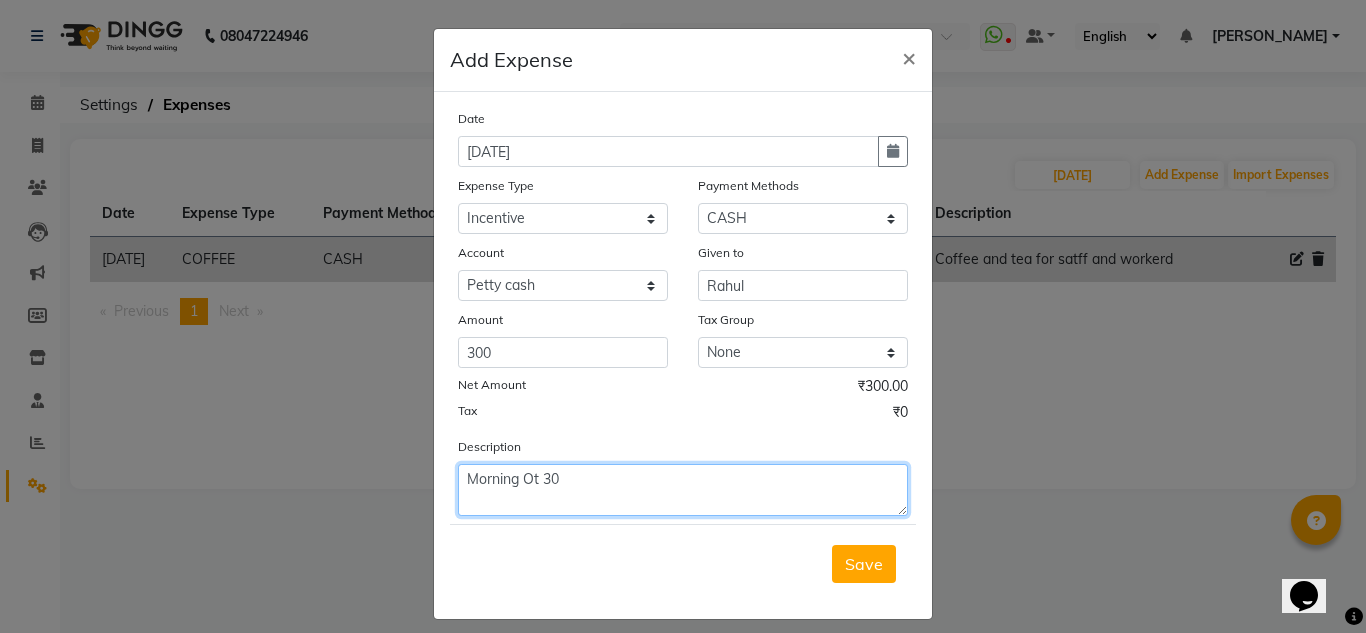 type on "Morning Ot 300" 